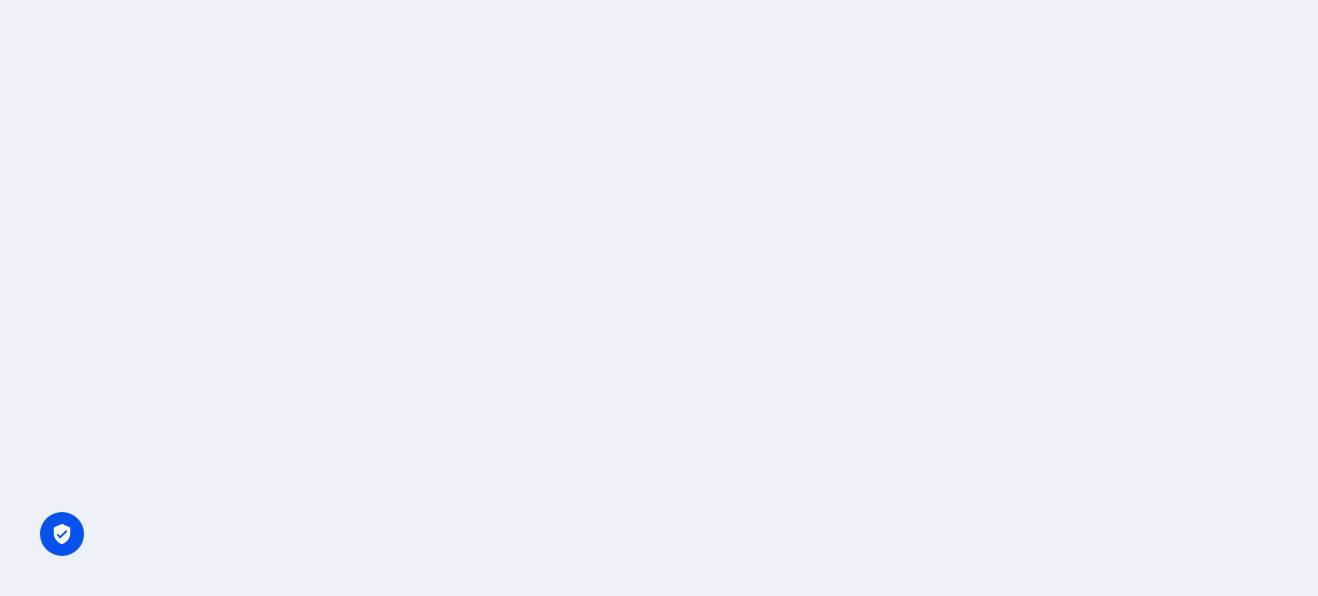 scroll, scrollTop: 0, scrollLeft: 0, axis: both 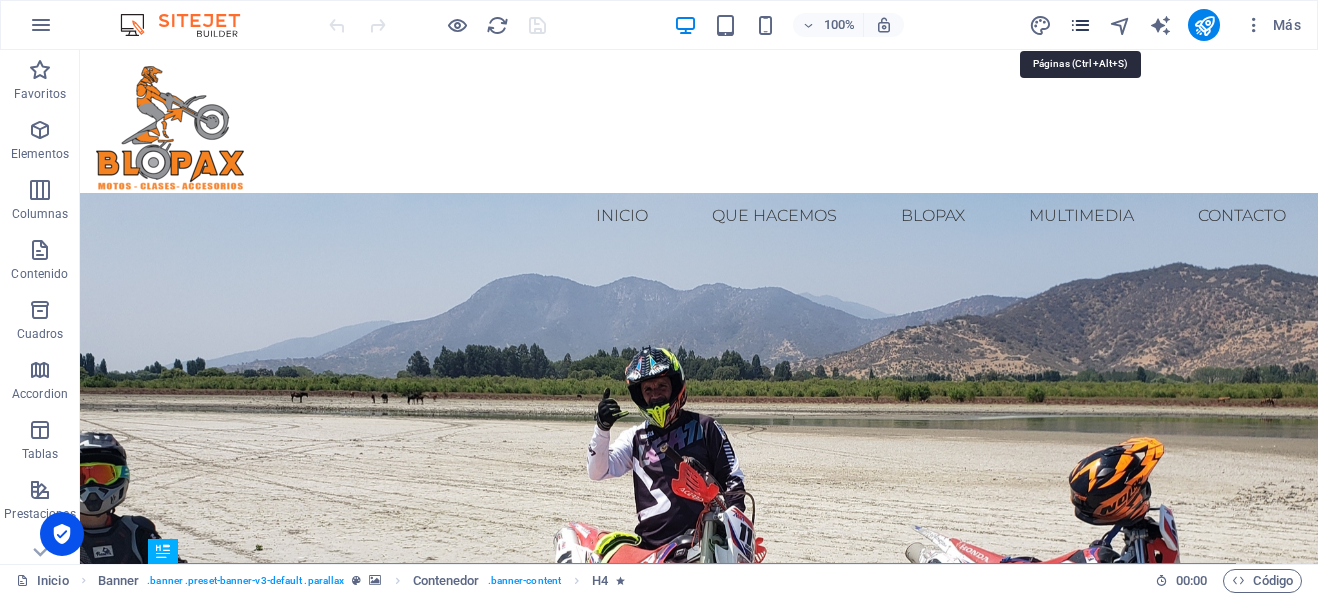 click at bounding box center [1080, 25] 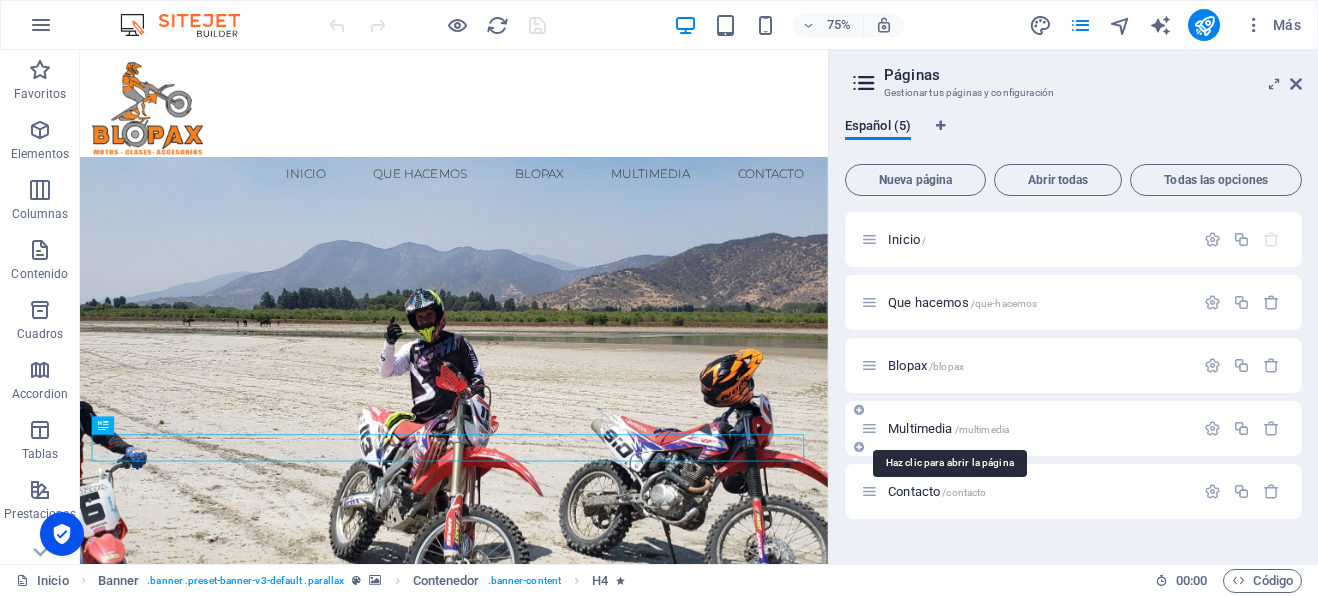 click on "Multimedia /multimedia" at bounding box center [948, 428] 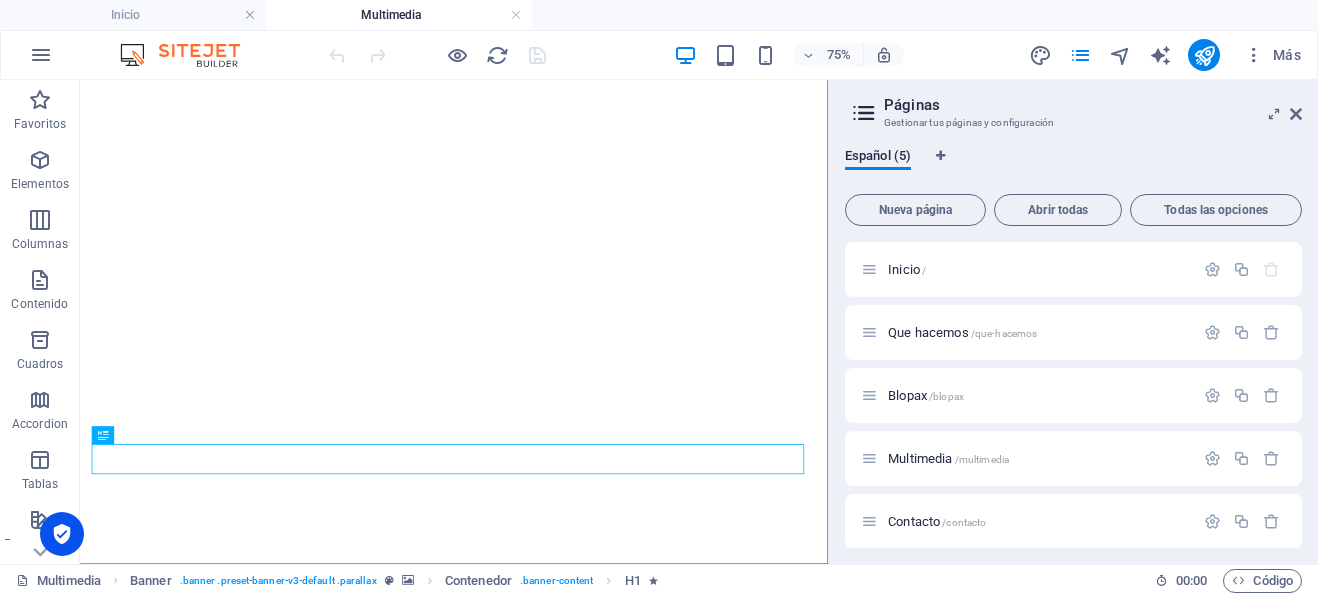 click on "Más" at bounding box center (1272, 55) 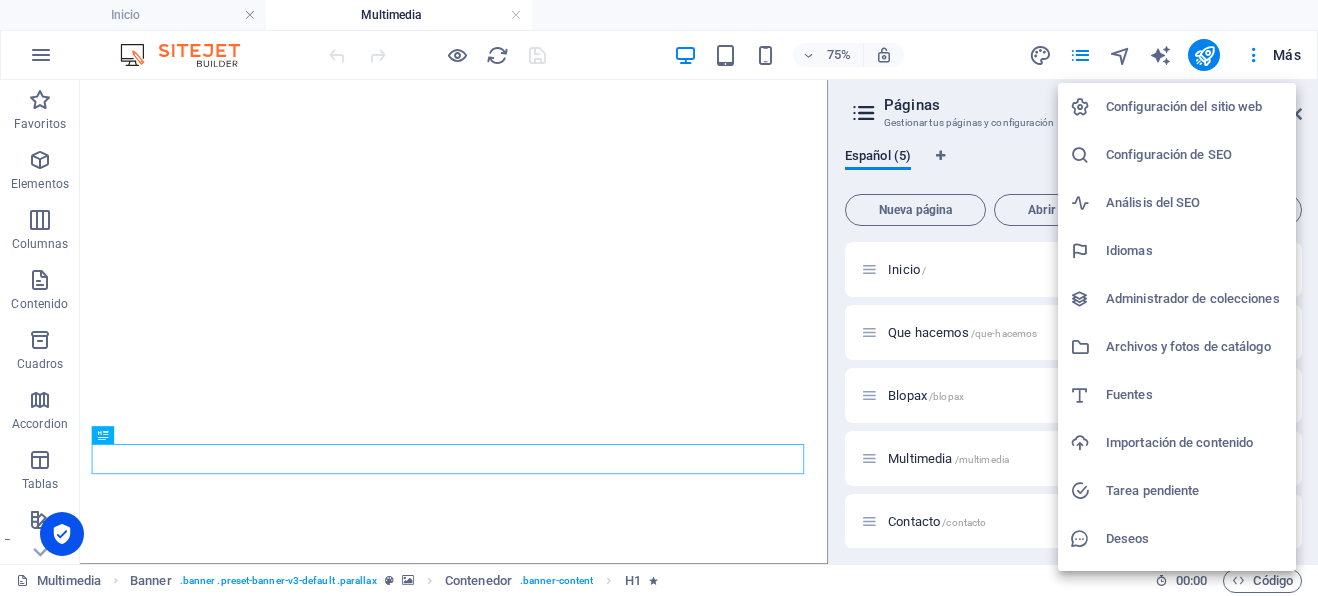 click at bounding box center (659, 298) 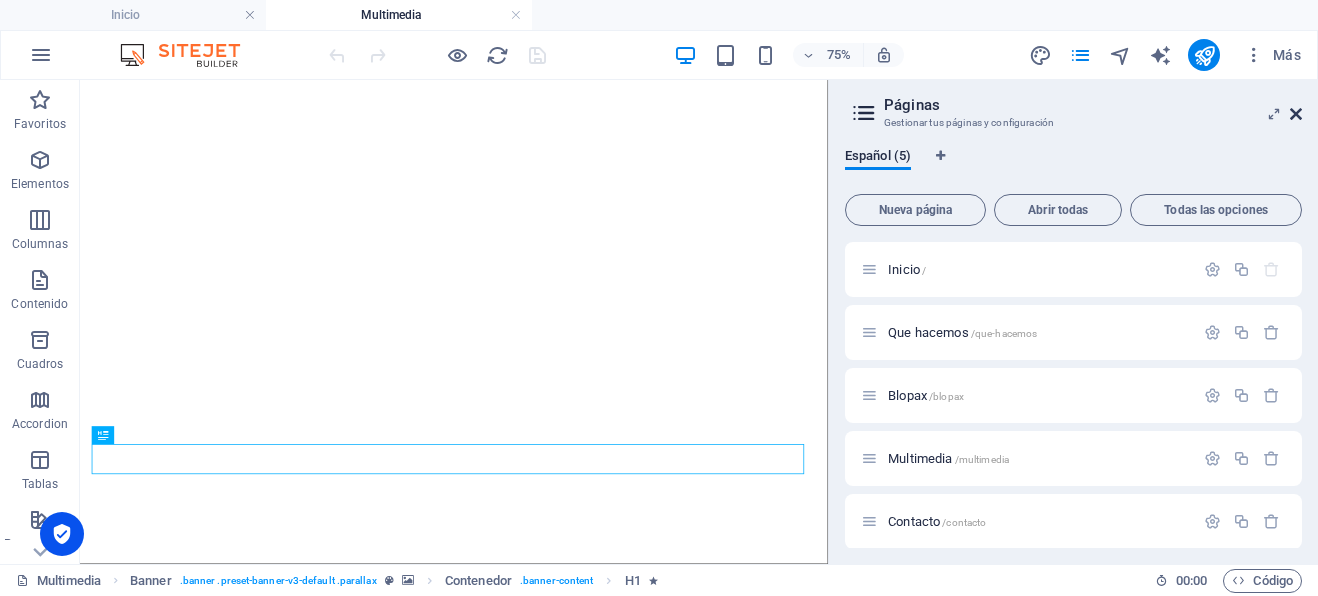 click at bounding box center [1296, 114] 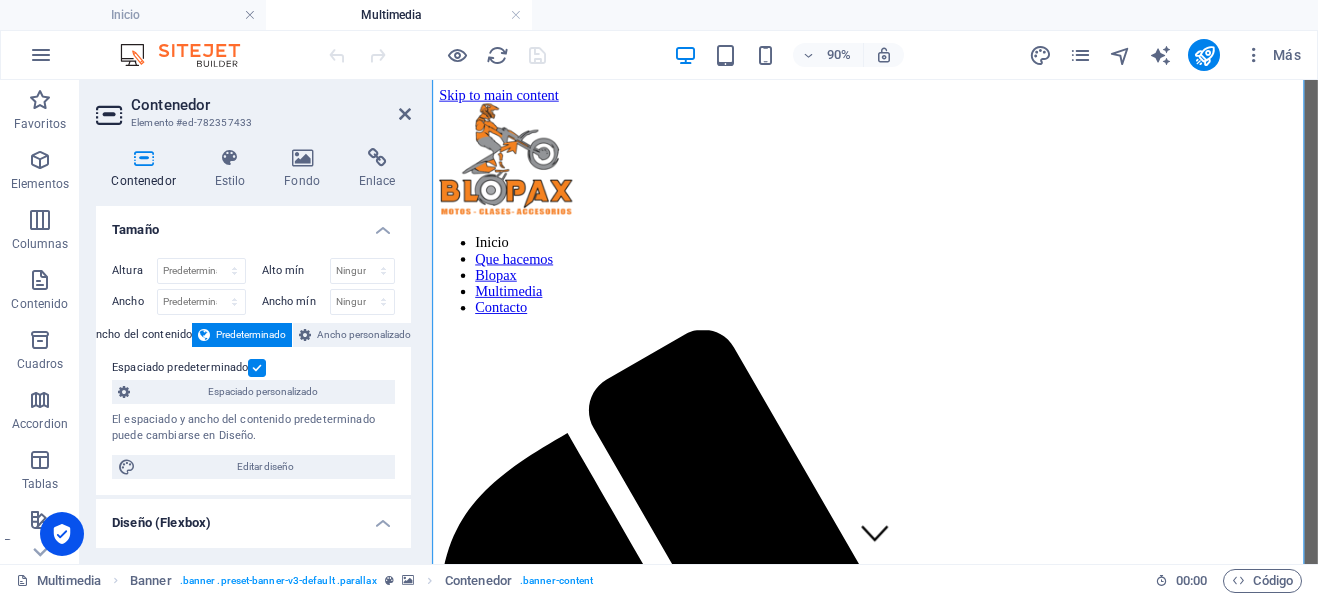 scroll, scrollTop: 264, scrollLeft: 0, axis: vertical 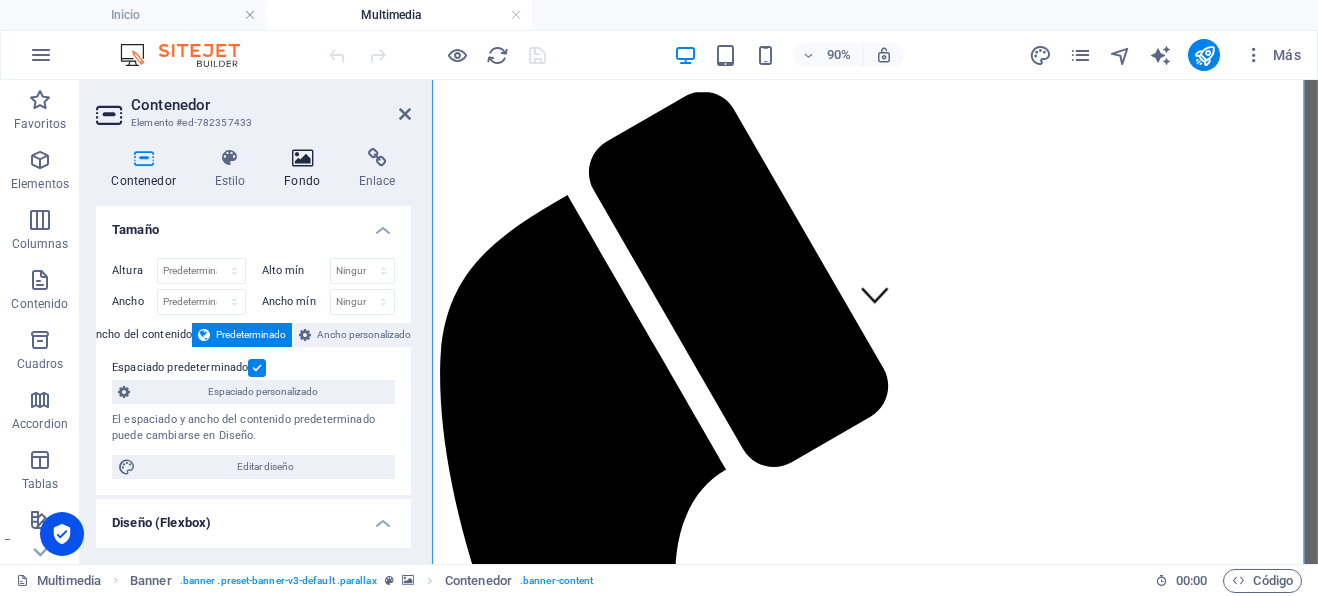 click at bounding box center [302, 158] 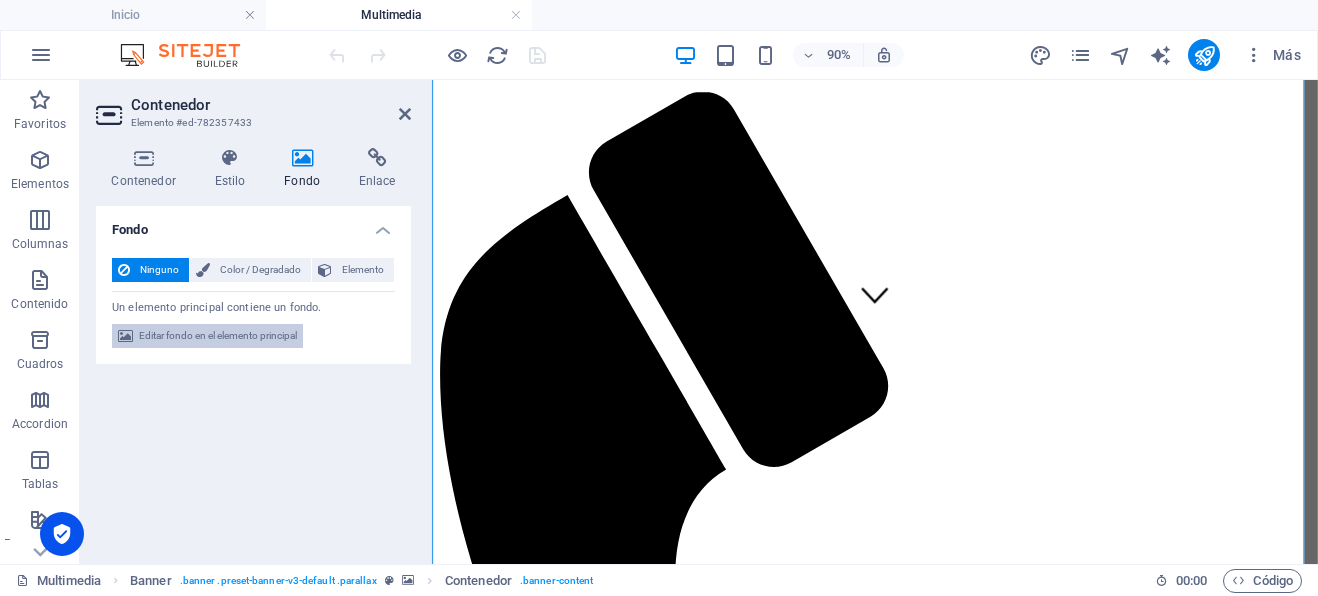 click on "Editar fondo en el elemento principal" at bounding box center (218, 336) 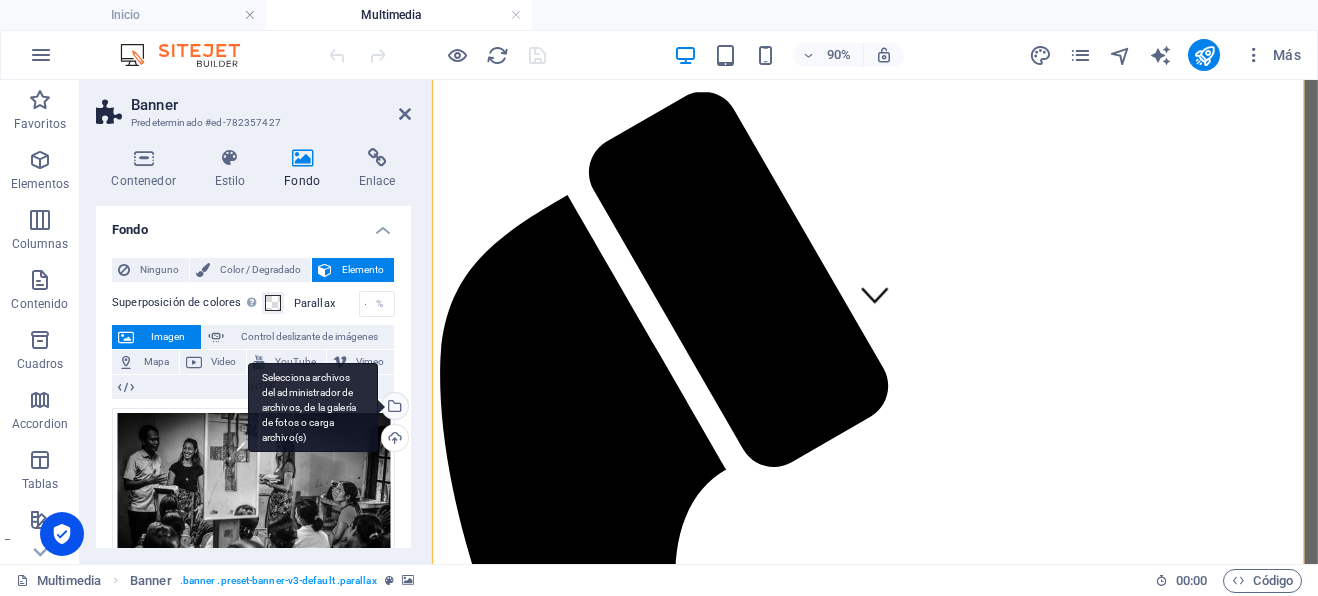 click on "Selecciona archivos del administrador de archivos, de la galería de fotos o carga archivo(s)" at bounding box center [393, 408] 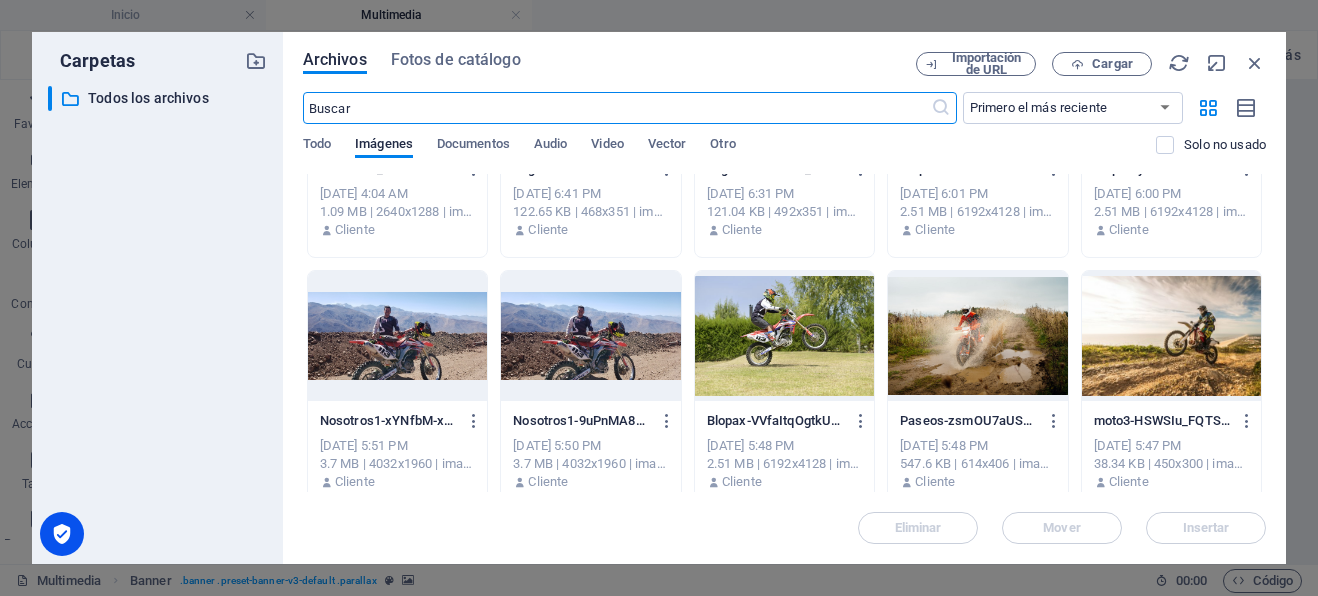 scroll, scrollTop: 0, scrollLeft: 0, axis: both 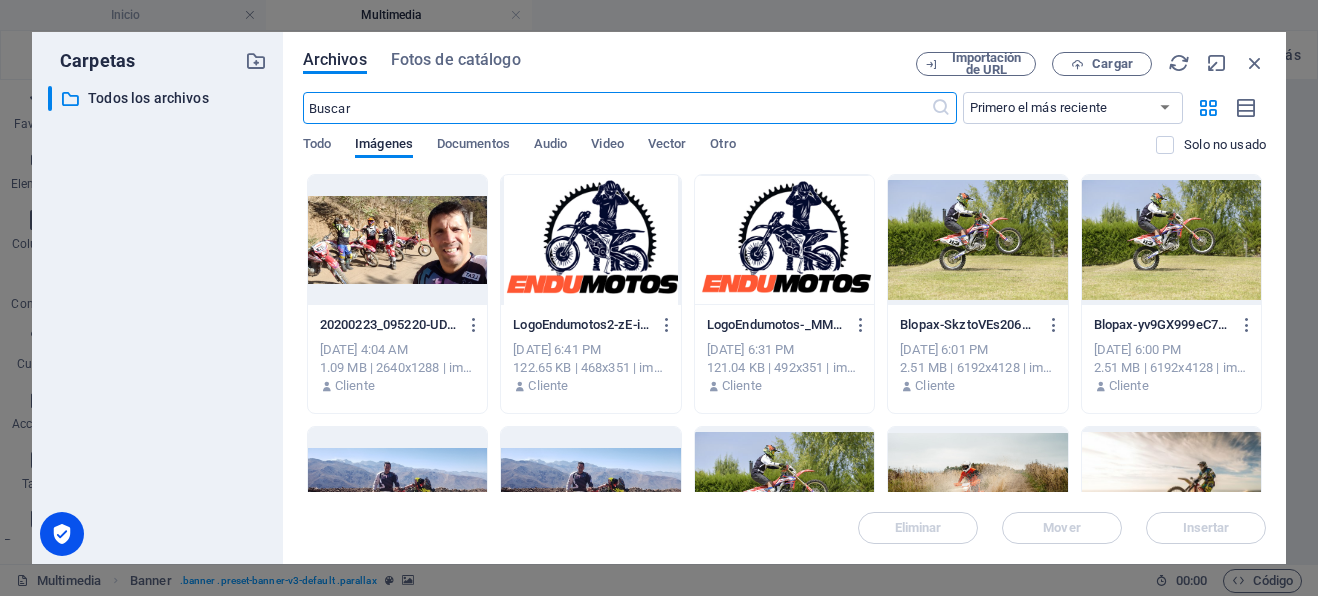 click at bounding box center [397, 240] 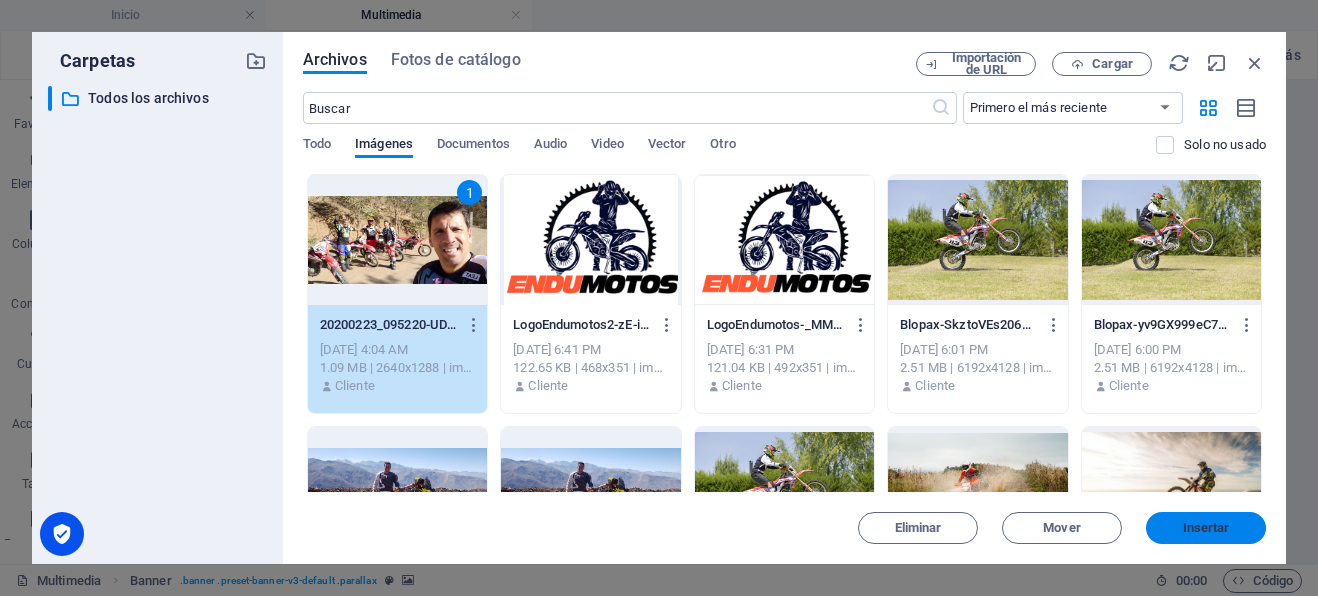 click on "Insertar" at bounding box center [1206, 528] 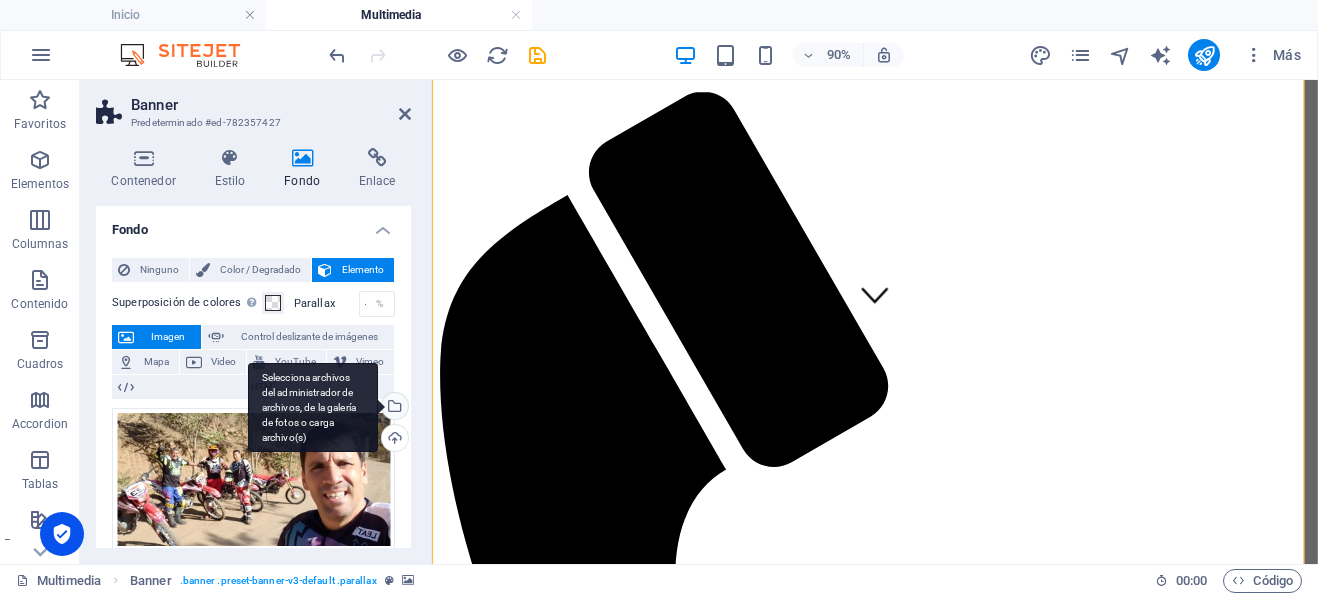 click on "Selecciona archivos del administrador de archivos, de la galería de fotos o carga archivo(s)" at bounding box center [313, 408] 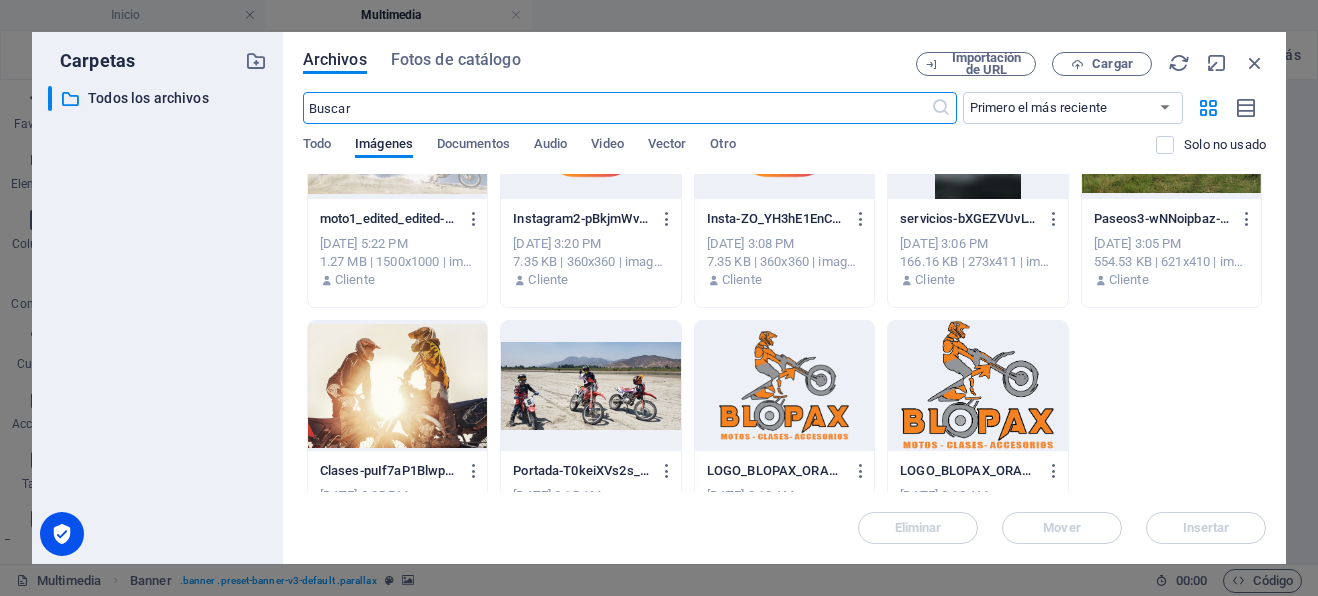 scroll, scrollTop: 866, scrollLeft: 0, axis: vertical 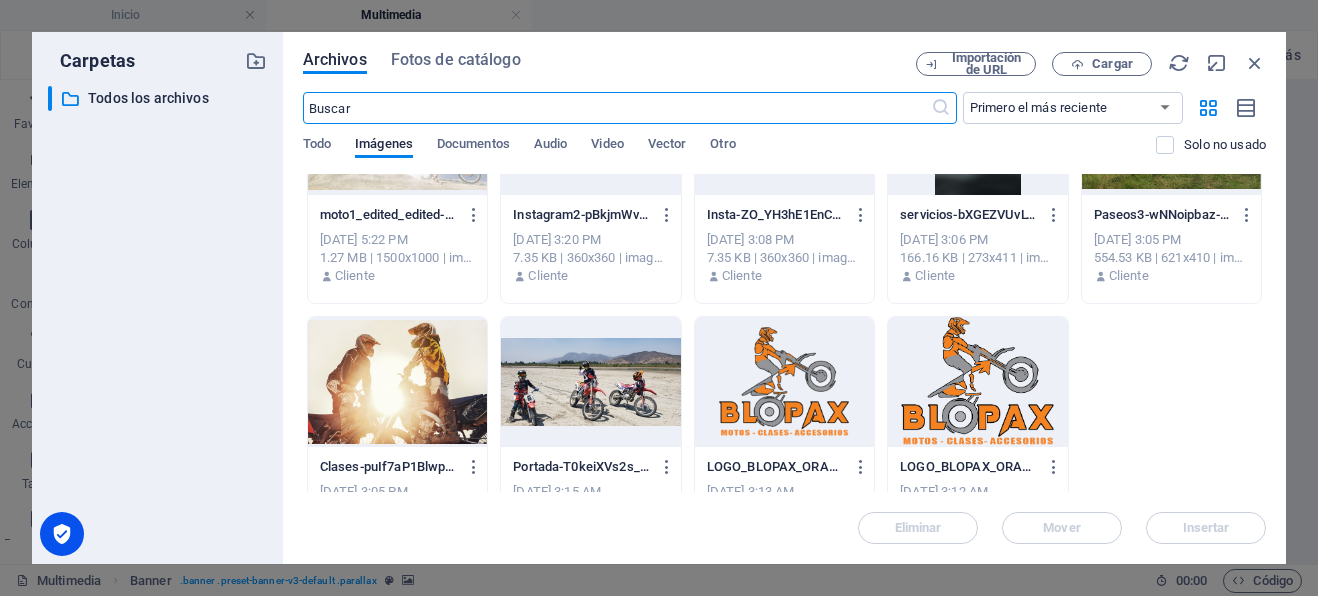 click at bounding box center (397, 382) 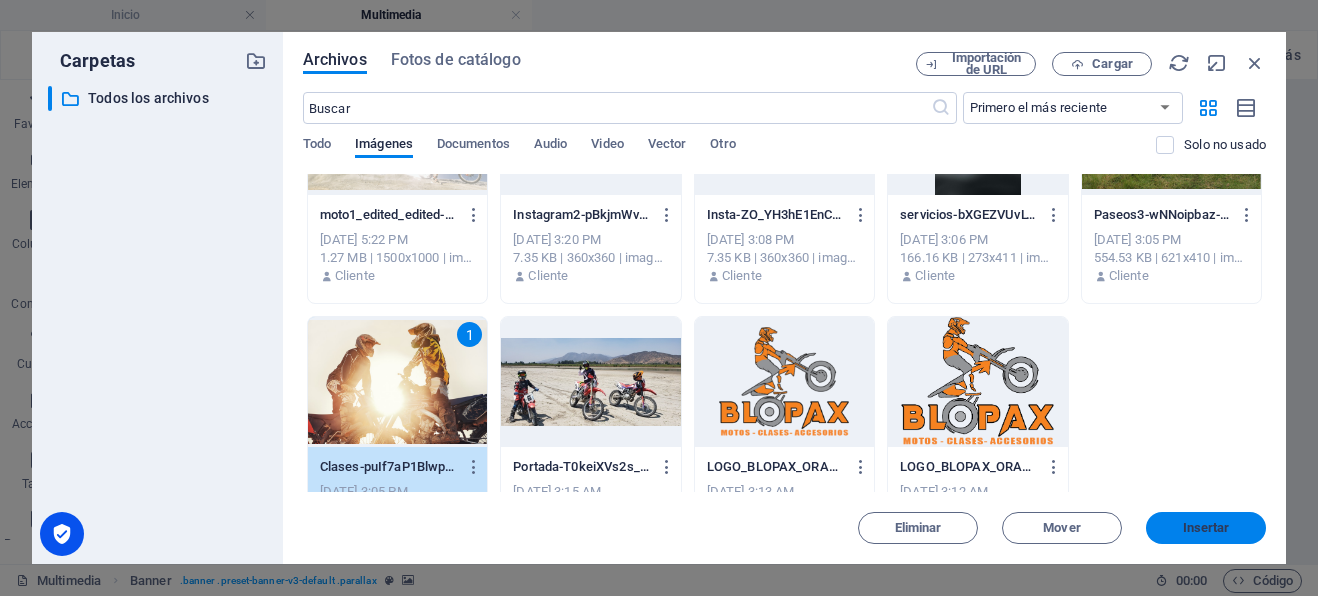 click on "Insertar" at bounding box center (1206, 528) 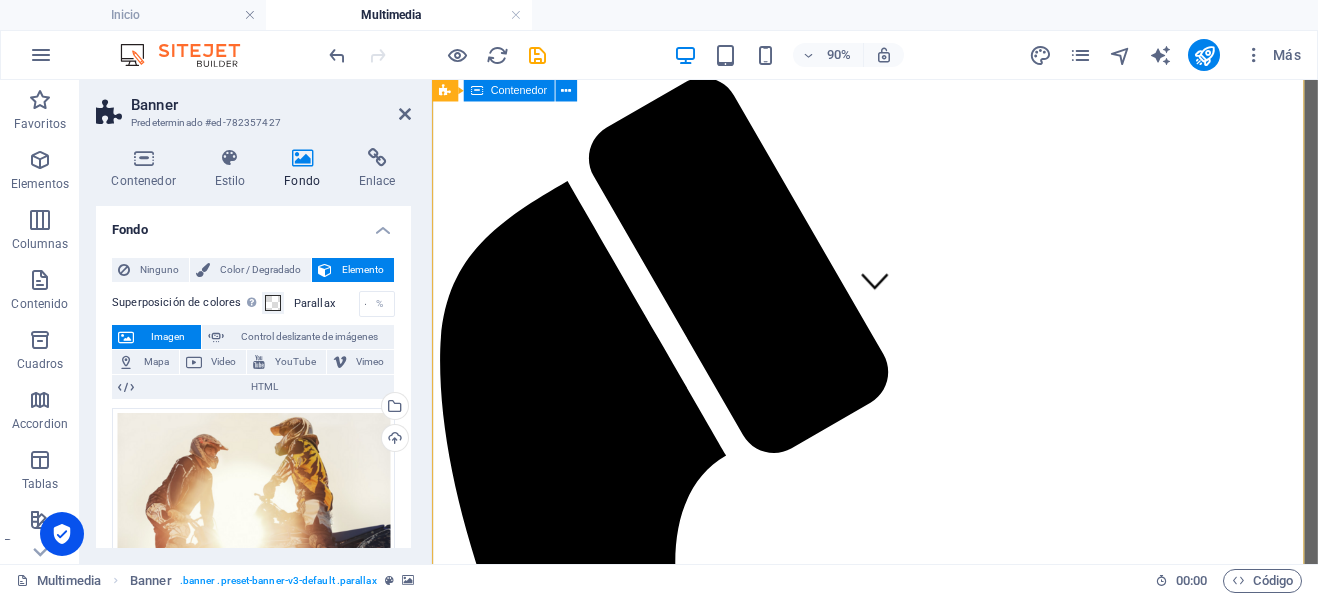 scroll, scrollTop: 279, scrollLeft: 0, axis: vertical 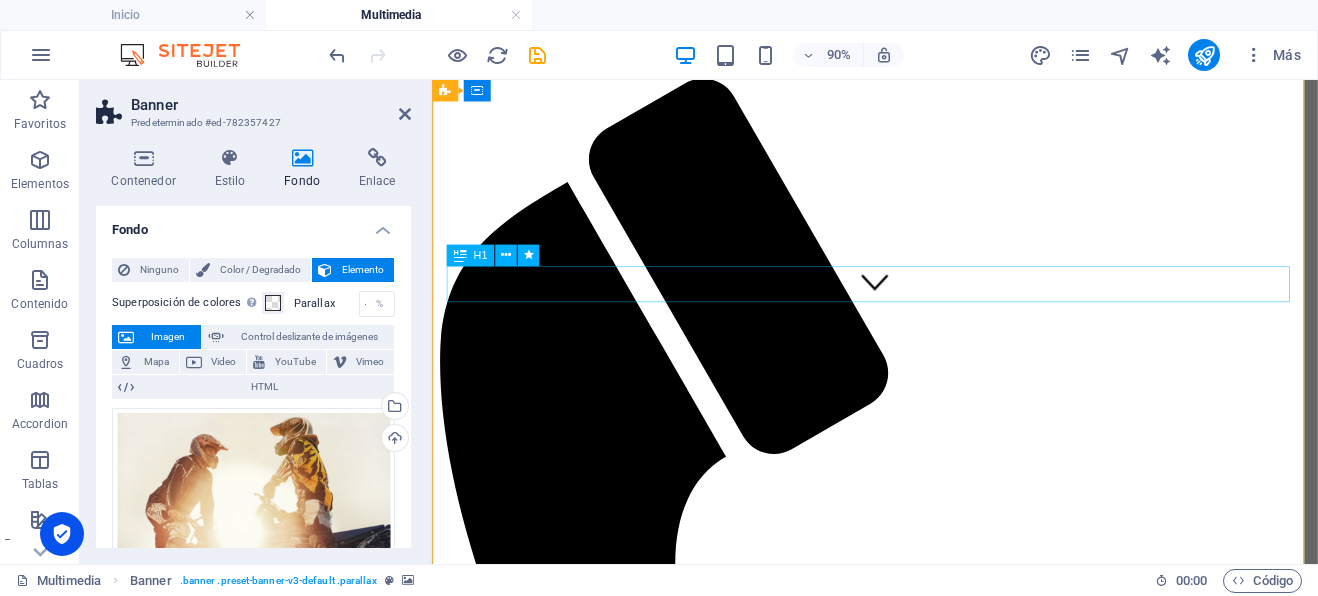click on "Your Community" at bounding box center (924, 2100) 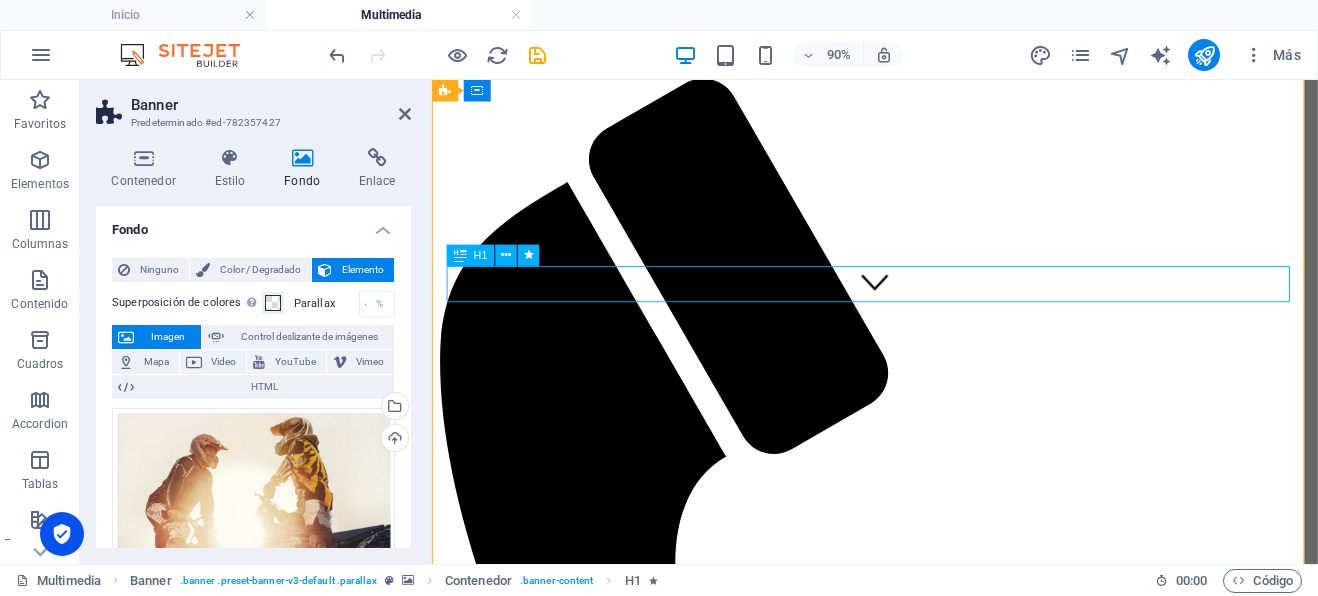 click on "Your Community" at bounding box center (924, 2100) 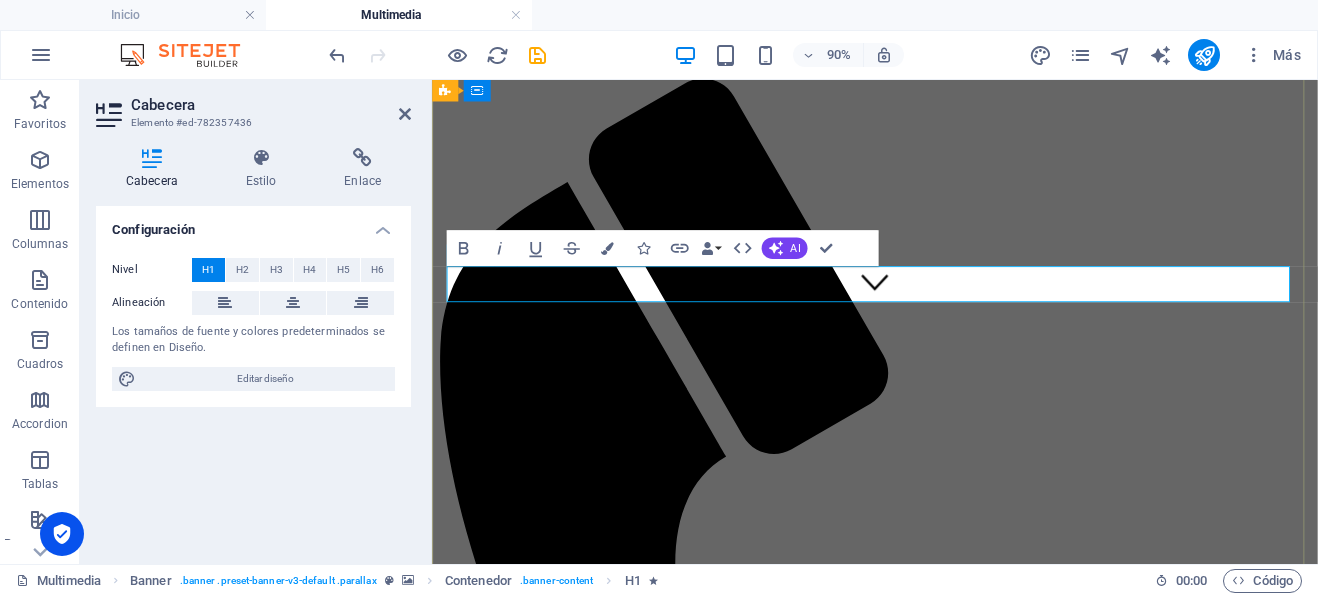 type 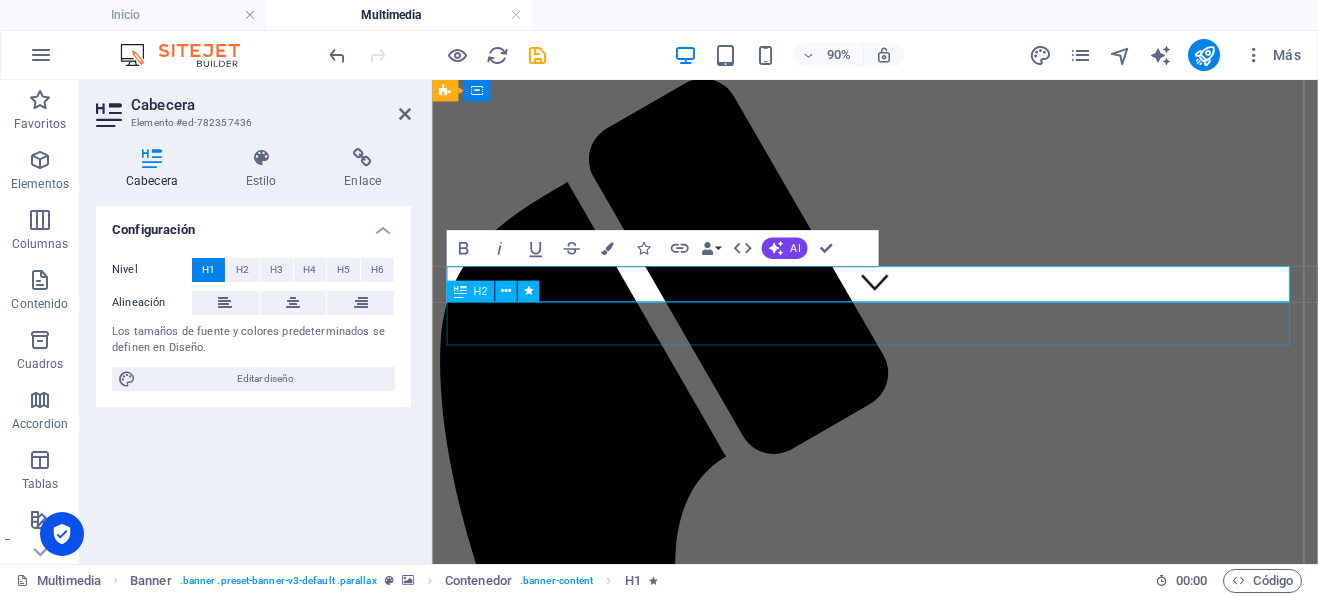 click on "IN  [GEOGRAPHIC_DATA] - [GEOGRAPHIC_DATA]" at bounding box center (924, 2154) 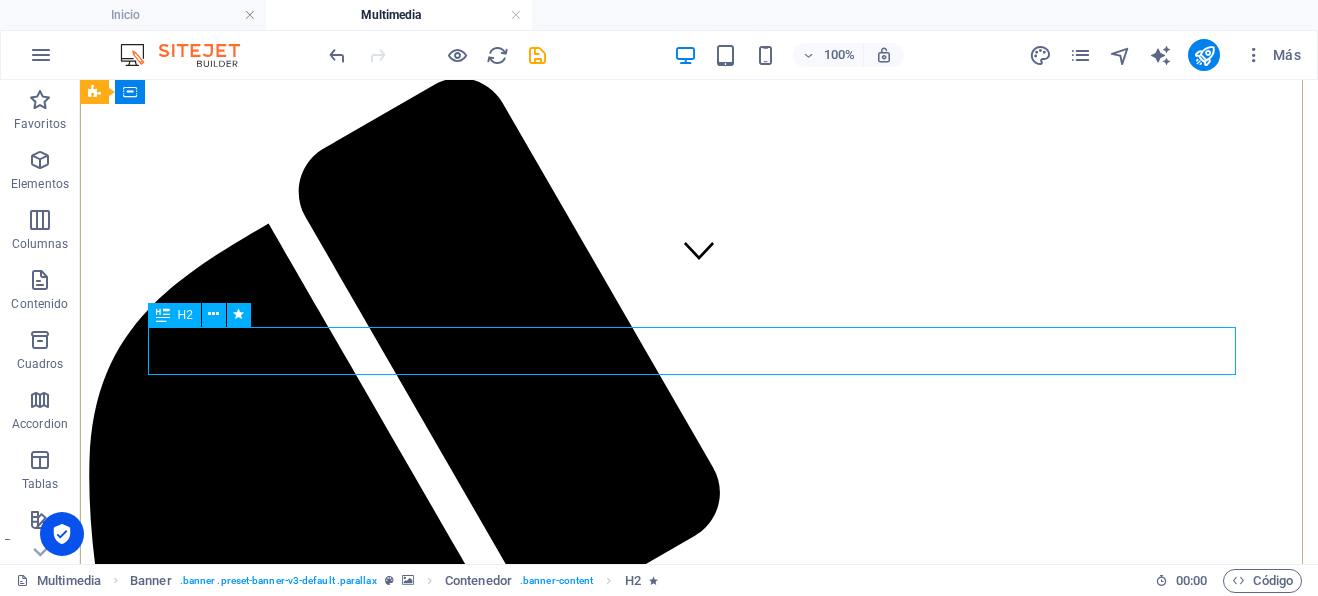 click on "IN  [GEOGRAPHIC_DATA] - [GEOGRAPHIC_DATA]" at bounding box center [699, 2469] 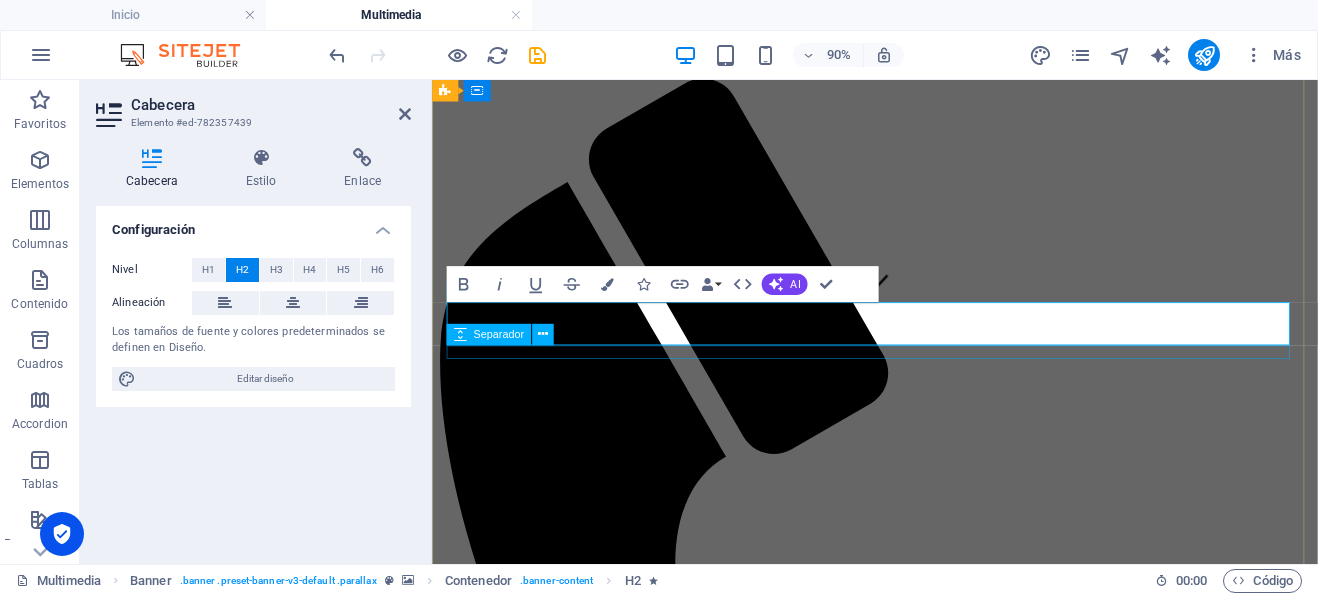 type 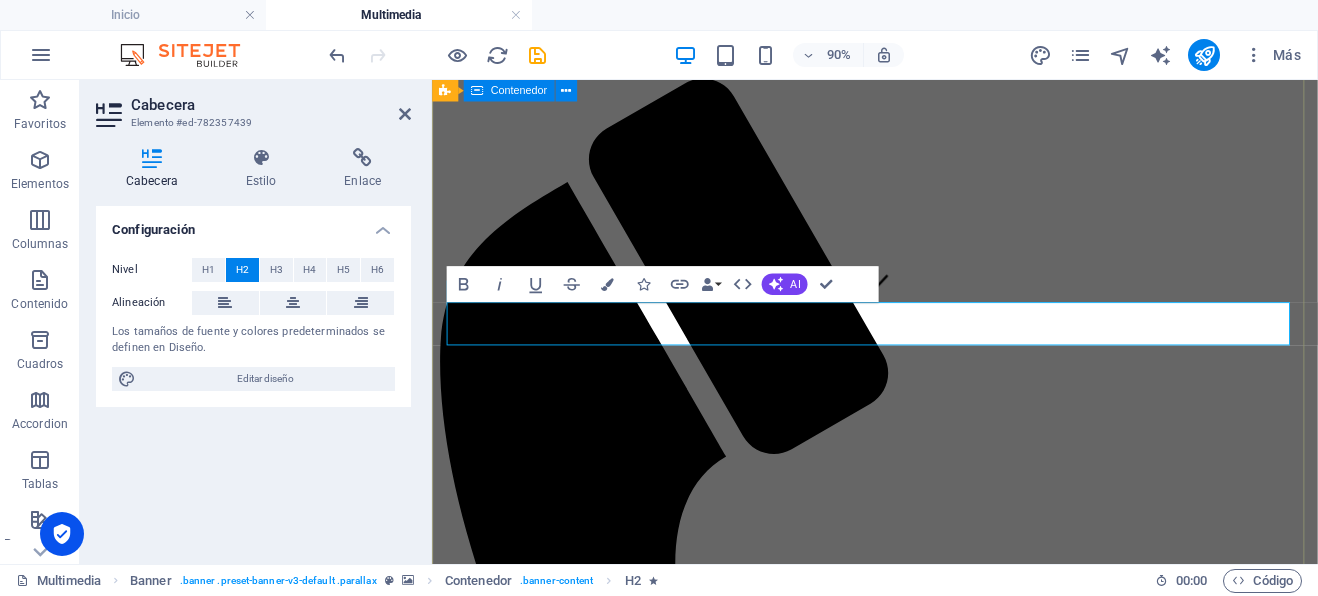 click on "NUestra galeria de clases y paseos Learn more" at bounding box center [924, 2141] 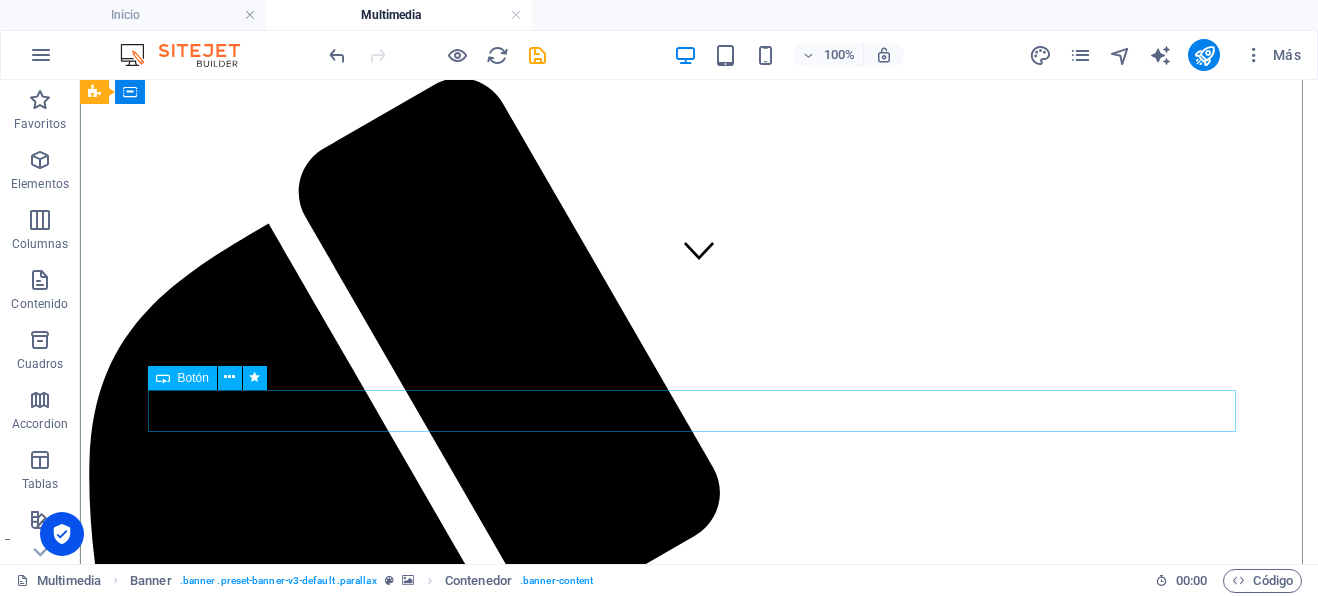 click on "Learn more" at bounding box center (699, 2527) 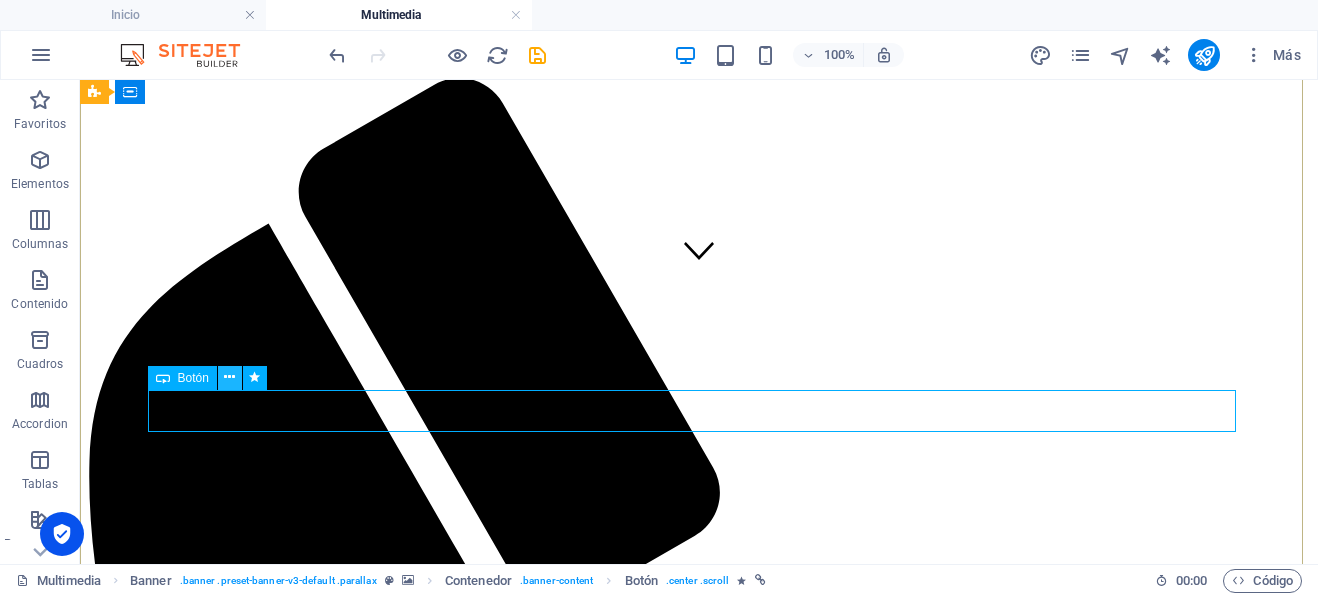 click at bounding box center [229, 377] 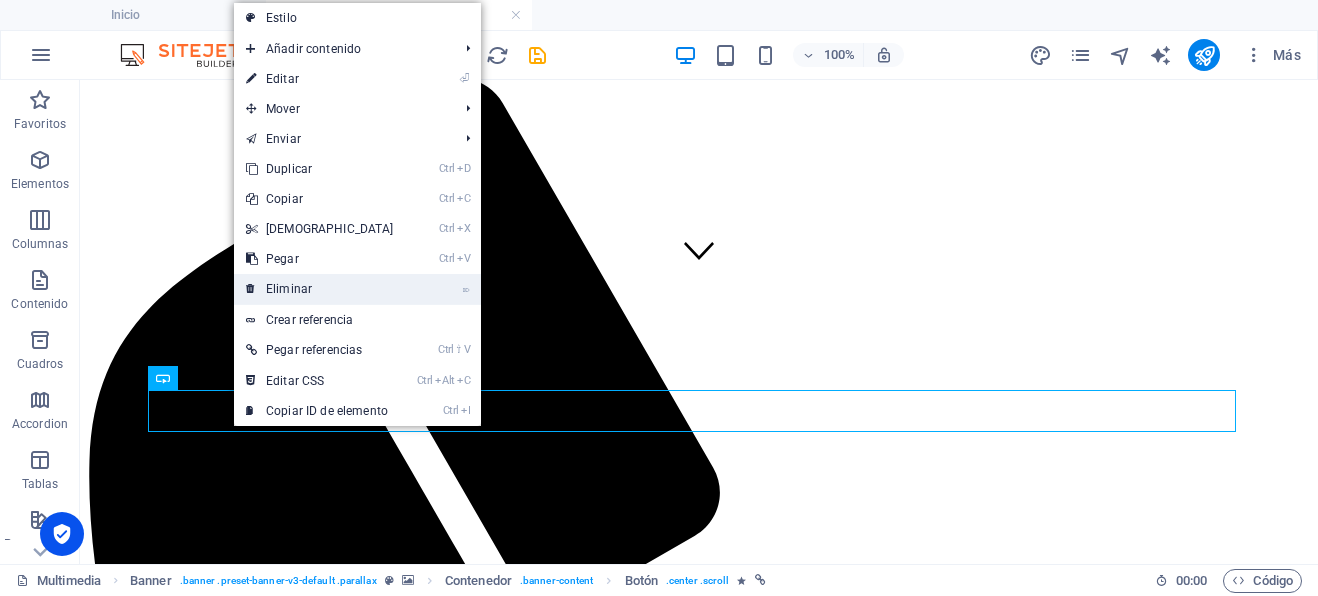 click on "⌦  Eliminar" at bounding box center [320, 289] 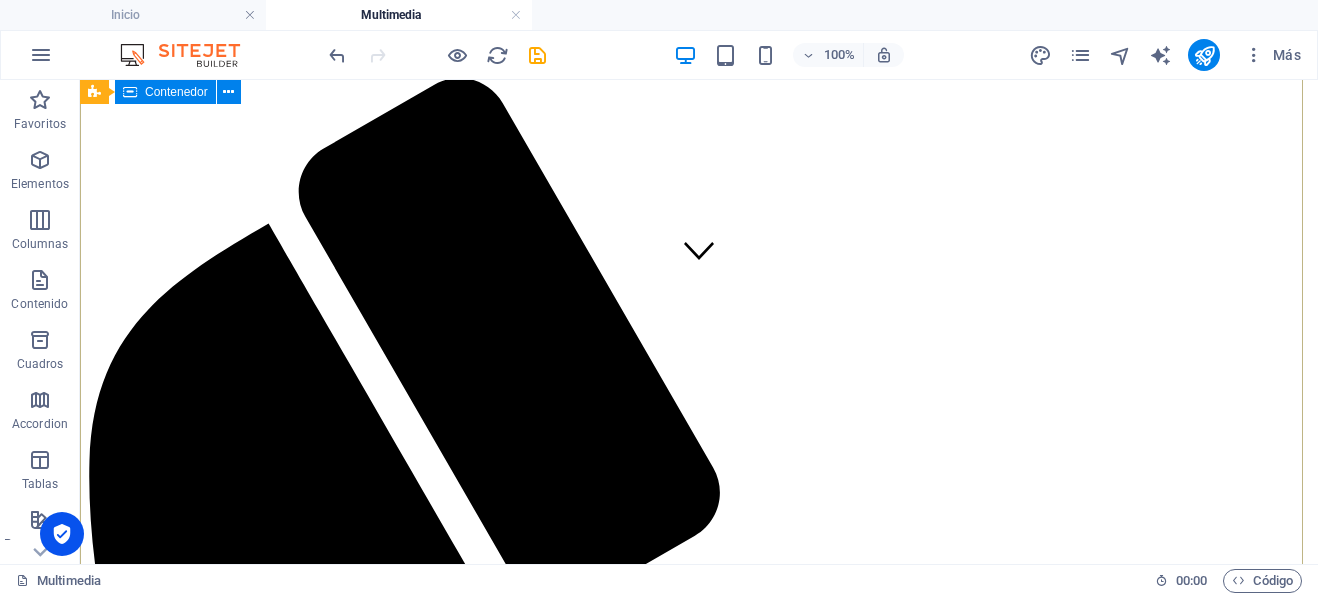 click on "NUestra galeria de clases y paseos" at bounding box center [699, 2447] 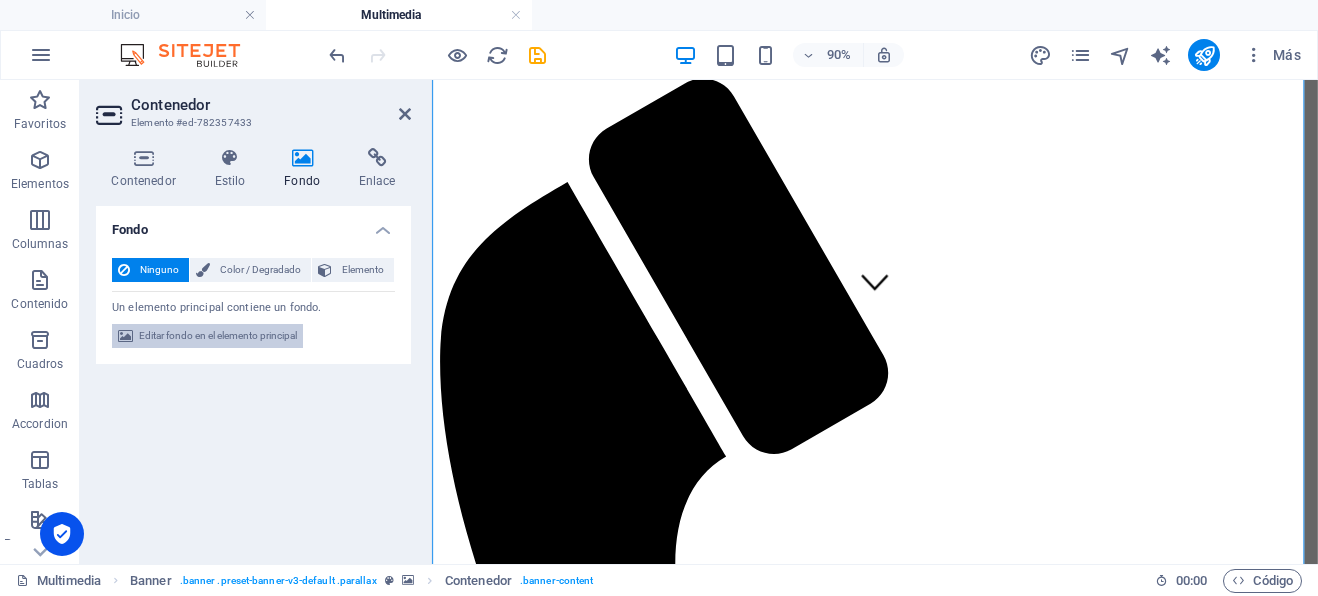 click on "Editar fondo en el elemento principal" at bounding box center [218, 336] 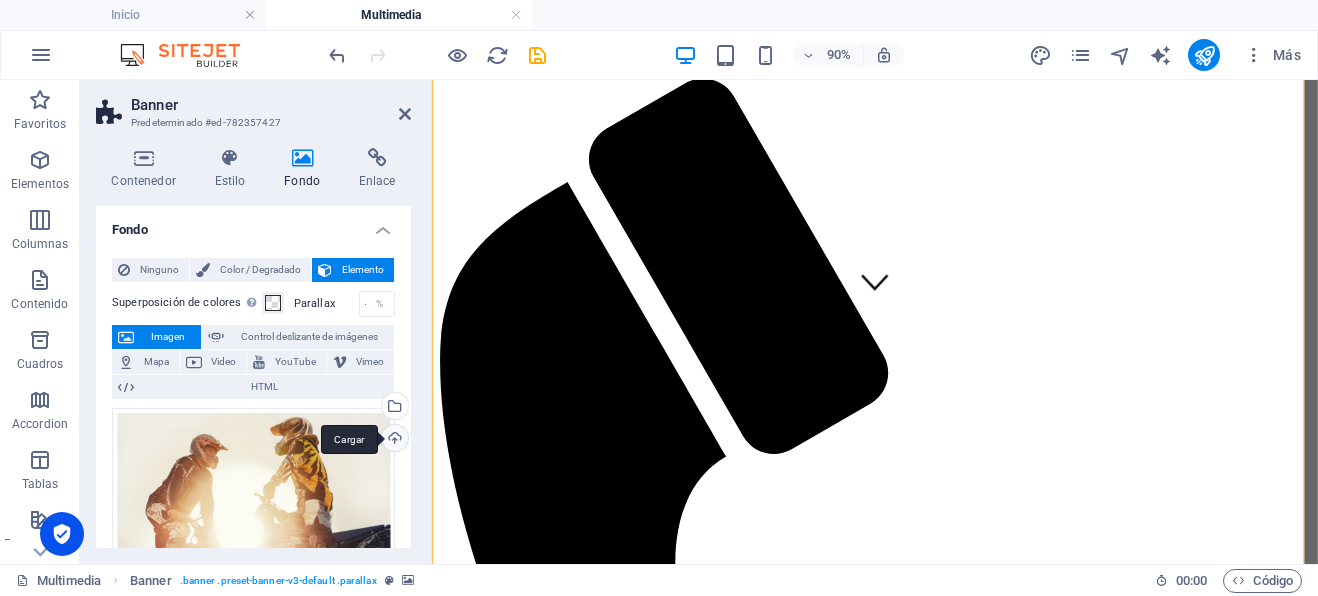 click on "Cargar" at bounding box center [393, 440] 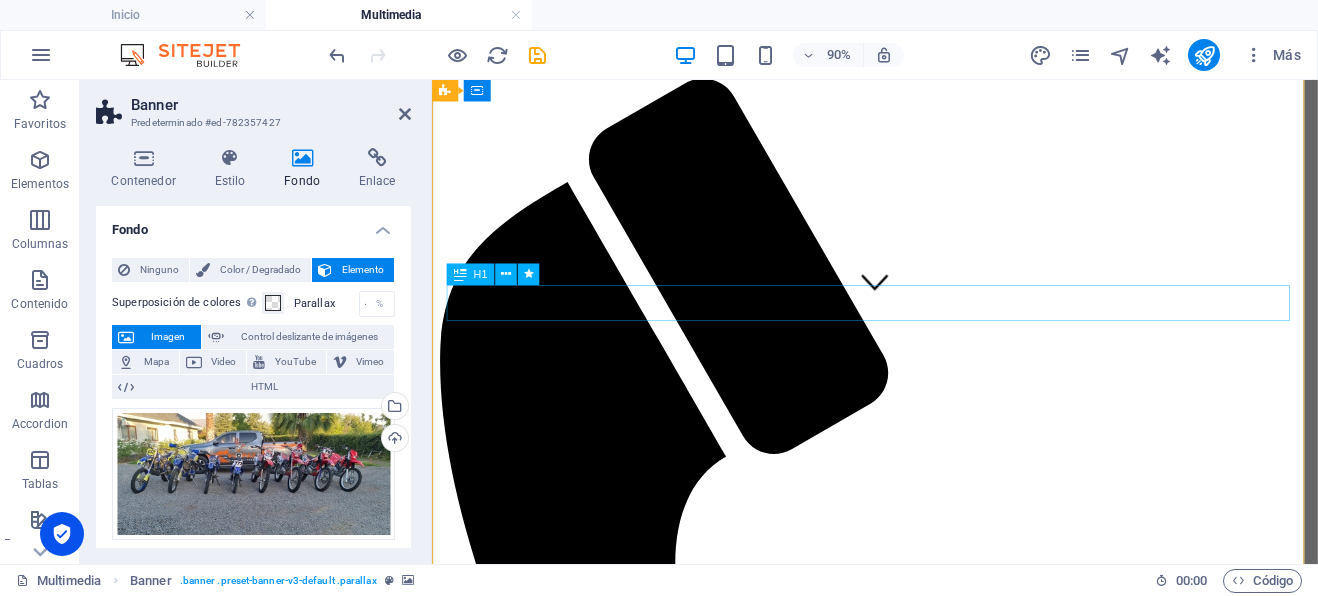 click on "NUestra galeria" at bounding box center [924, 2100] 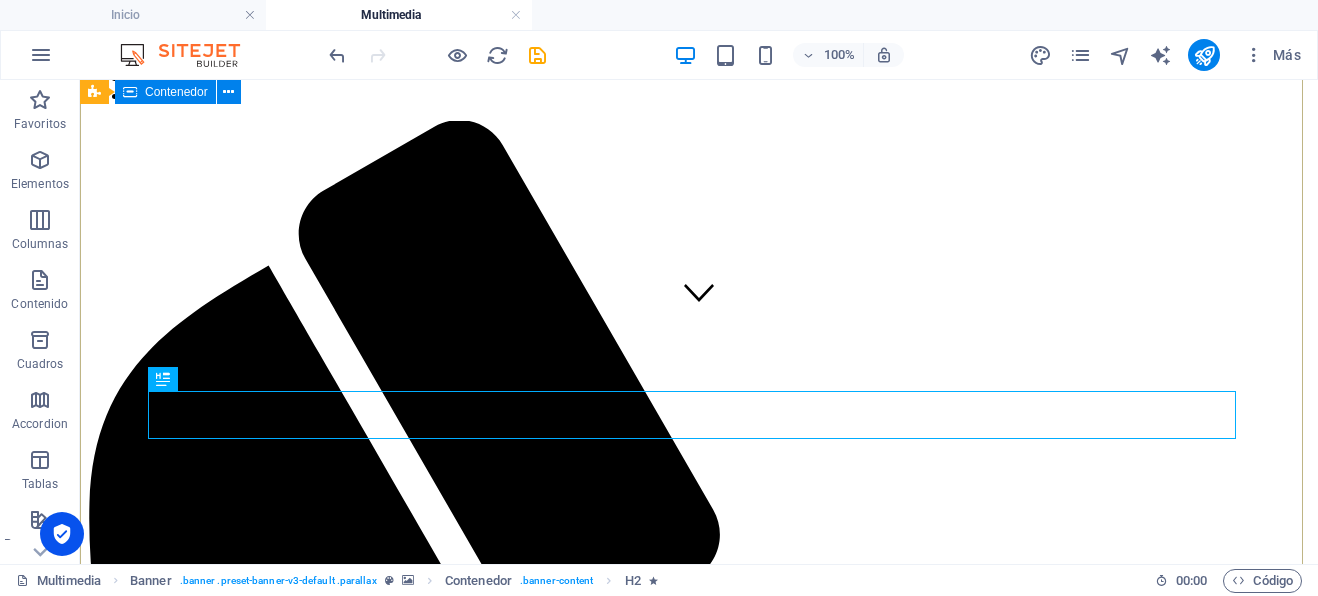 scroll, scrollTop: 235, scrollLeft: 0, axis: vertical 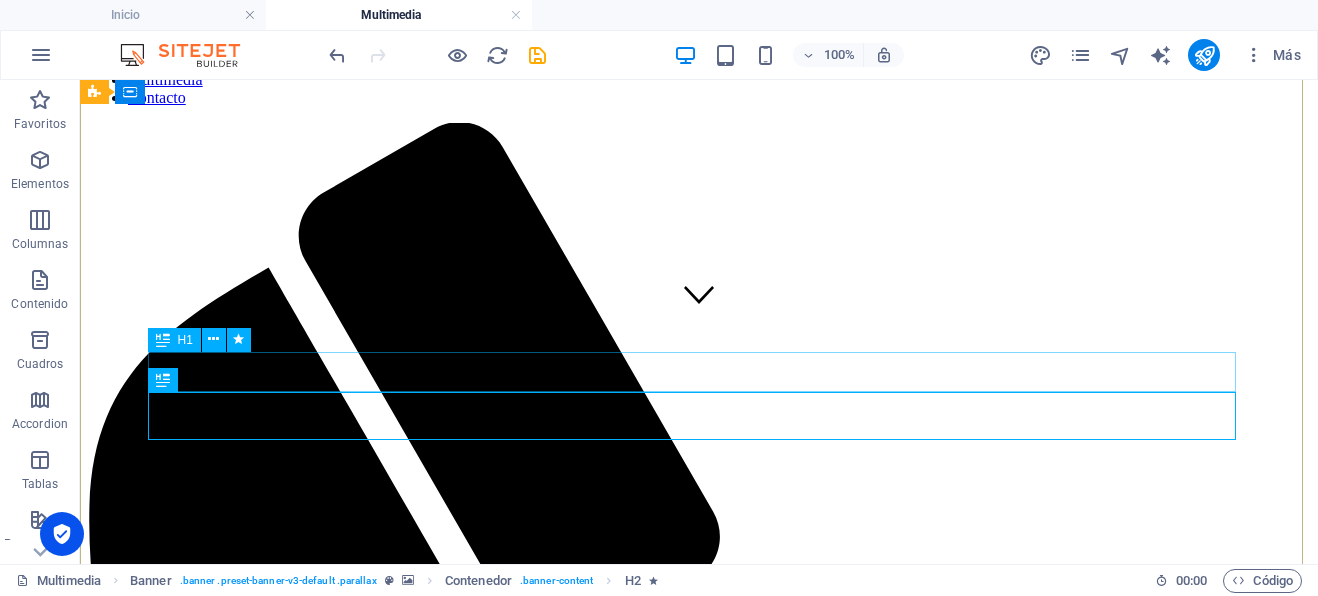 click on "NUestra galeria" at bounding box center [699, 2460] 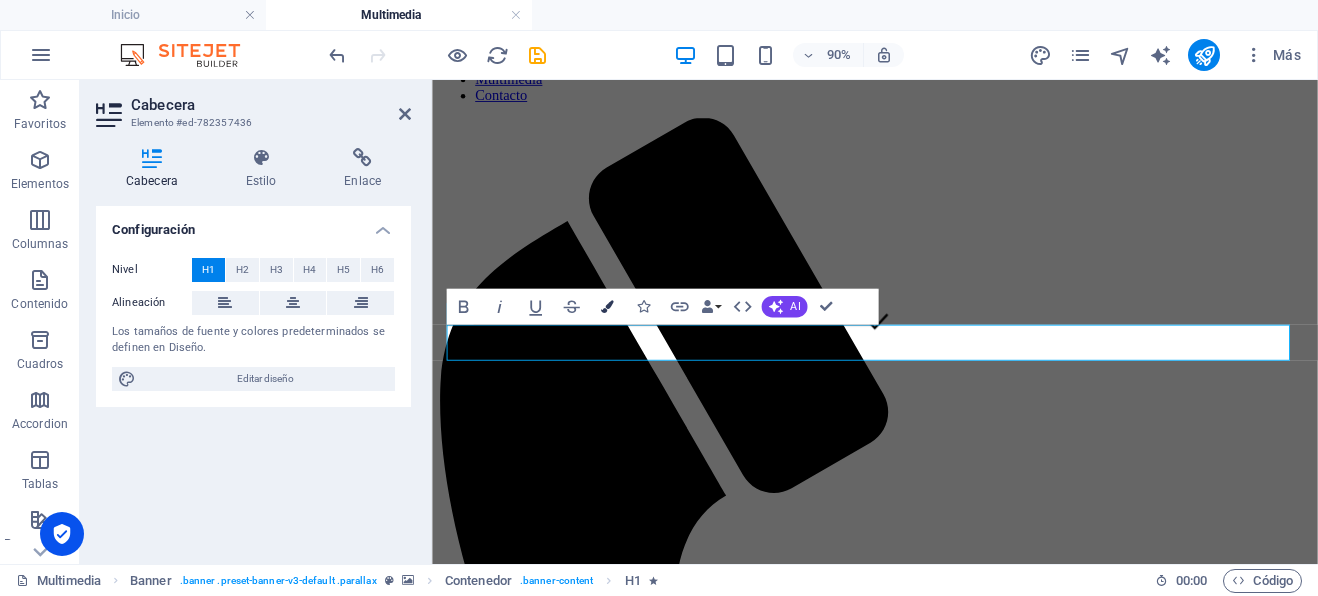 click at bounding box center (607, 306) 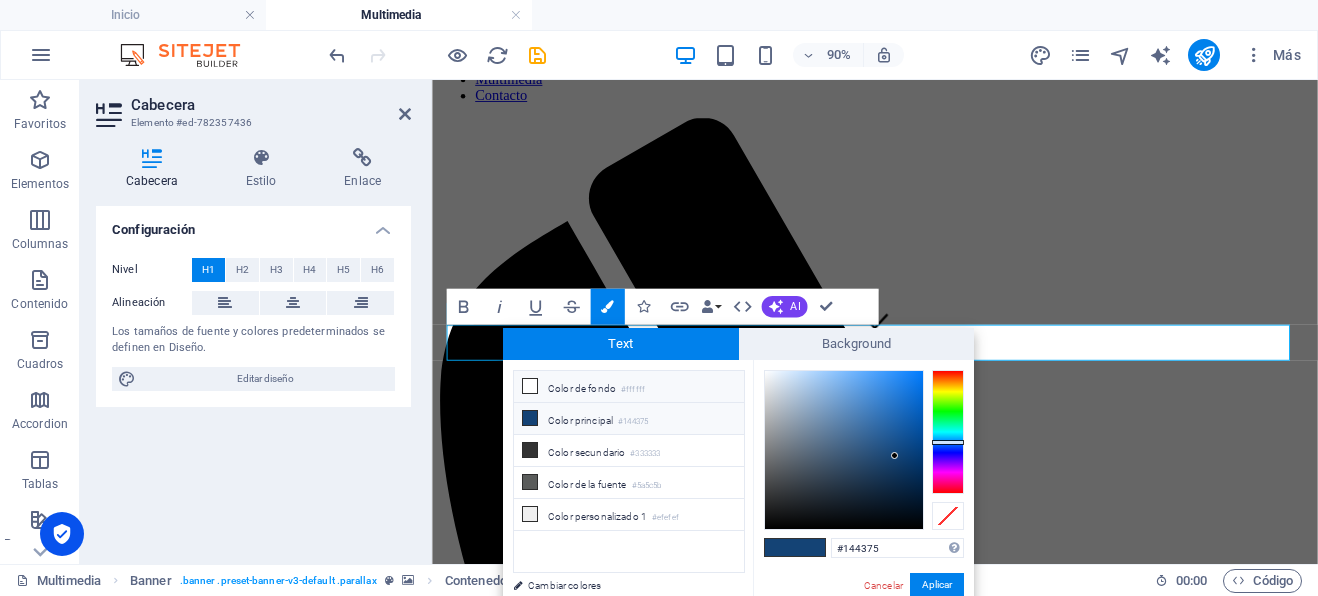 click at bounding box center [530, 386] 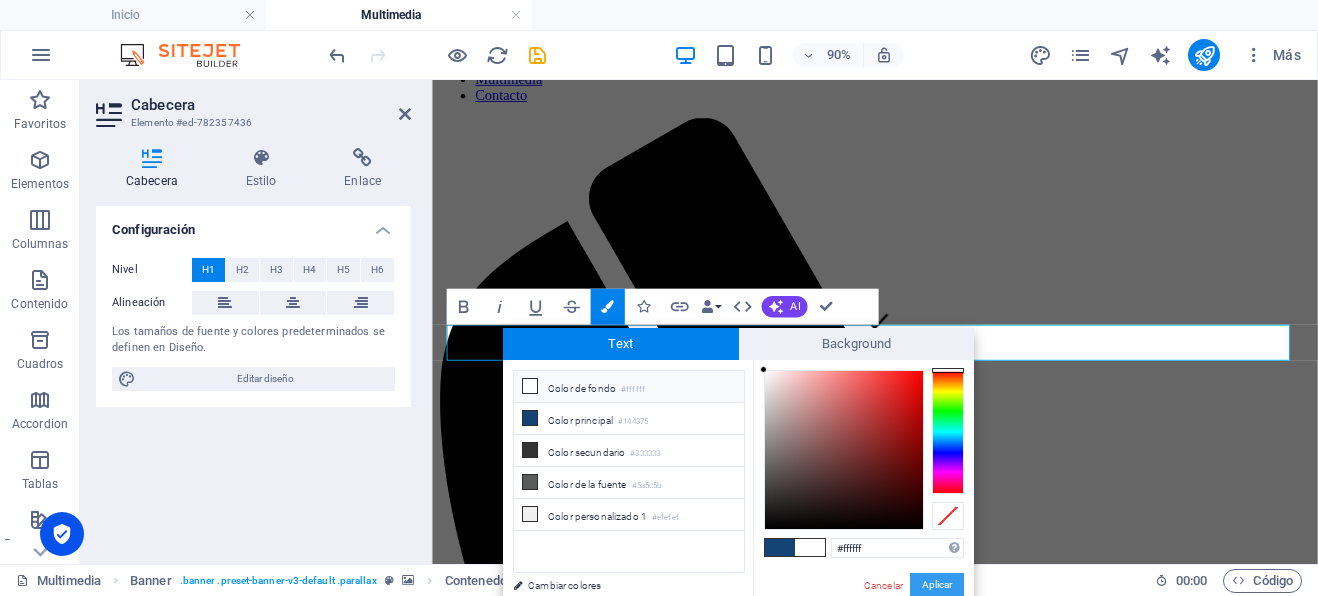 click on "Aplicar" at bounding box center [937, 585] 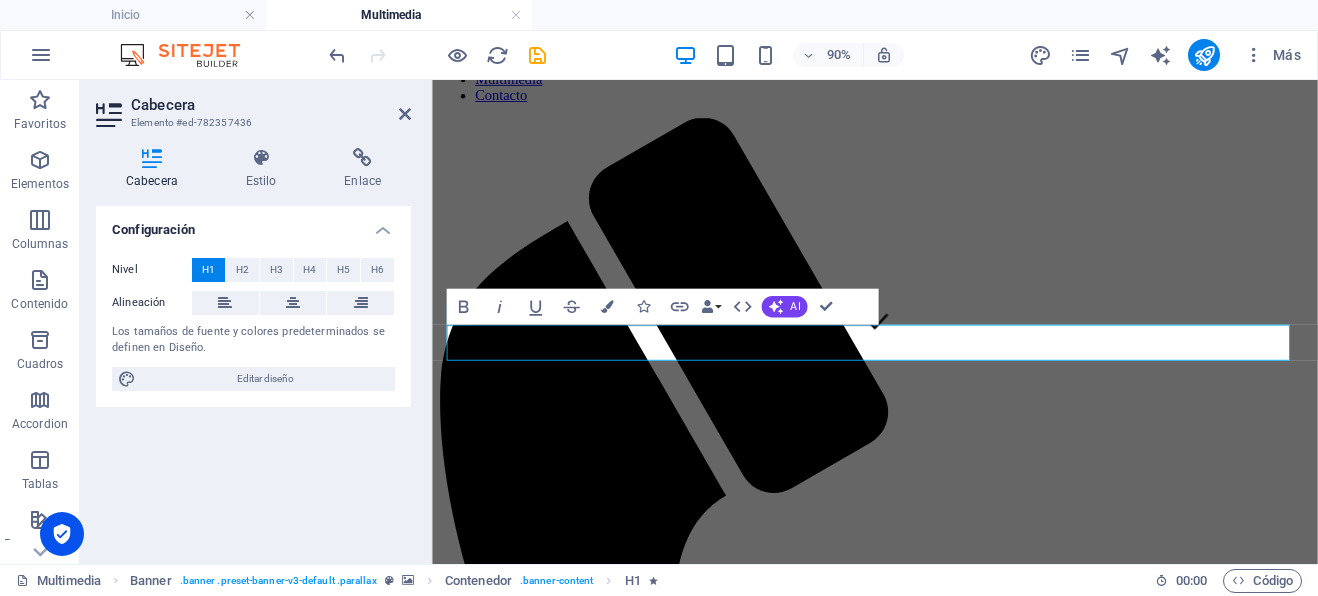 click on "NUestra galeria de clases y paseos" at bounding box center [924, 2176] 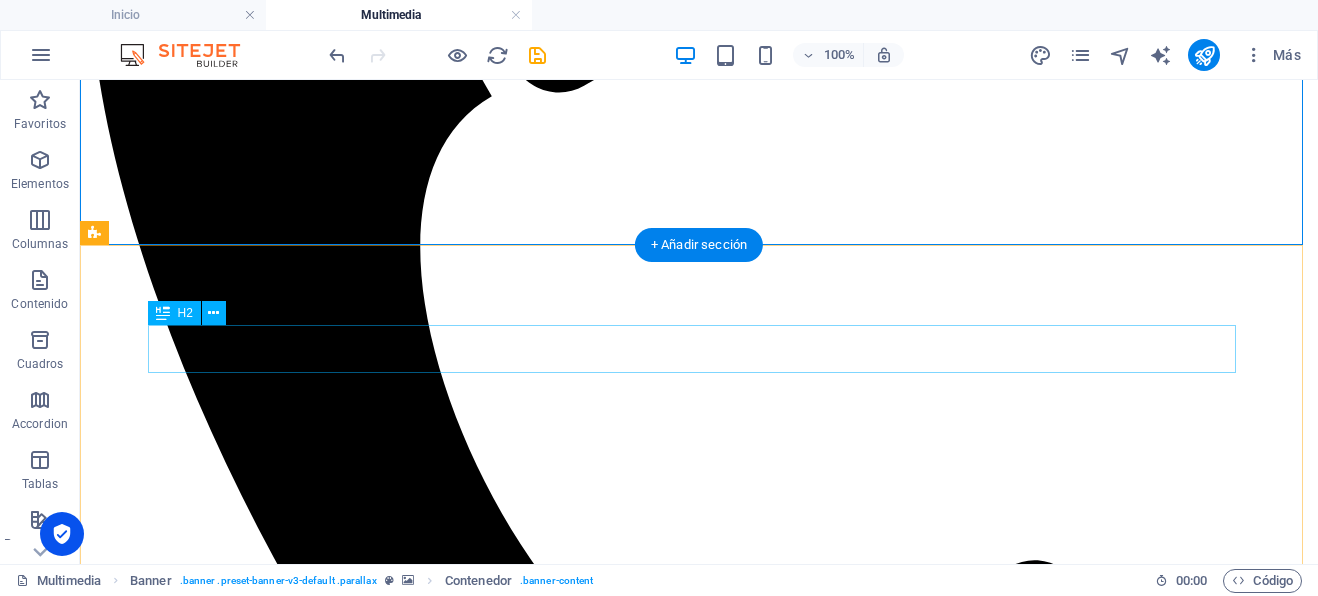 scroll, scrollTop: 794, scrollLeft: 0, axis: vertical 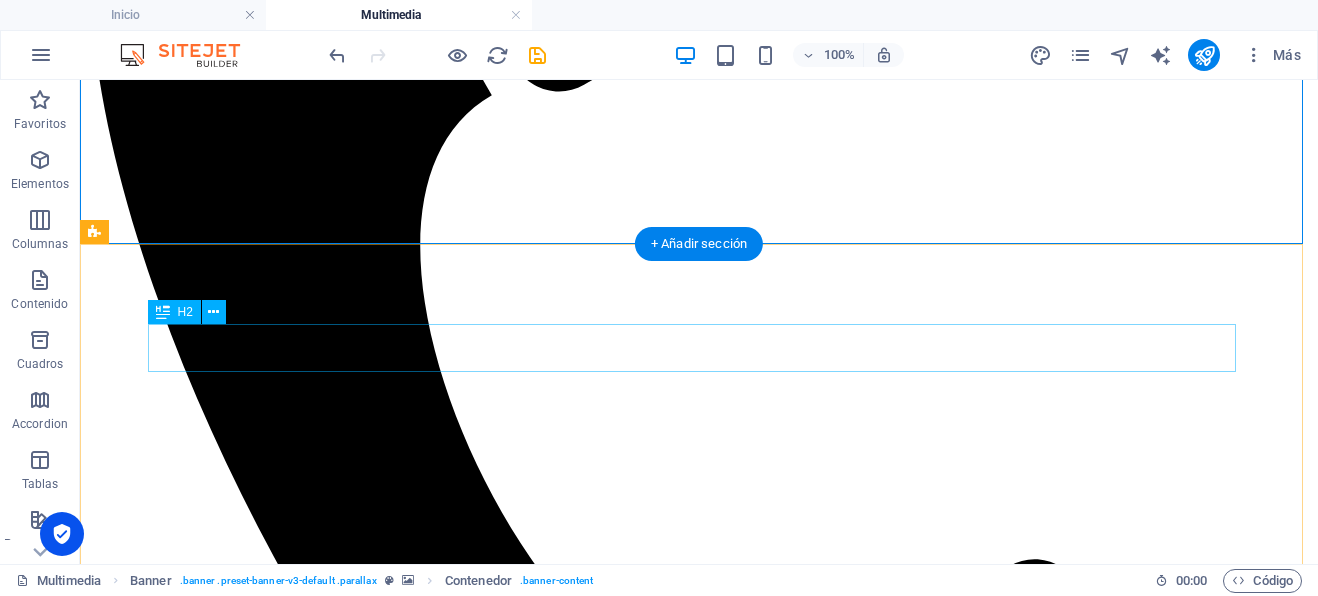 click on "Your community in [GEOGRAPHIC_DATA]!" at bounding box center [699, 2036] 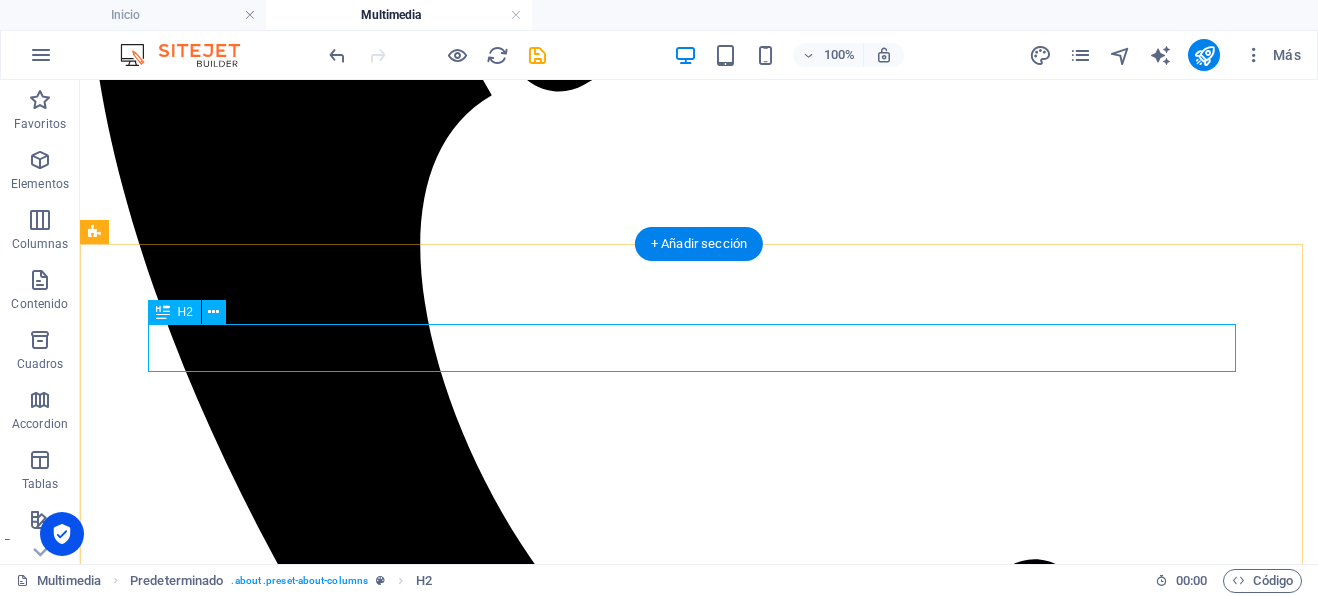 click on "Your community in [GEOGRAPHIC_DATA]!" at bounding box center (699, 2036) 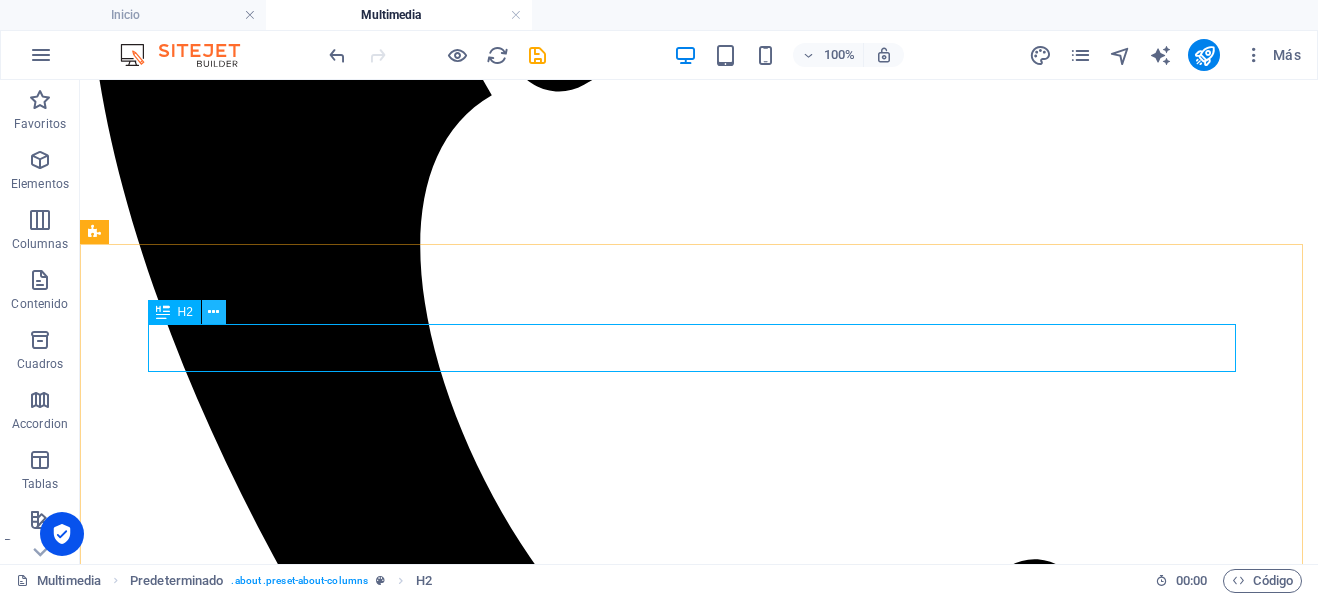 click at bounding box center (213, 312) 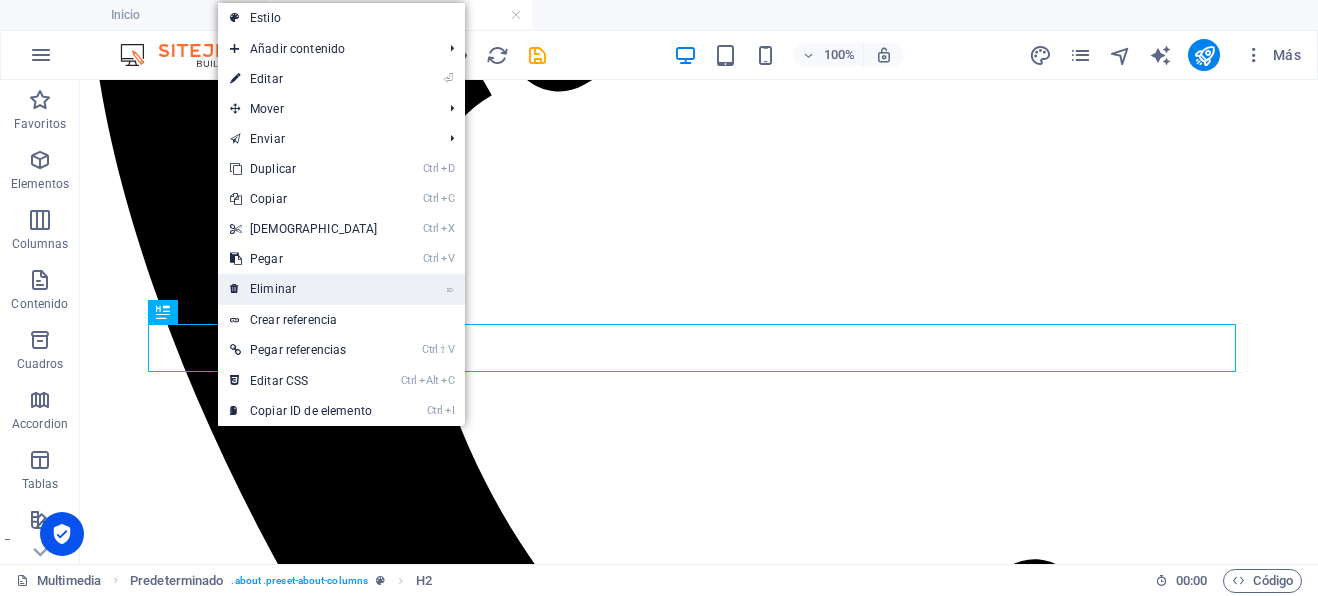 click on "⌦  Eliminar" at bounding box center [304, 289] 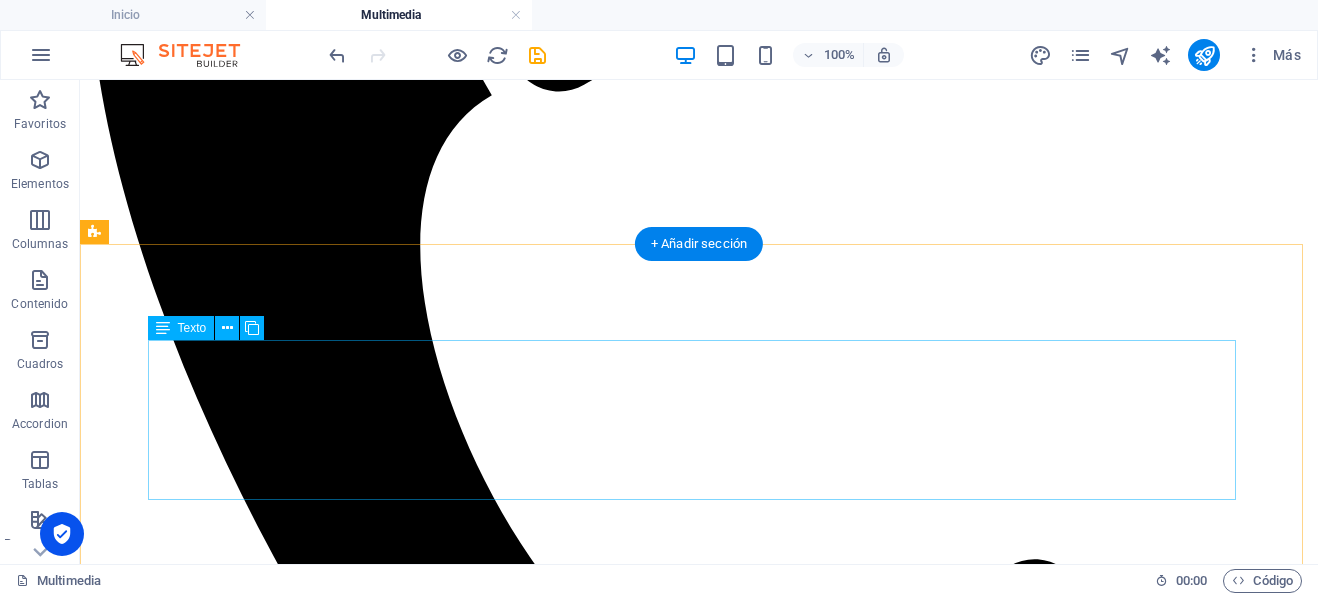 click on "Lorem ipsum dolor sit amet, consectetur adipisicing elit. [PERSON_NAME], assumenda, dolore, cum [PERSON_NAME] asperiores consequatur suscipit quidem ducimus eveniet iure expedita consectetur odio voluptatum similique fugit voluptates rem accusamus quae quas dolorem tenetur facere tempora maiores adipisci reiciendis accusantium voluptatibus id voluptate tempore dolor harum nisi amet! Nobis, eaque.Lorem ipsum dolor sit amet, consectetur adipisicing elit. Libero, assumenda, dolore, cum [PERSON_NAME] asperiores consequatur suscipit quidem." at bounding box center [699, 2071] 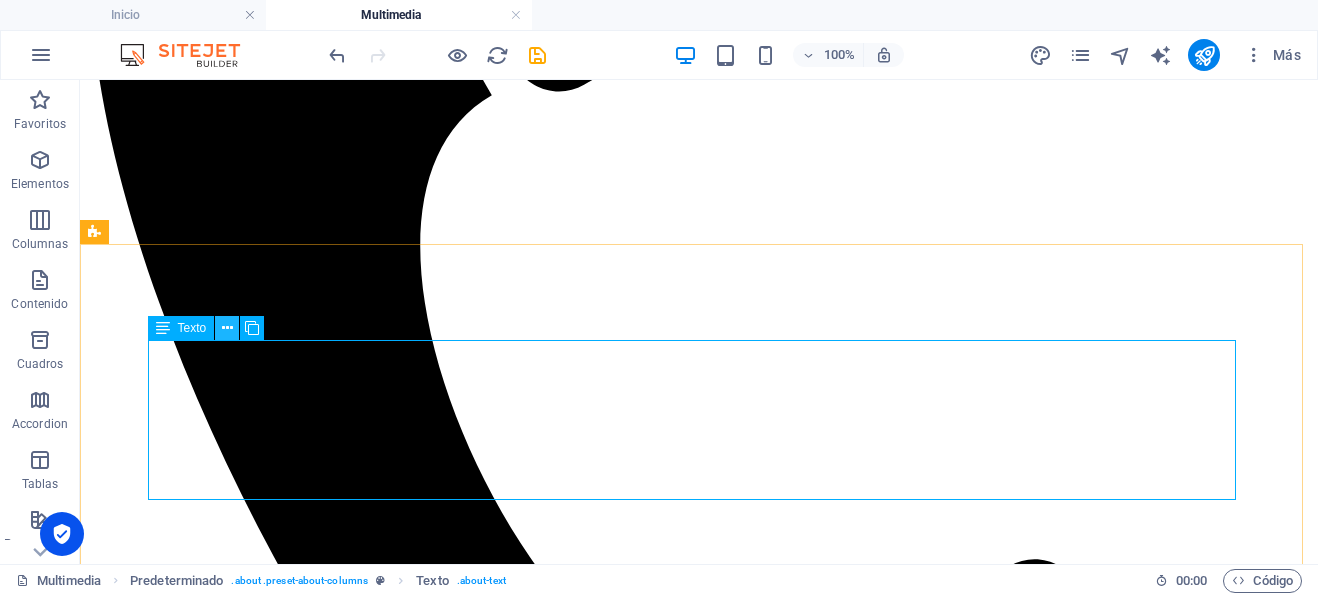 click at bounding box center [227, 328] 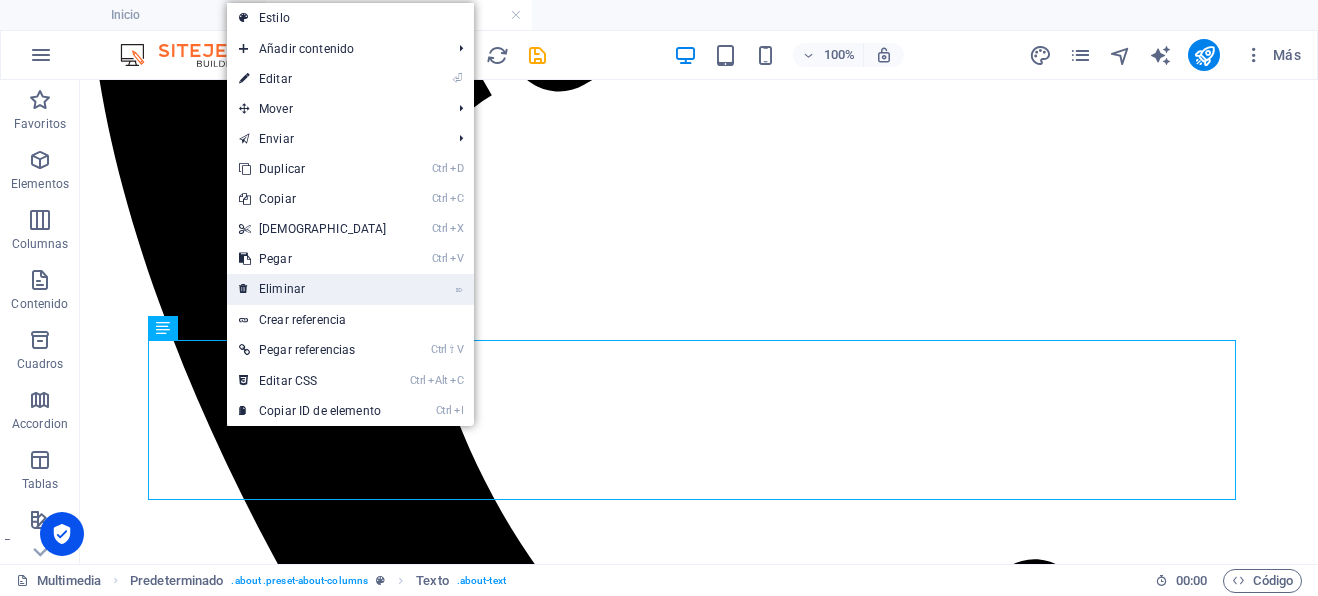 click on "⌦  Eliminar" at bounding box center [313, 289] 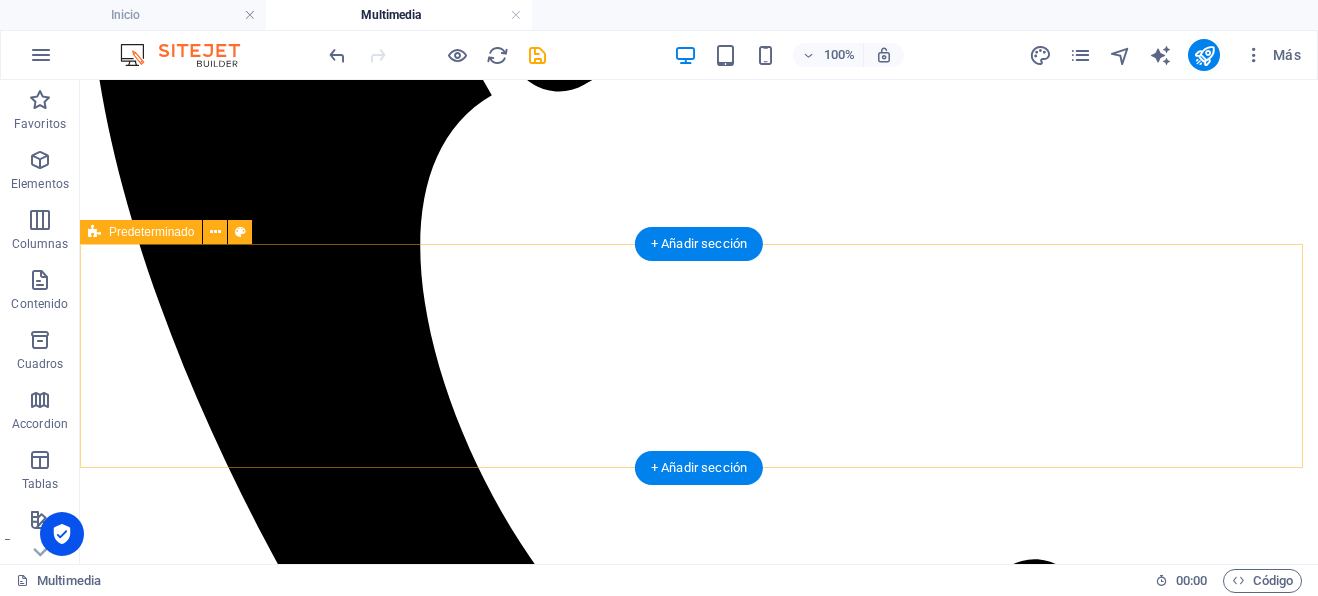 click on "Find your Theme-Evening!" at bounding box center [699, 2036] 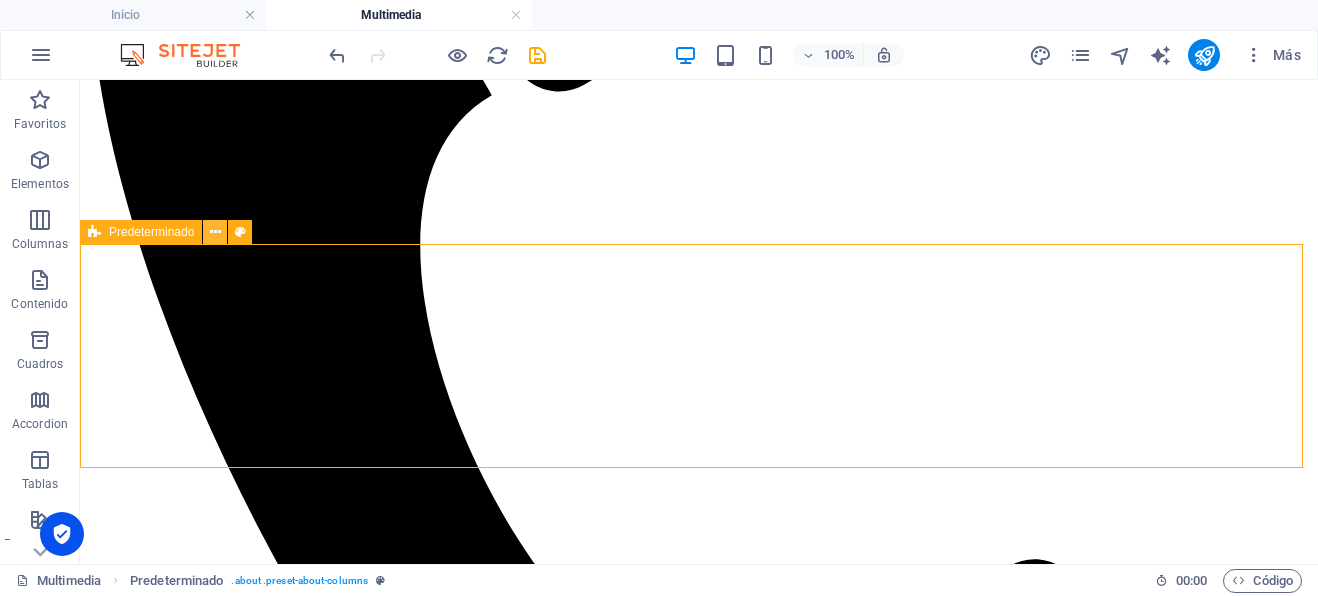 click at bounding box center (215, 232) 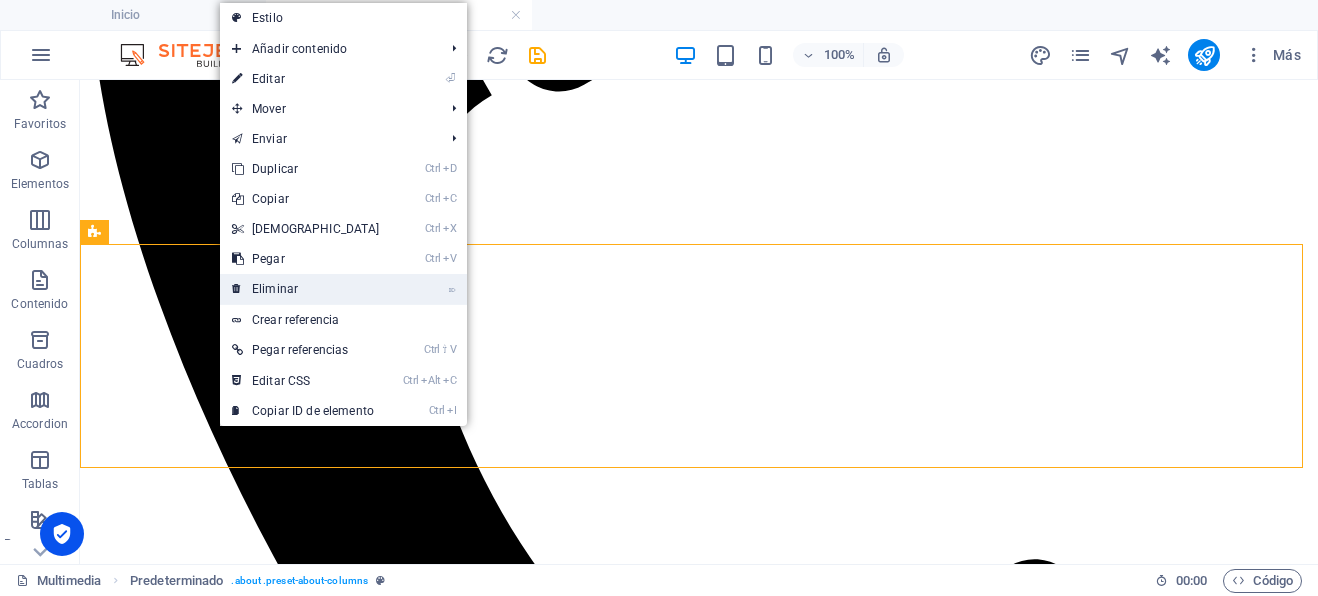 click on "⌦  Eliminar" at bounding box center (306, 289) 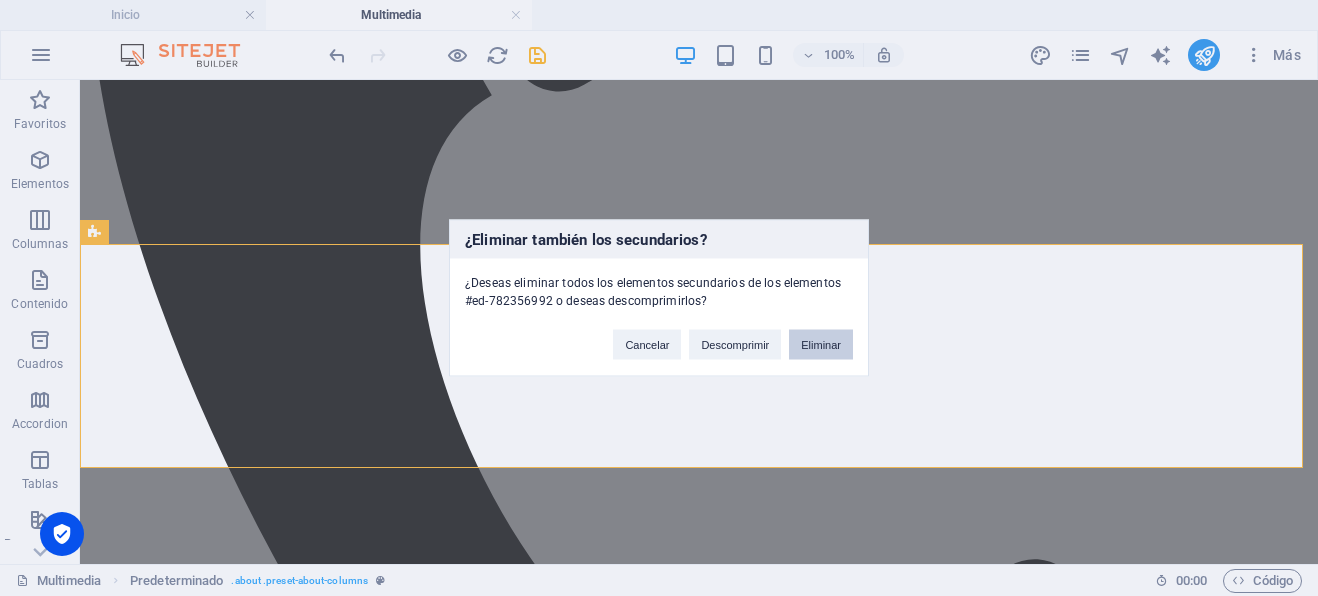 click on "Eliminar" at bounding box center [821, 345] 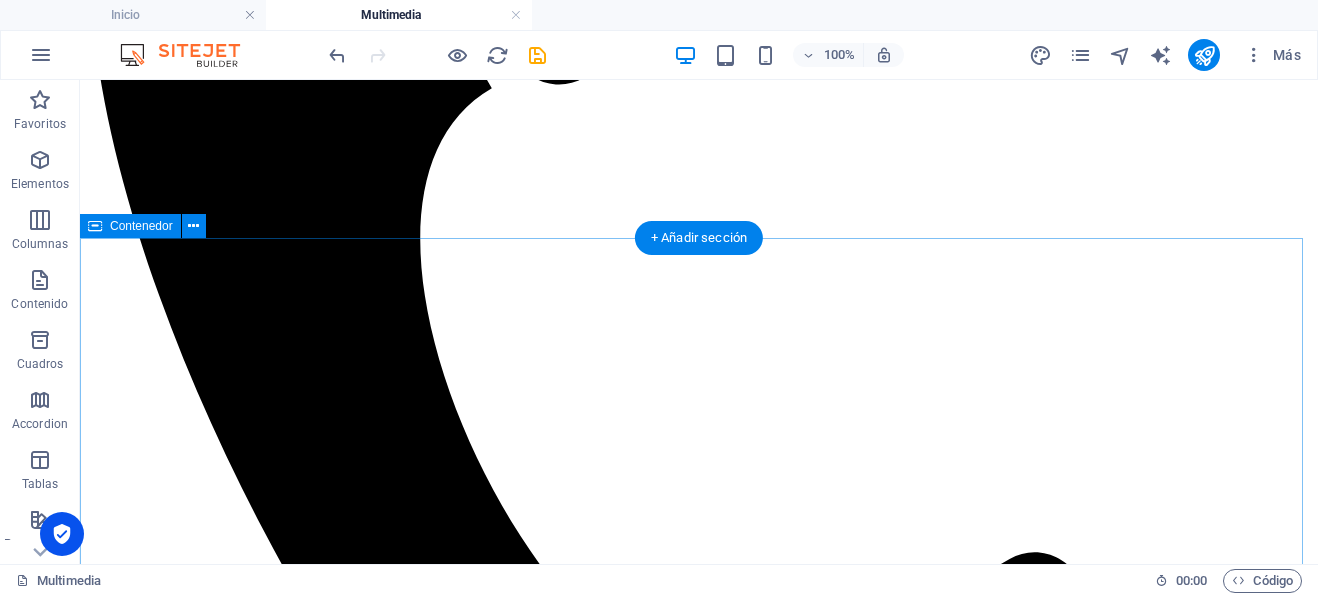 scroll, scrollTop: 800, scrollLeft: 0, axis: vertical 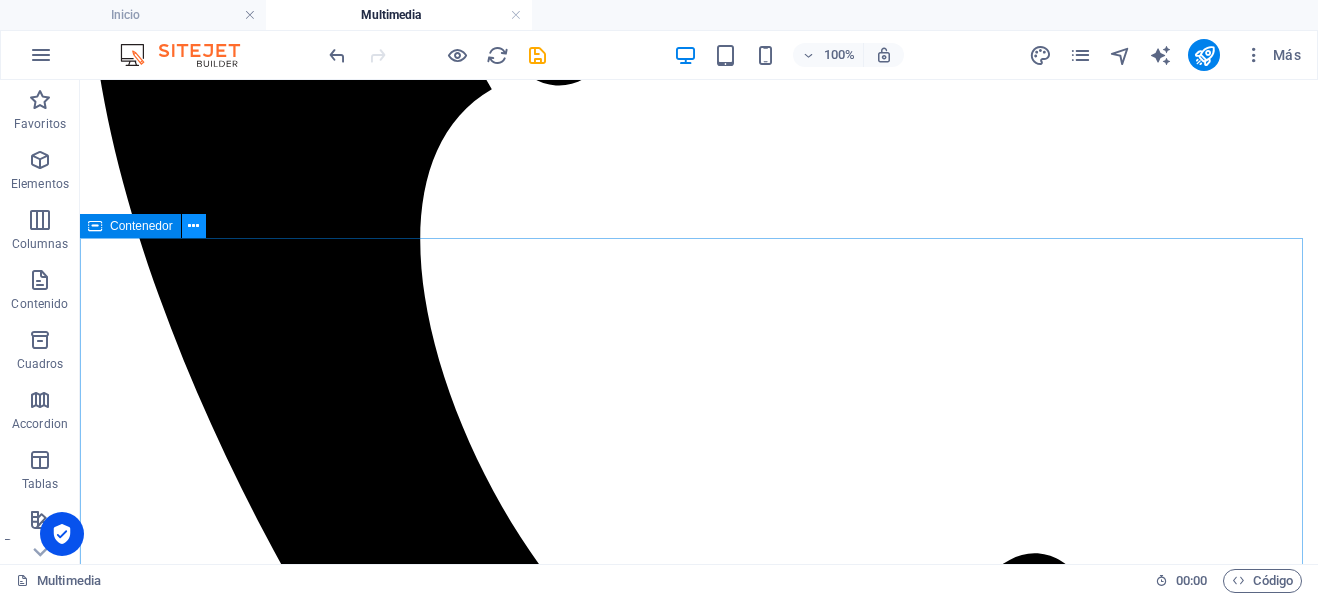 click at bounding box center (193, 226) 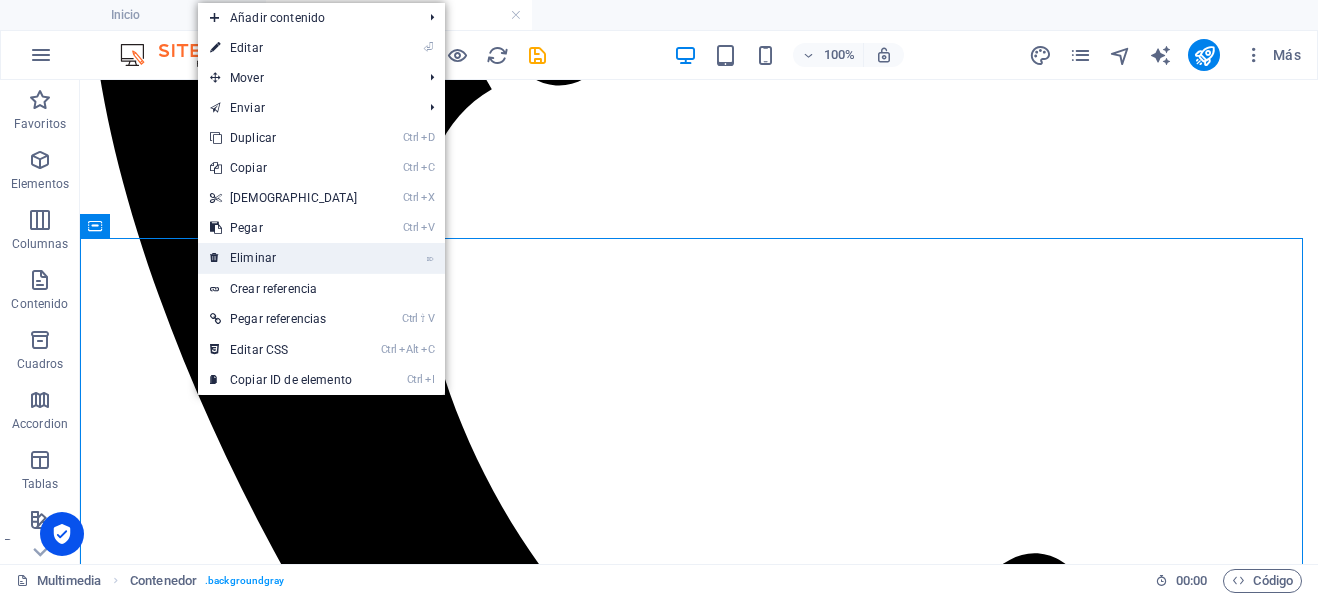 click on "⌦  Eliminar" at bounding box center [284, 258] 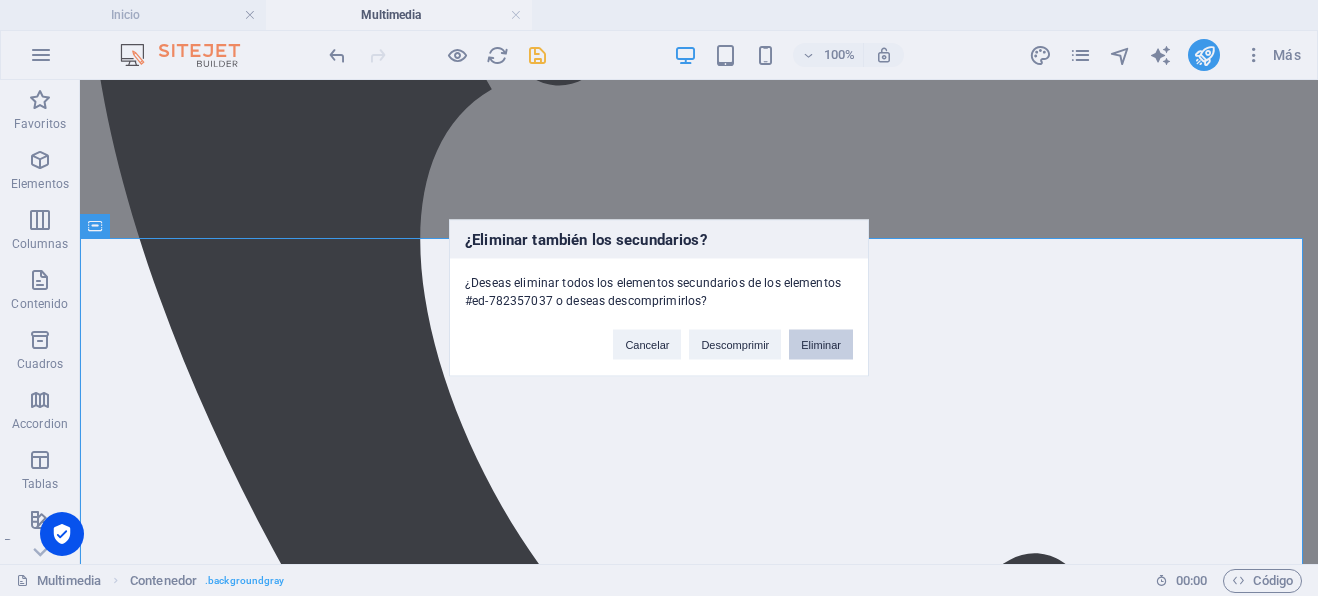 click on "Eliminar" at bounding box center [821, 345] 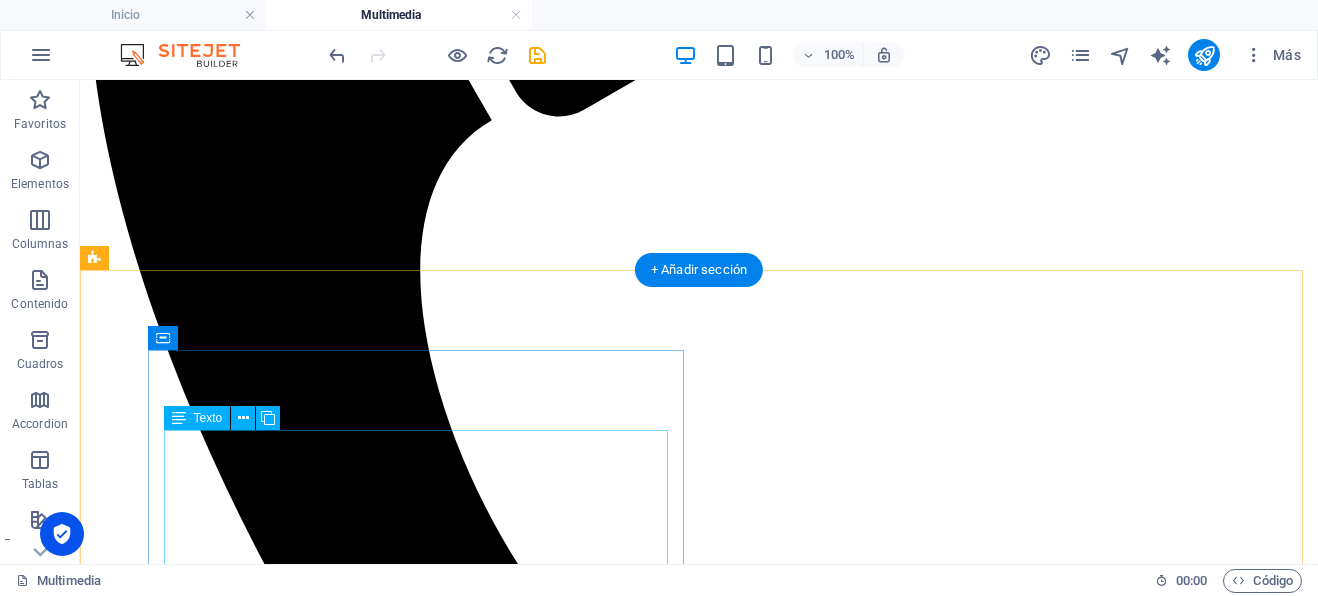 scroll, scrollTop: 768, scrollLeft: 0, axis: vertical 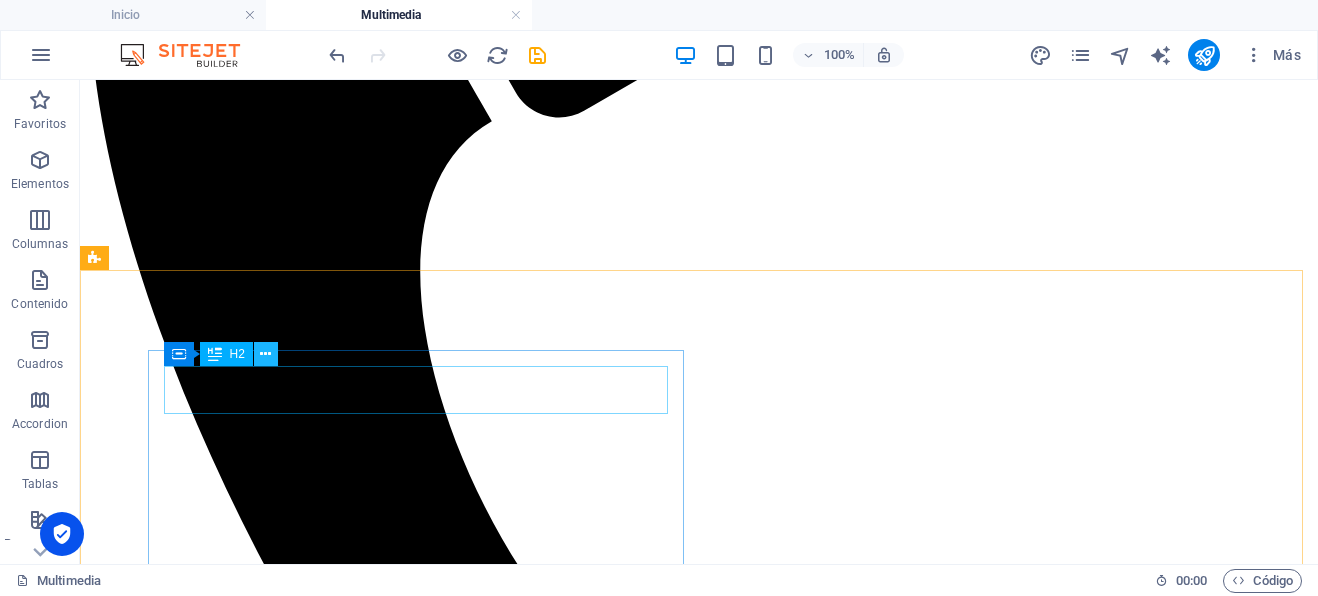 click at bounding box center (265, 354) 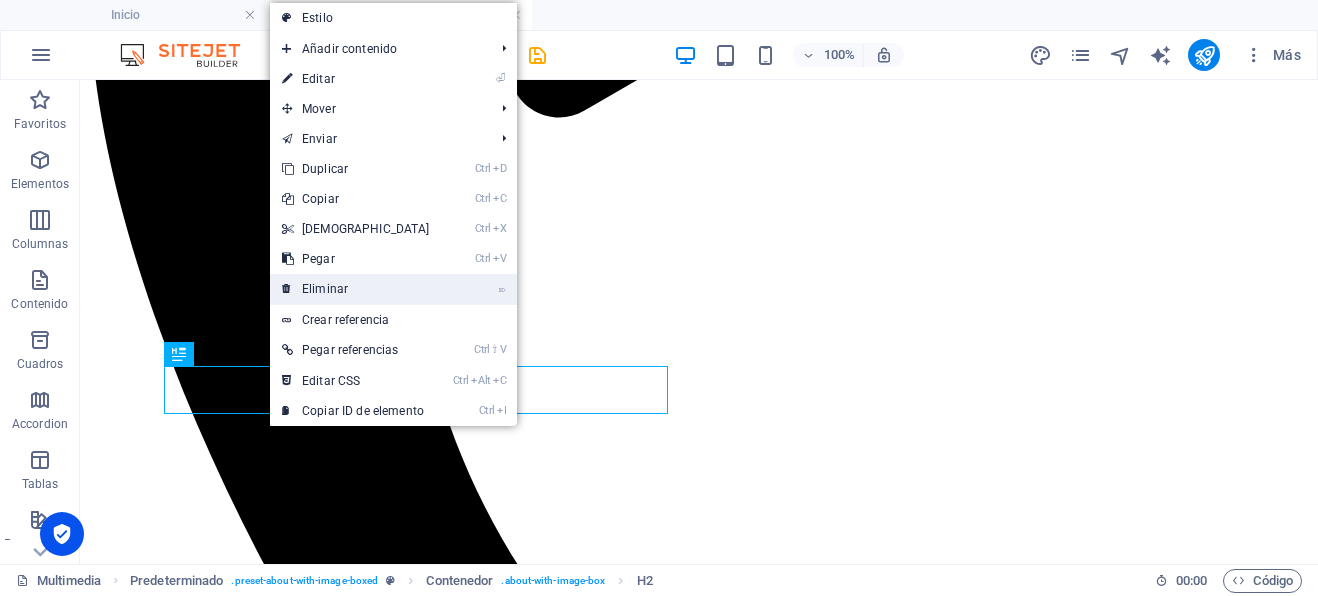 click on "⌦  Eliminar" at bounding box center [356, 289] 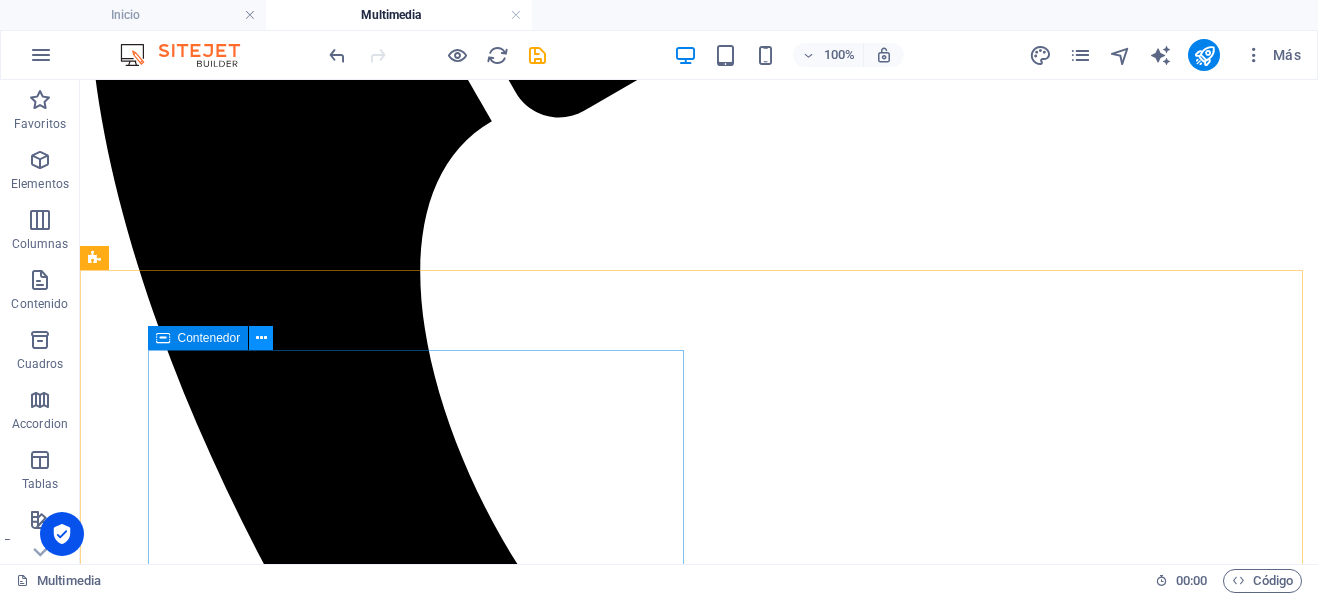 click at bounding box center (261, 338) 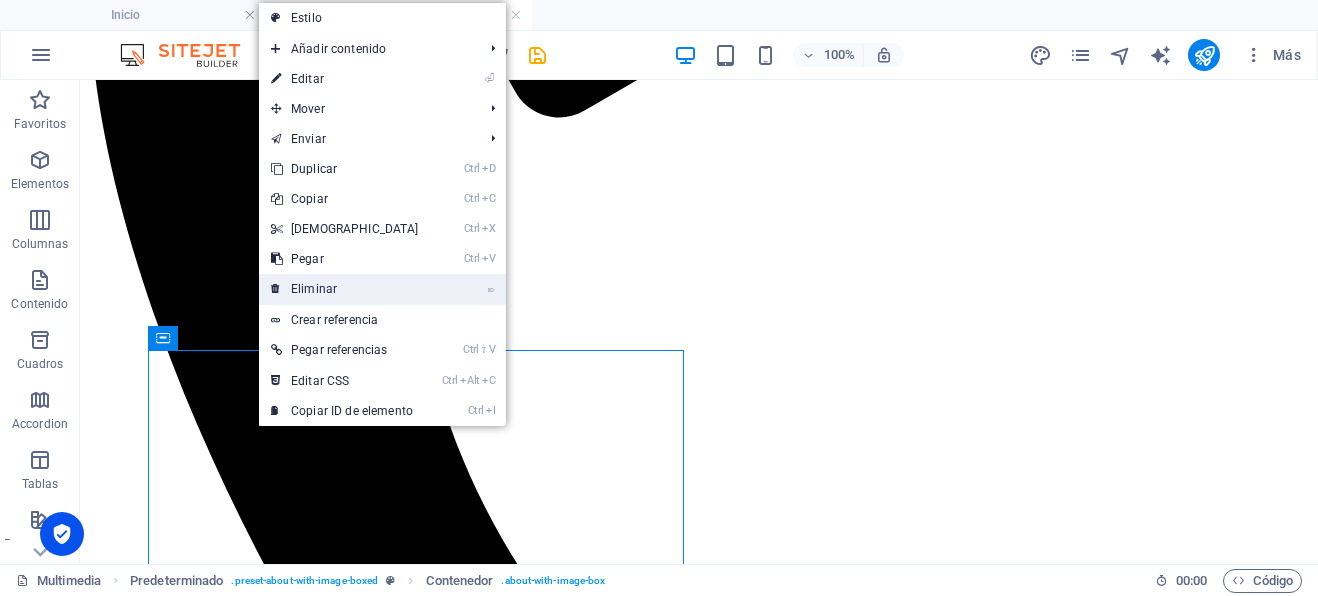 click on "⌦  Eliminar" at bounding box center (345, 289) 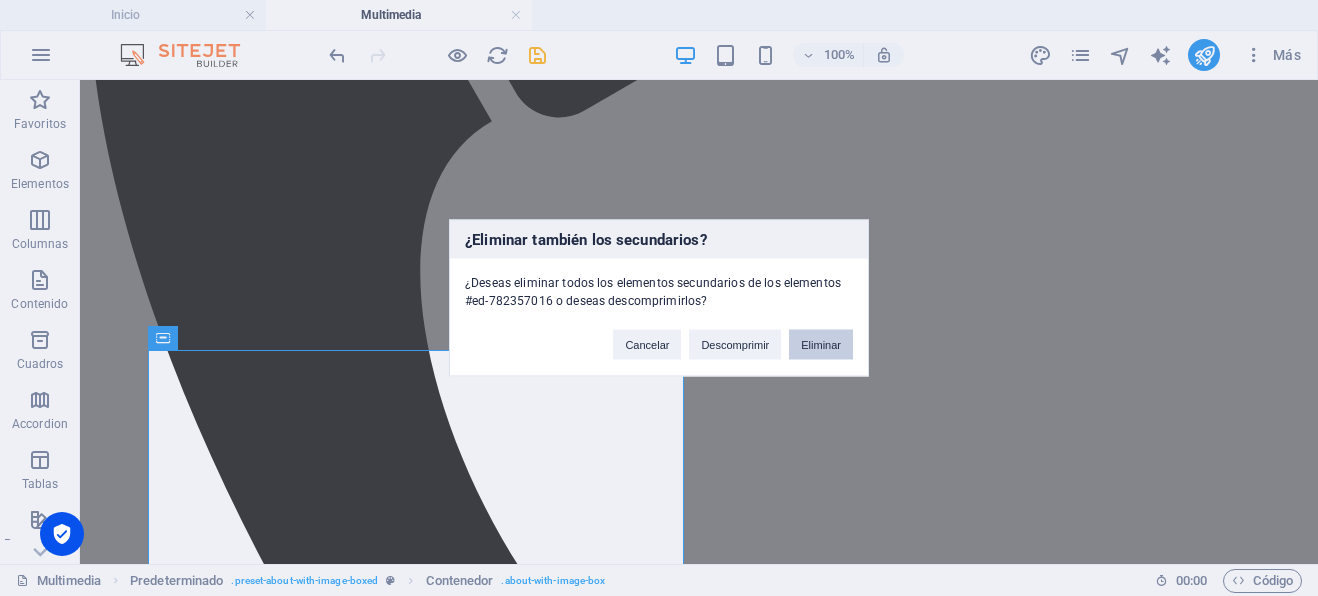 click on "Eliminar" at bounding box center (821, 345) 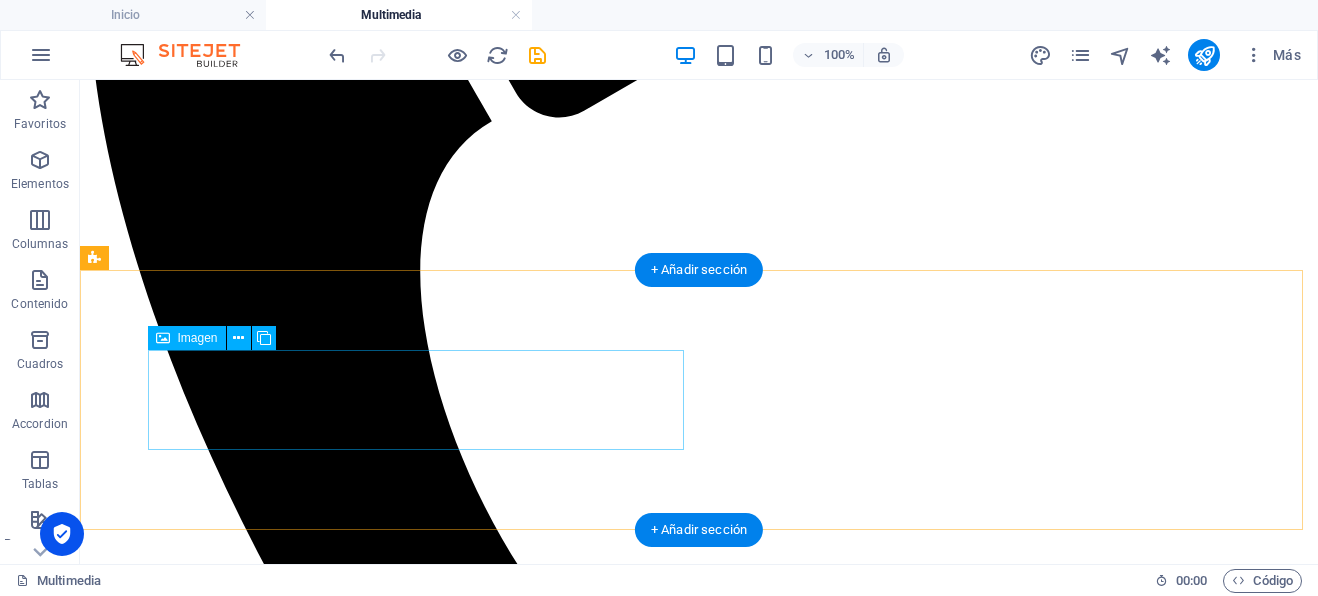 click at bounding box center (271, 2153) 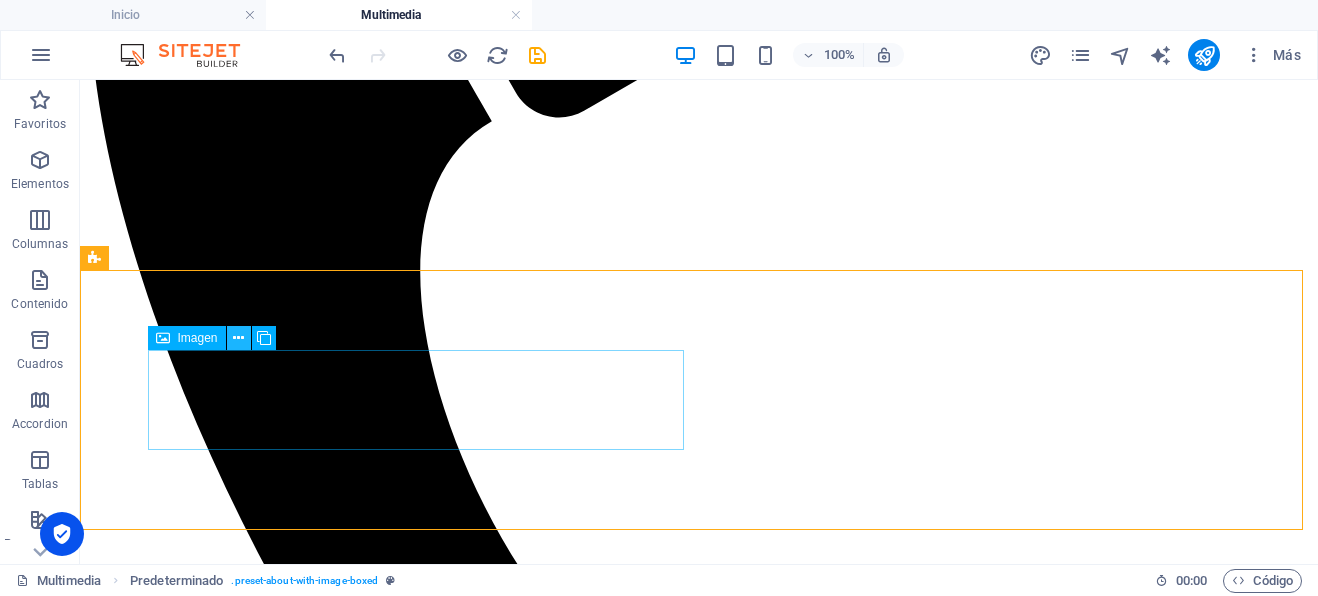click at bounding box center [238, 338] 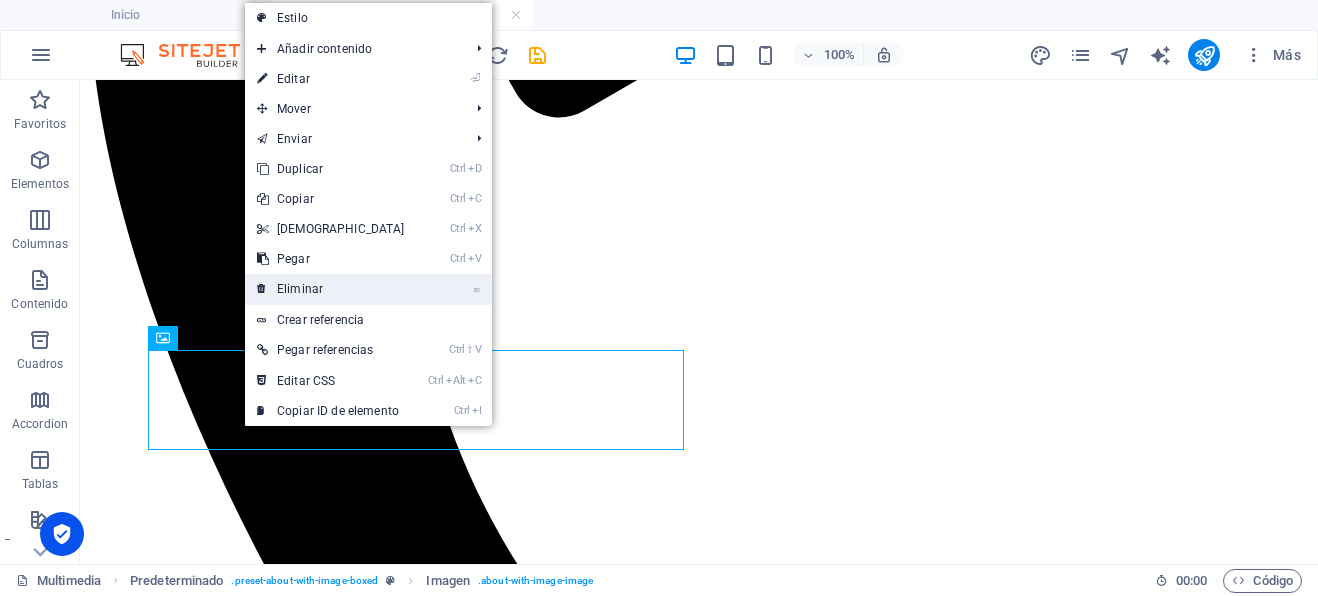 click on "⌦  Eliminar" at bounding box center [331, 289] 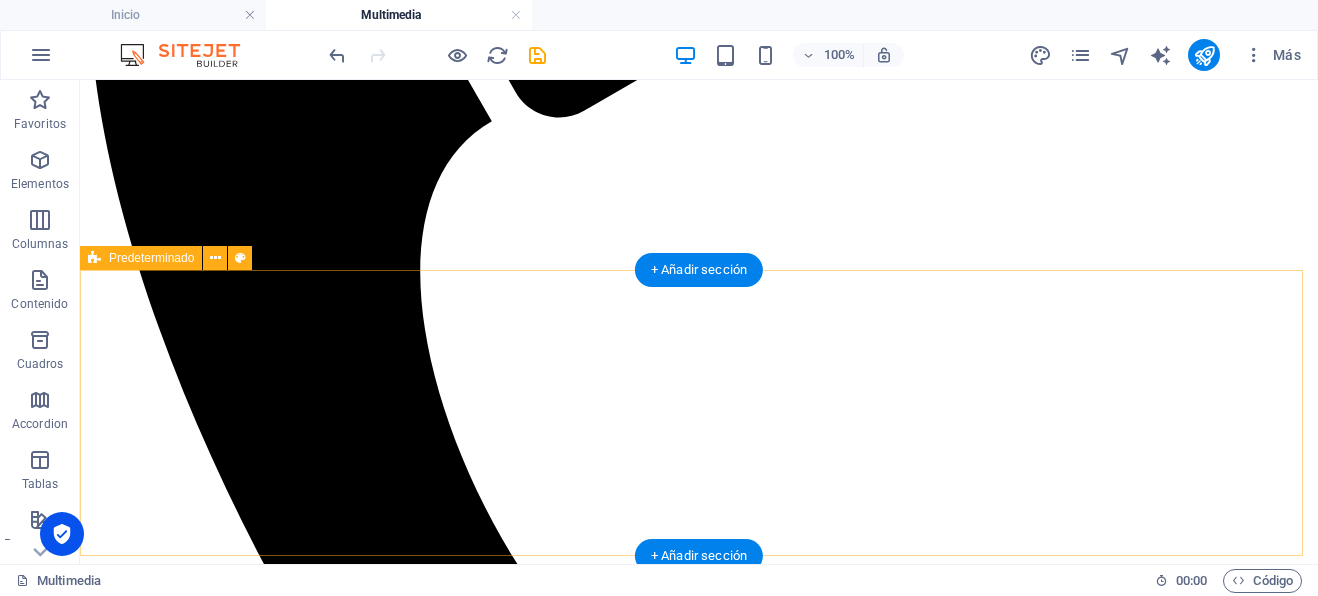 click on "Suelta el contenido aquí o  Añadir elementos  Pegar portapapeles" at bounding box center [699, 2100] 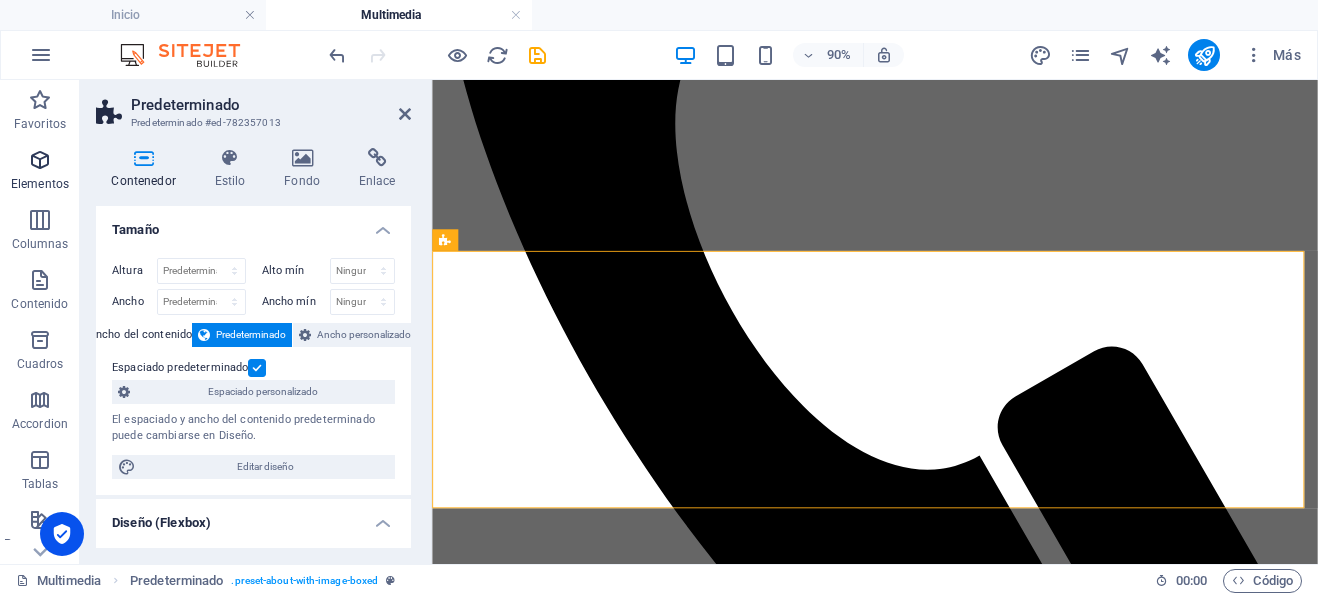click at bounding box center [40, 160] 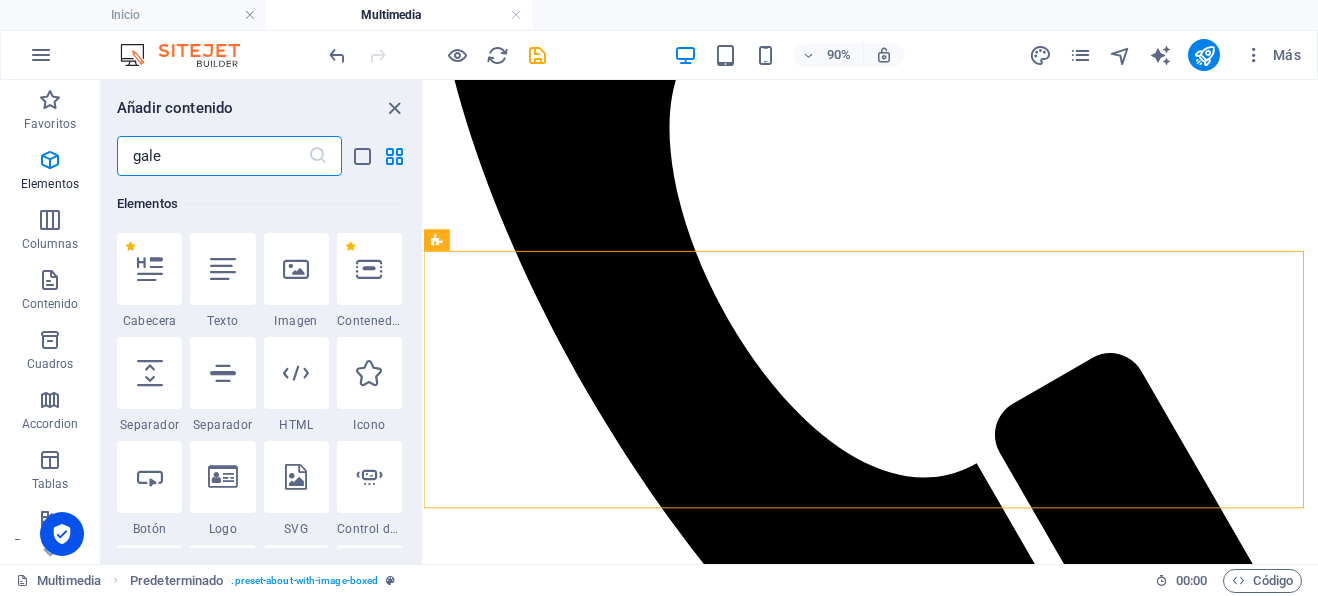 scroll, scrollTop: 0, scrollLeft: 0, axis: both 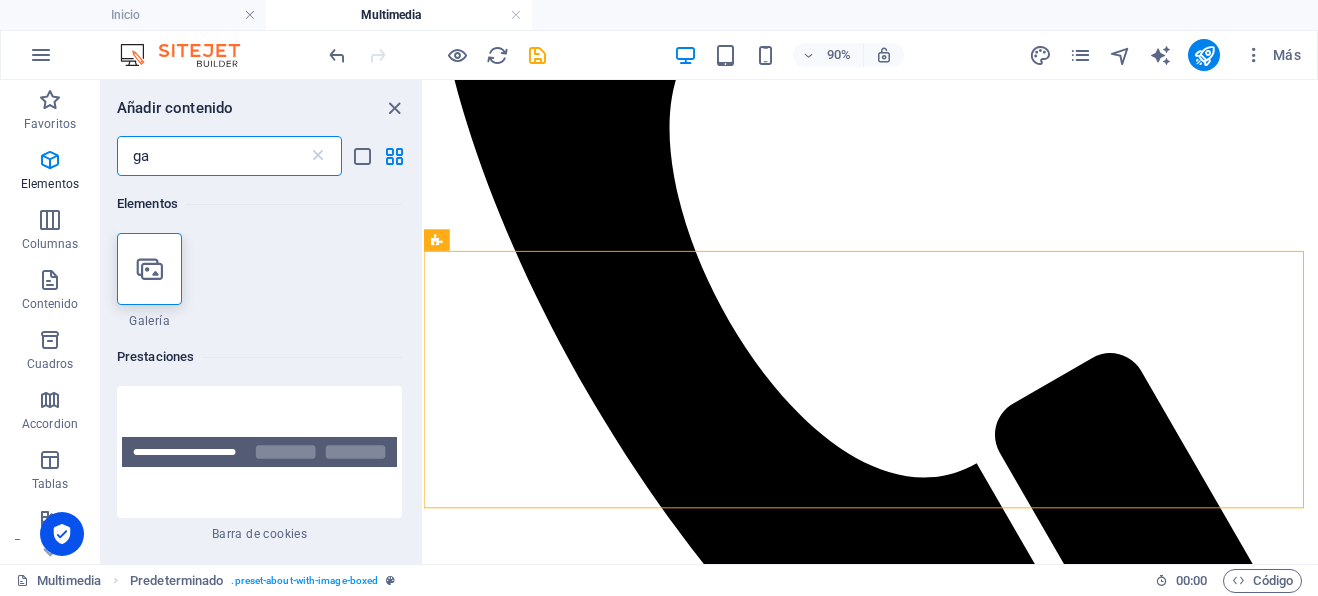 type on "g" 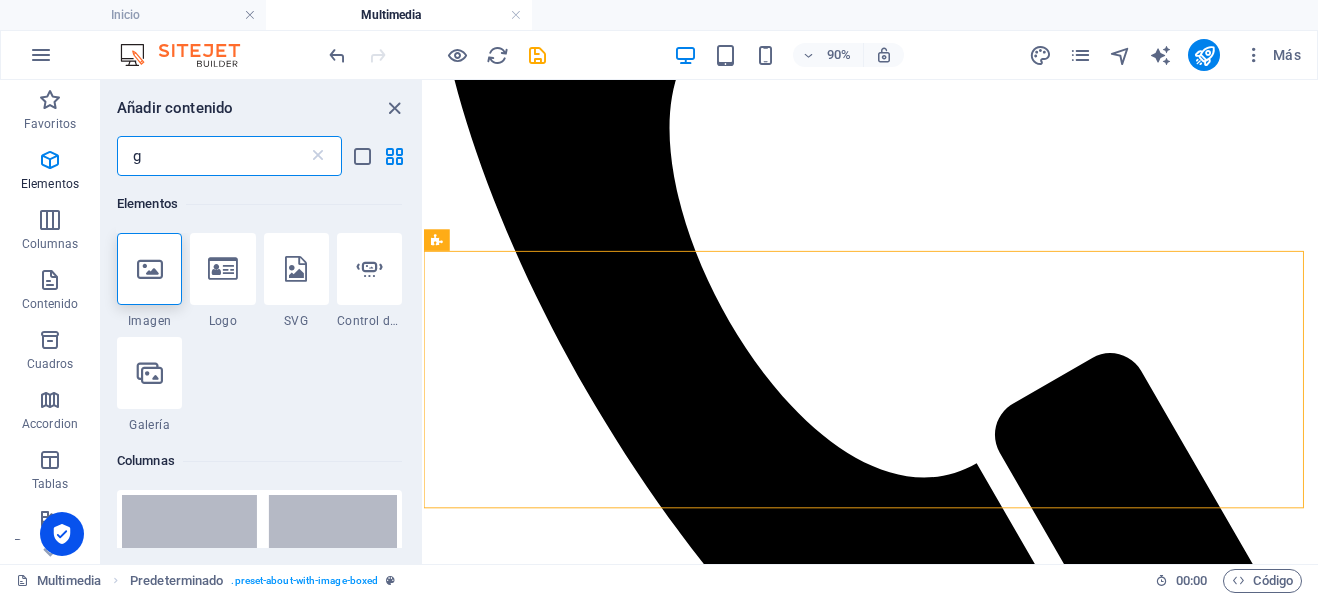 type 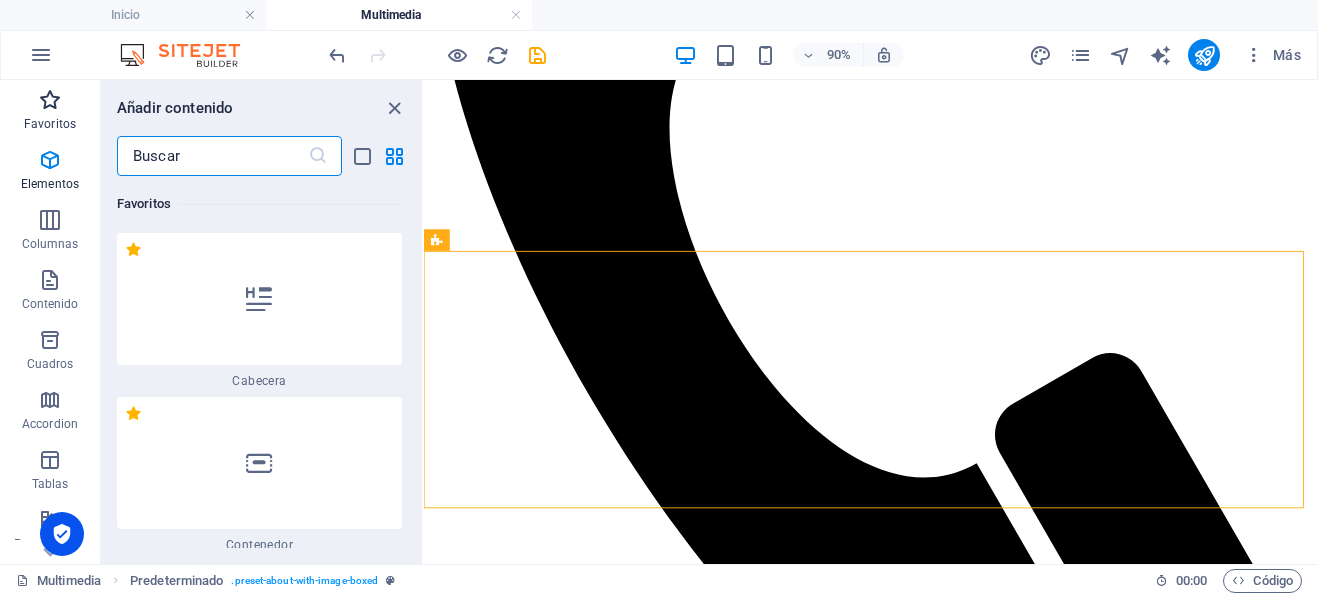 click at bounding box center [50, 100] 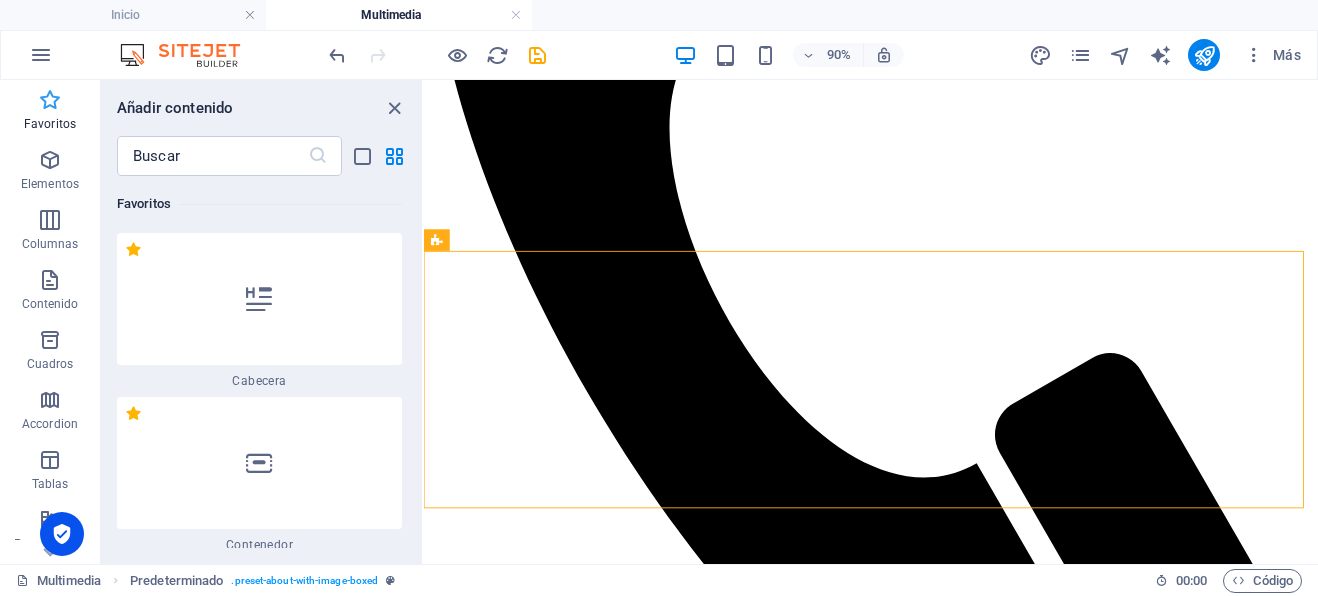 click at bounding box center [50, 100] 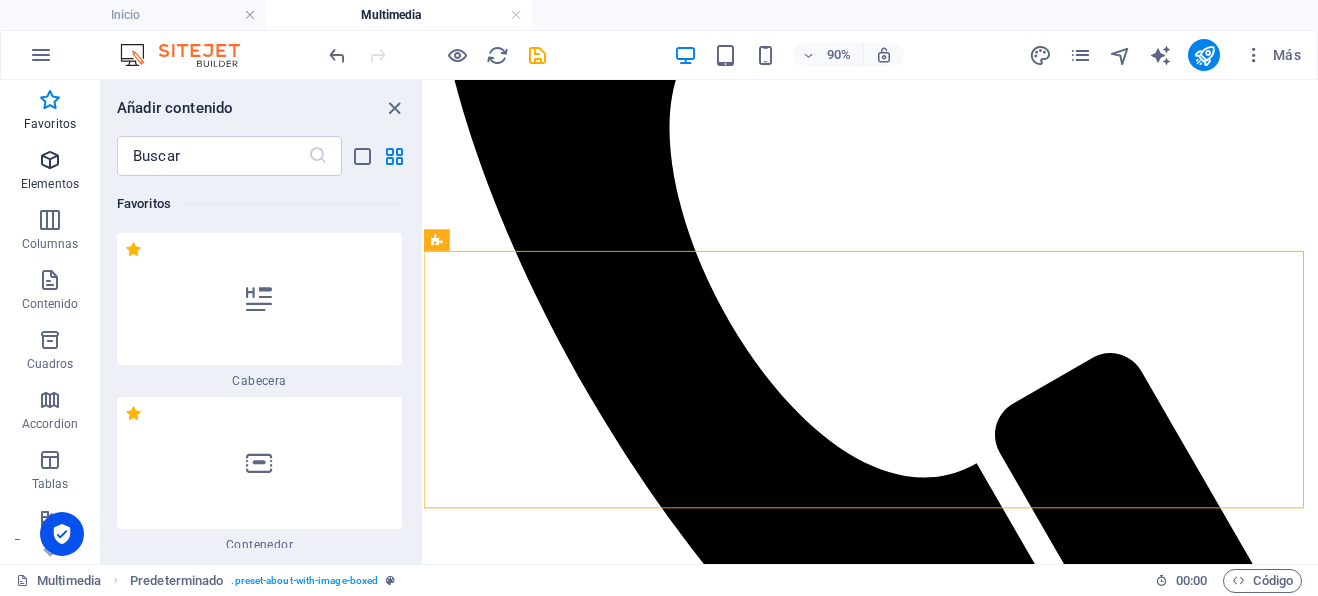 click at bounding box center (50, 160) 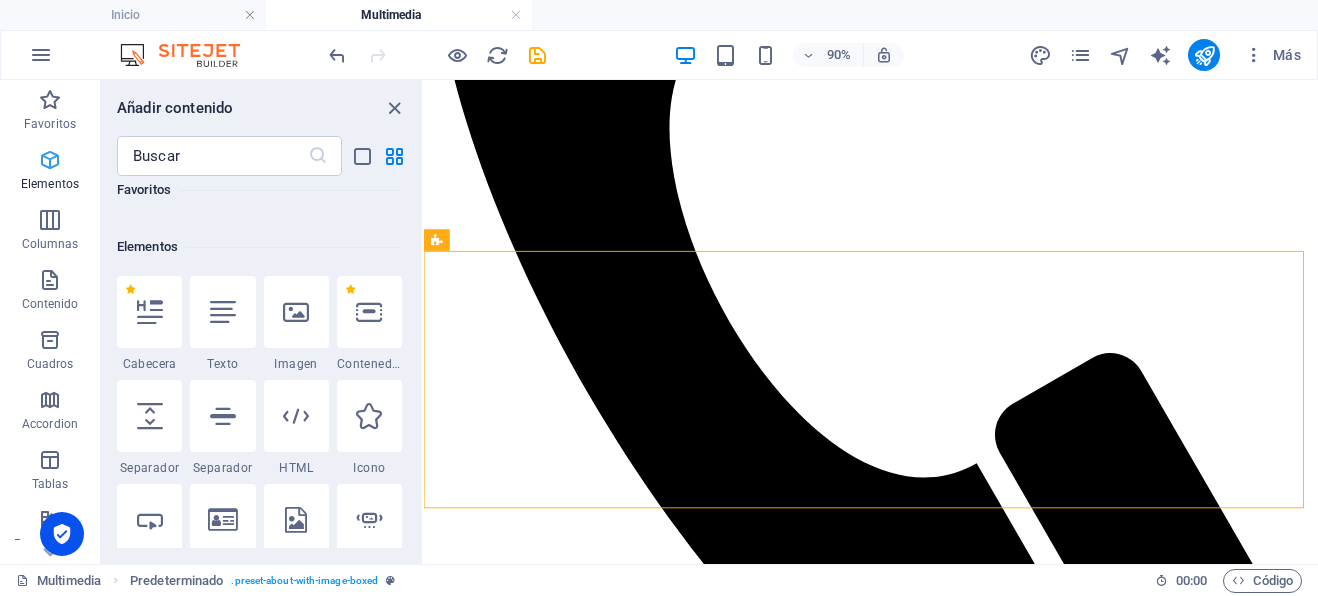 scroll, scrollTop: 377, scrollLeft: 0, axis: vertical 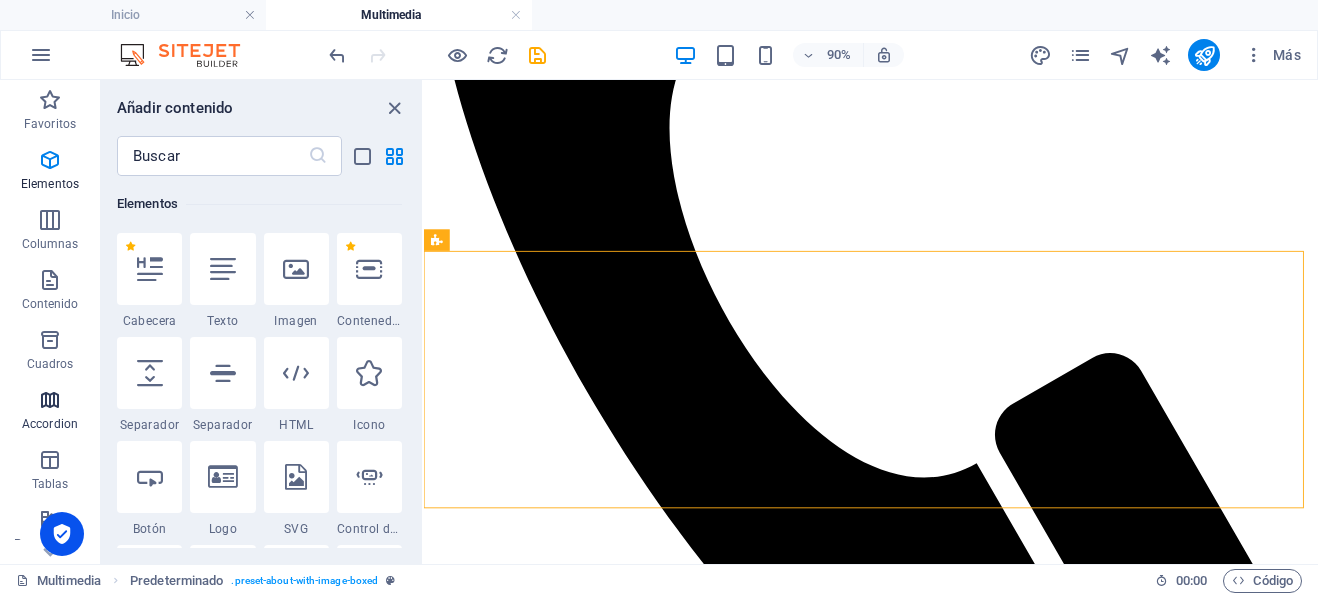 click at bounding box center (50, 400) 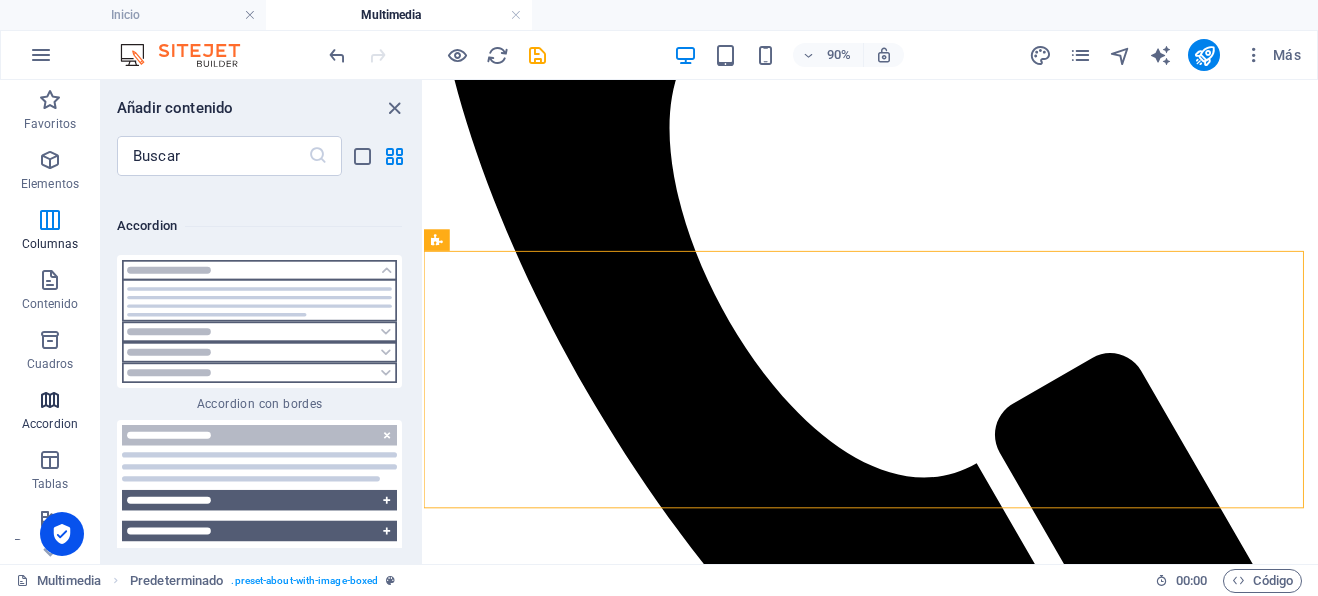 scroll, scrollTop: 12262, scrollLeft: 0, axis: vertical 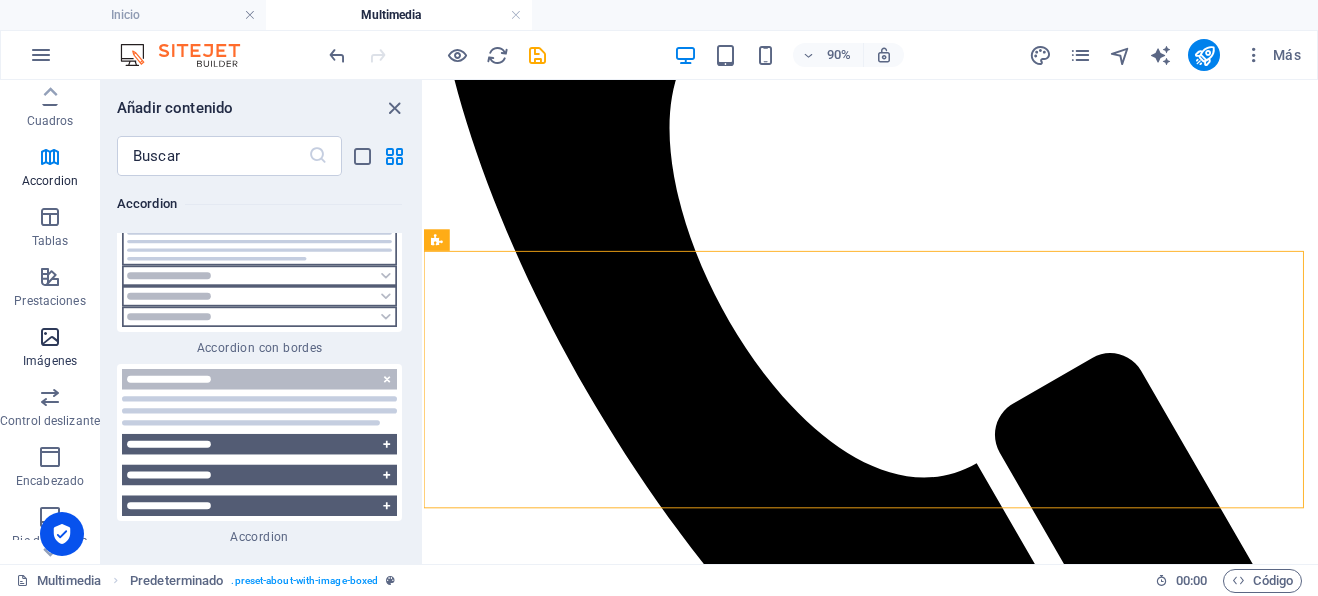click on "Imágenes" at bounding box center (50, 349) 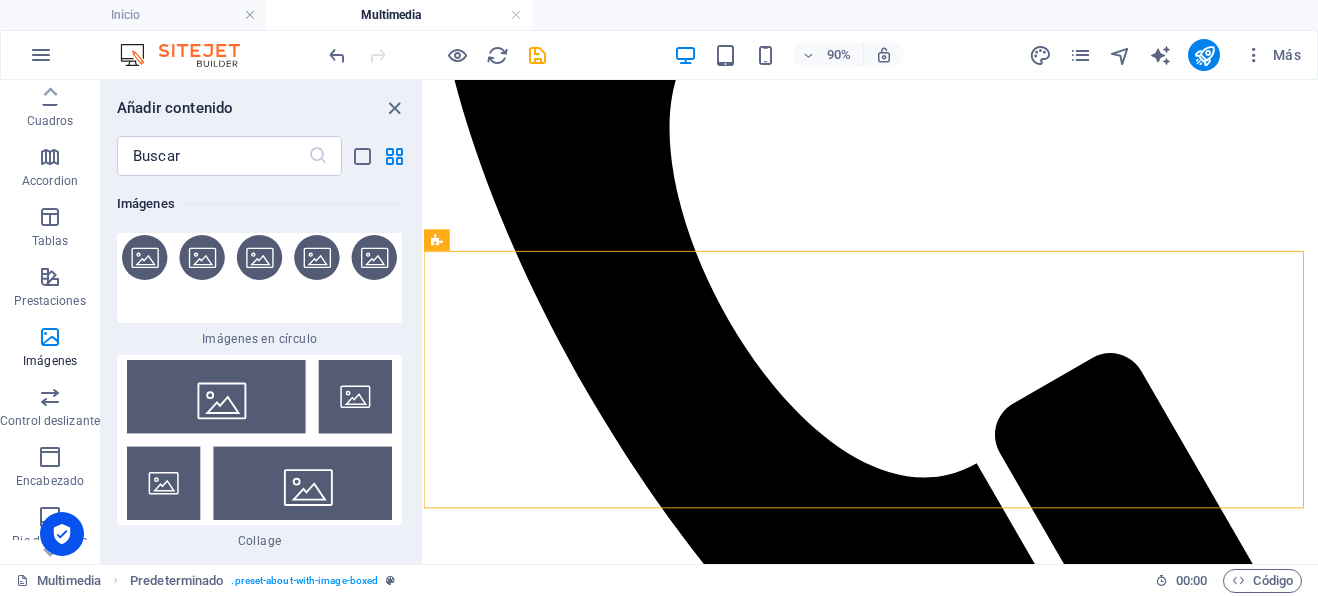scroll, scrollTop: 20149, scrollLeft: 0, axis: vertical 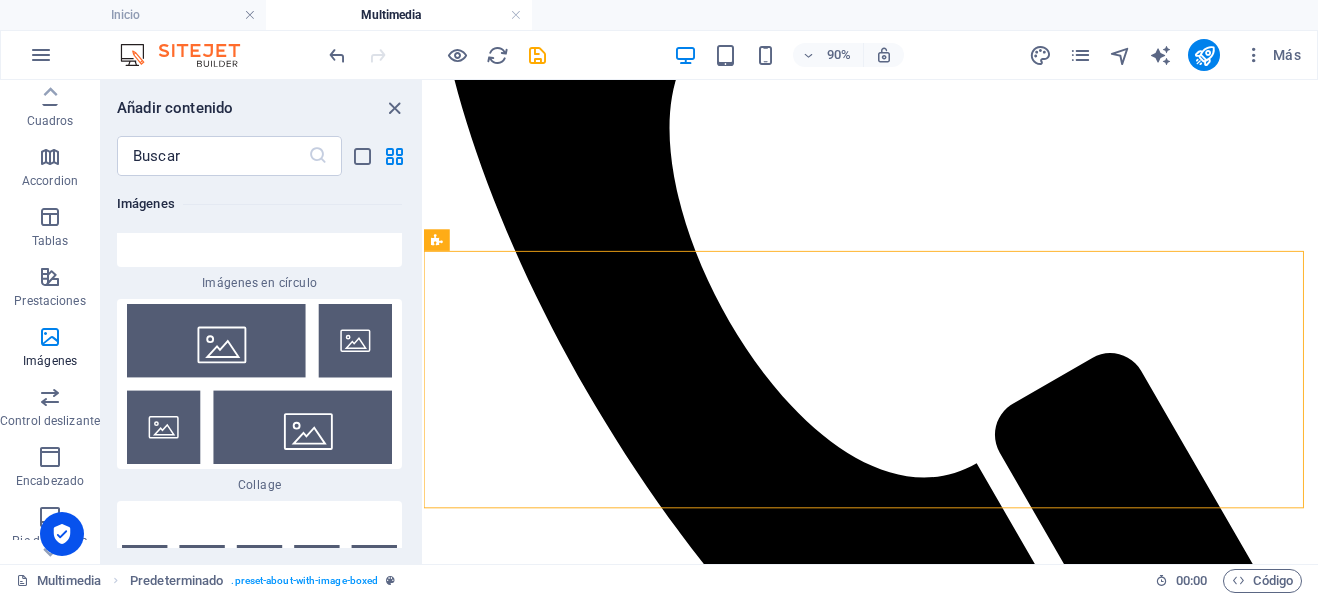 click at bounding box center [259, 384] 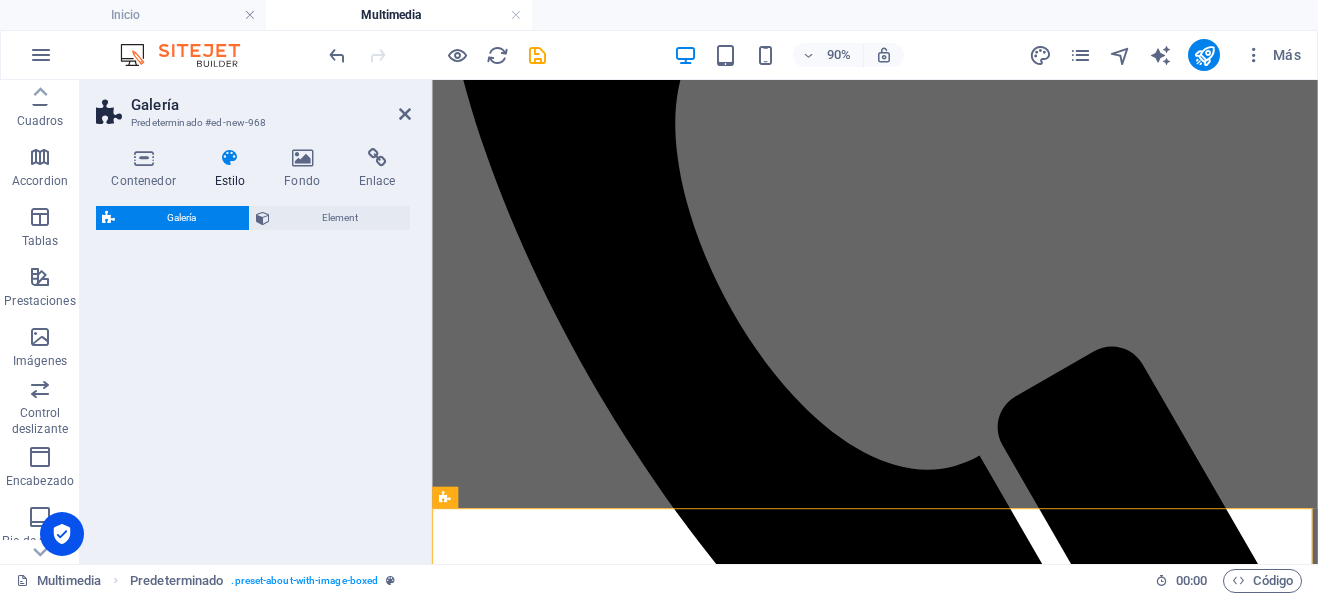 select on "rem" 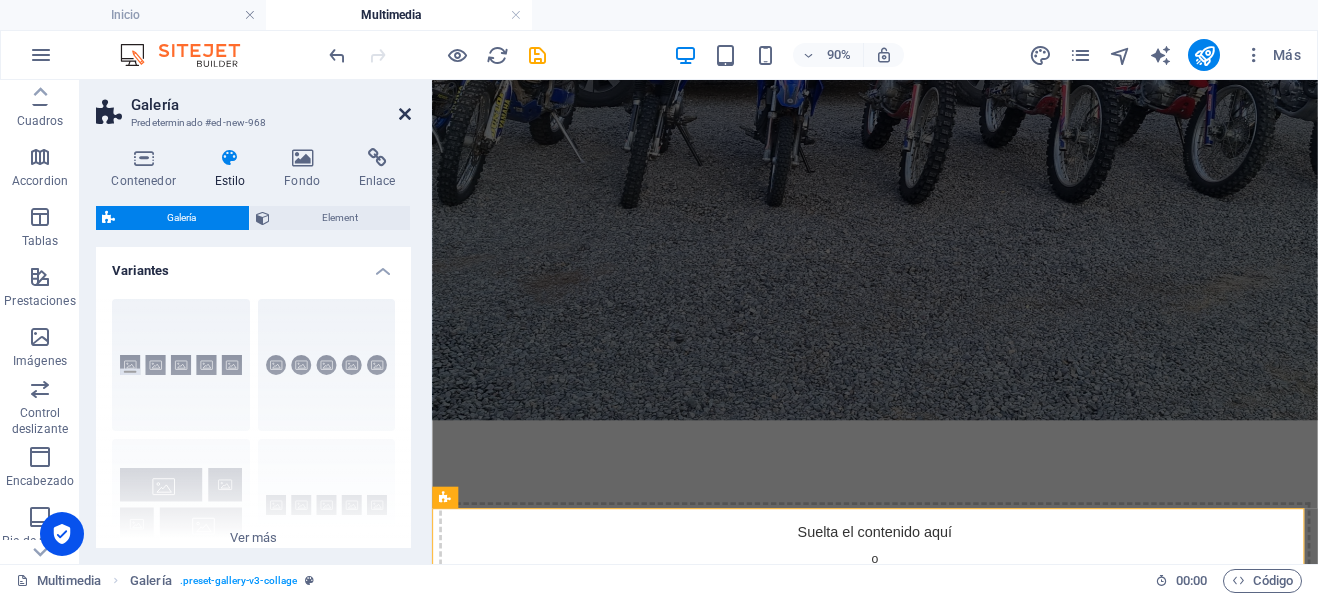 click at bounding box center (405, 114) 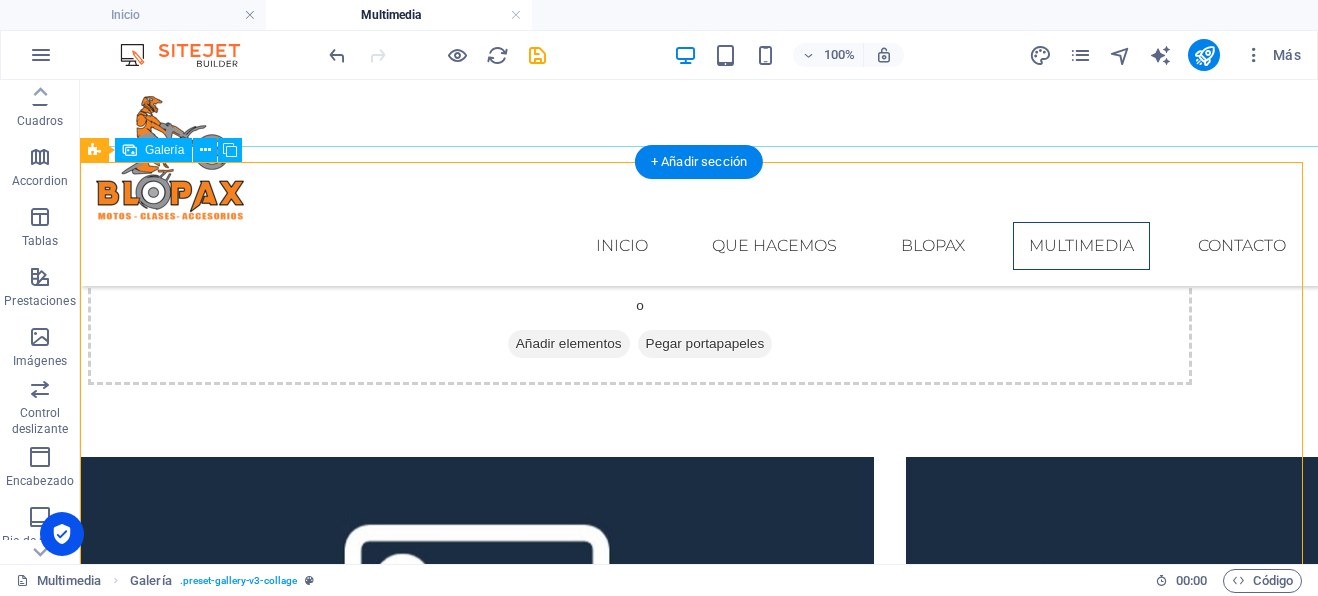 scroll, scrollTop: 1005, scrollLeft: 0, axis: vertical 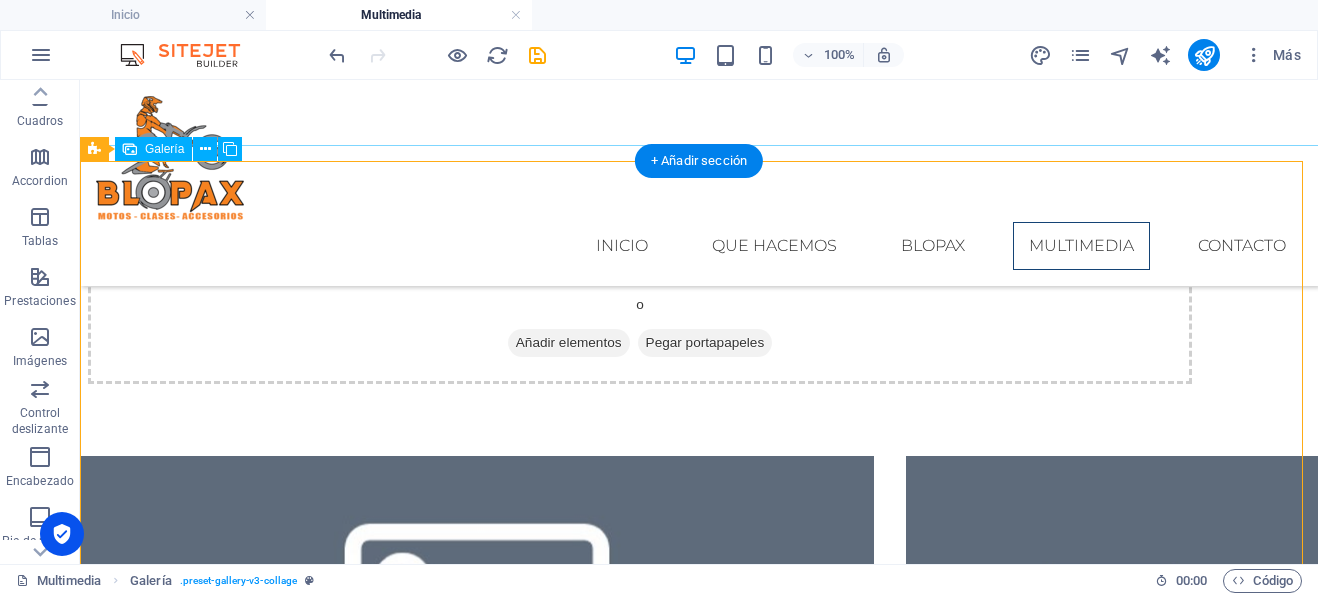click at bounding box center (477, 611) 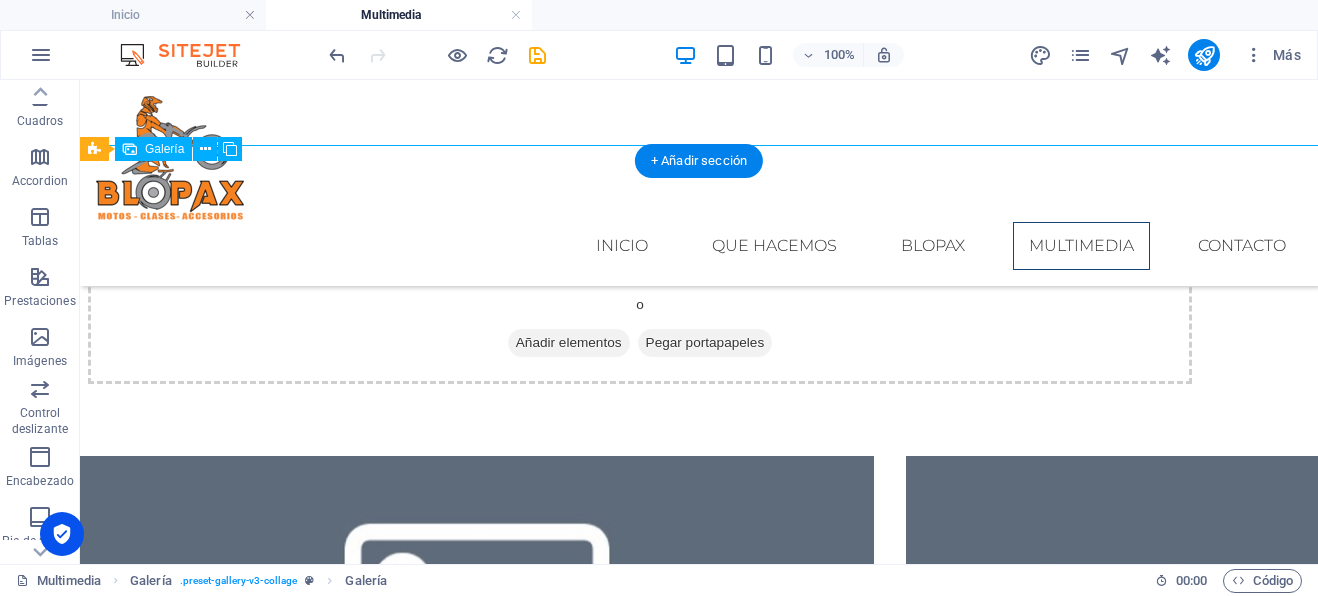 click at bounding box center [477, 611] 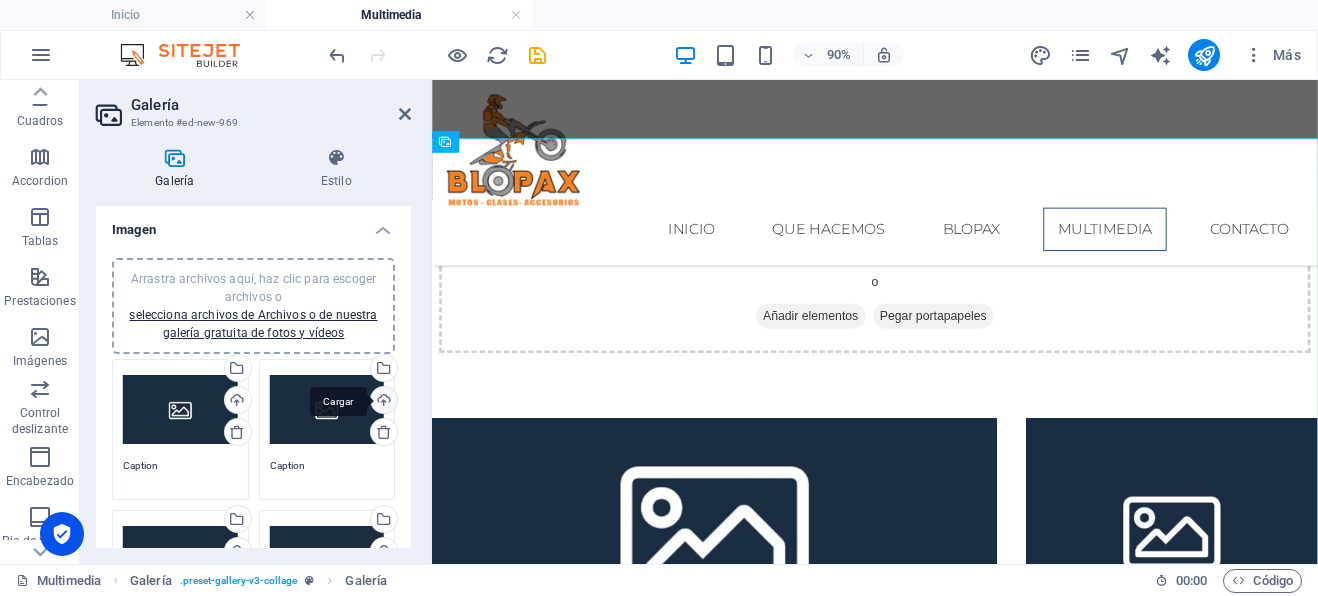 click on "Cargar" at bounding box center (382, 402) 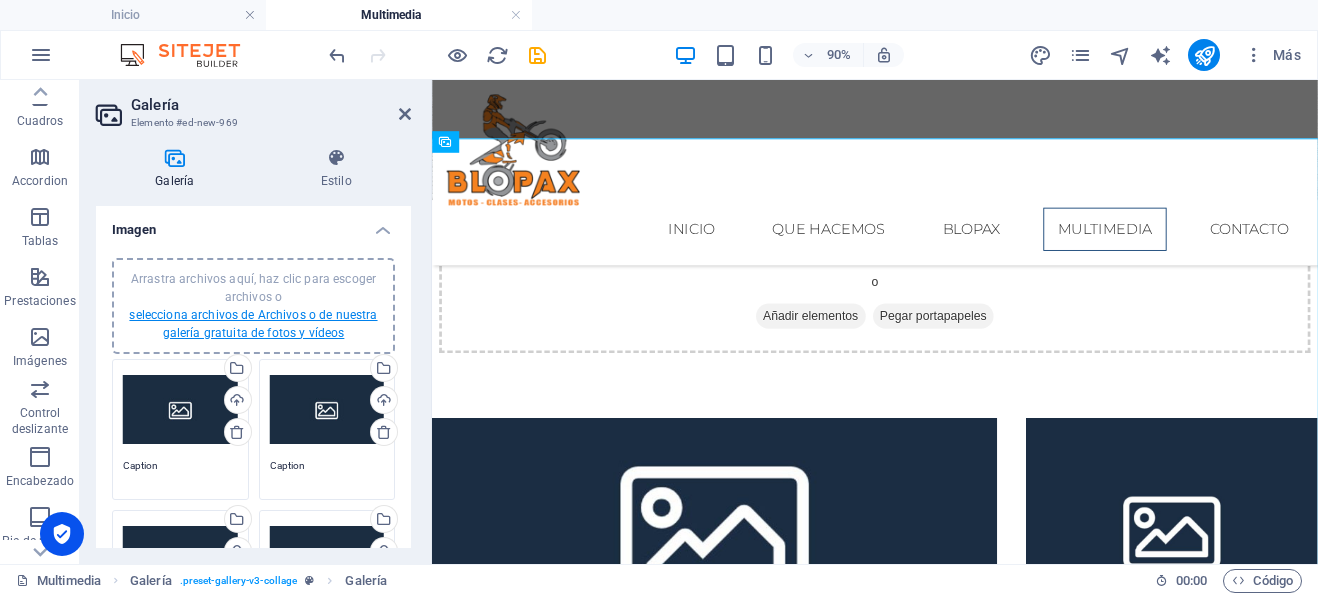 click on "selecciona archivos de Archivos o de nuestra galería gratuita de fotos y vídeos" at bounding box center [253, 324] 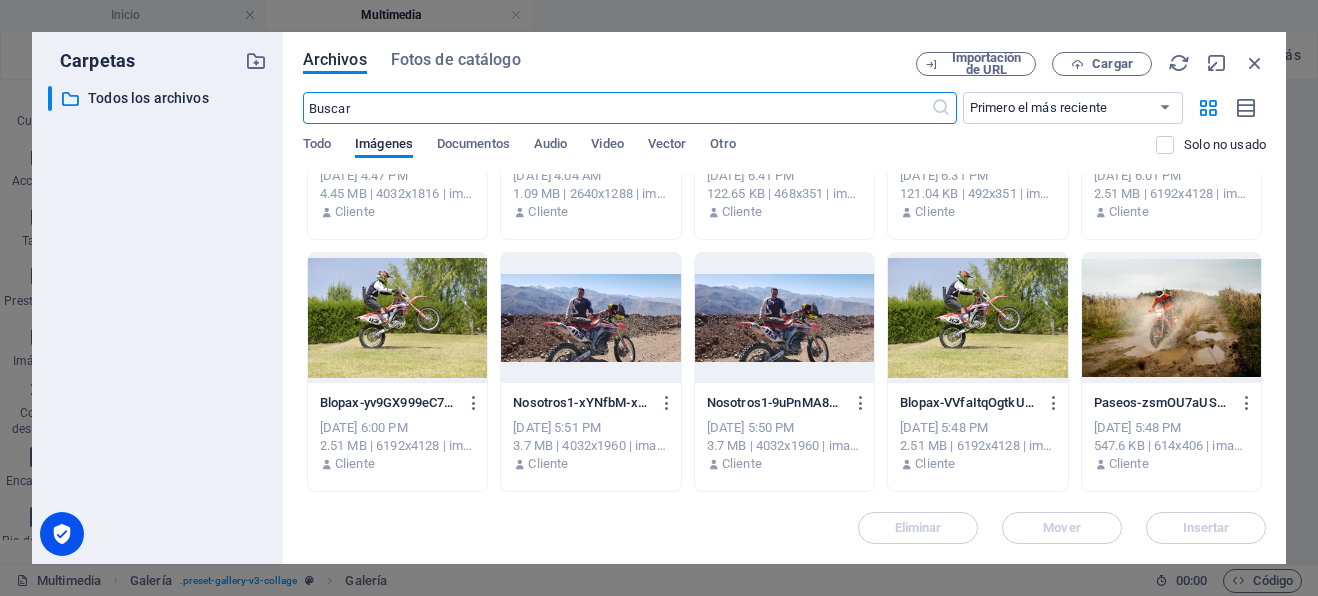 scroll, scrollTop: 176, scrollLeft: 0, axis: vertical 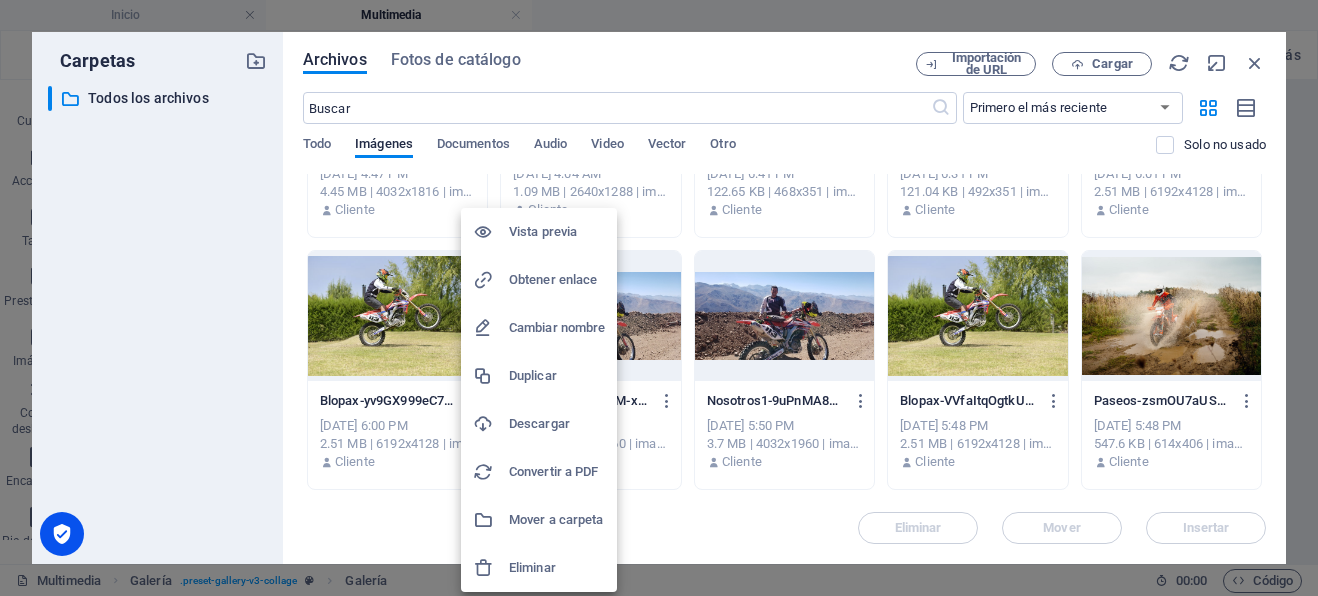 click at bounding box center [659, 298] 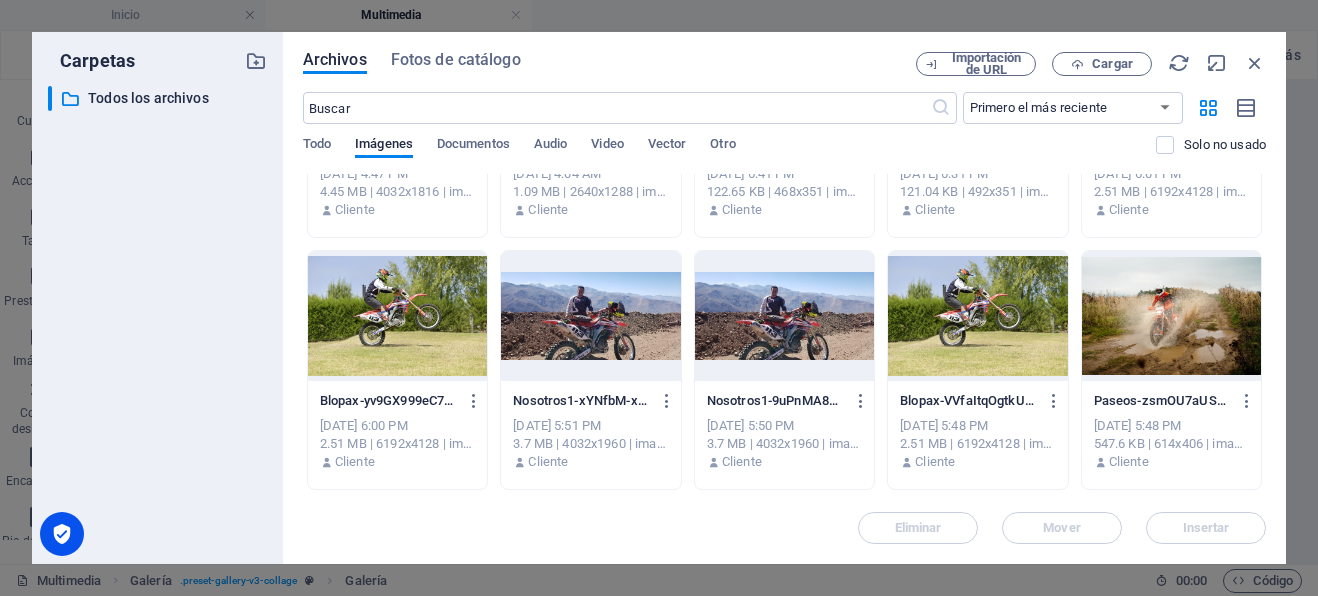 click at bounding box center [1171, 316] 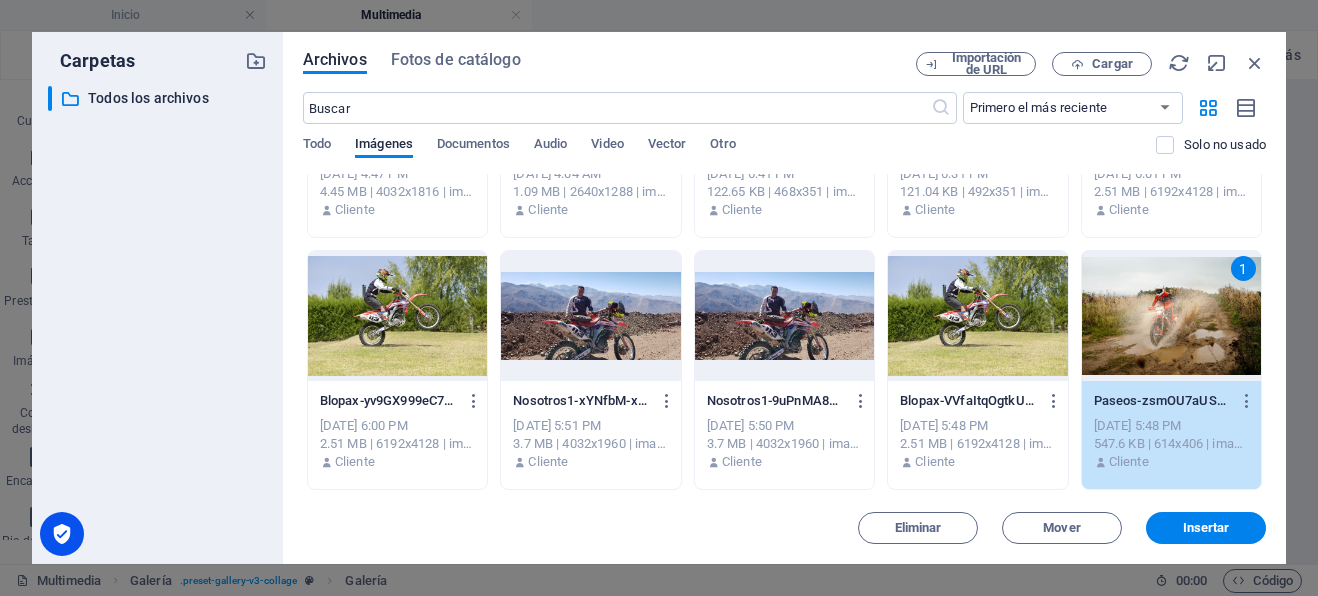 click at bounding box center [784, 316] 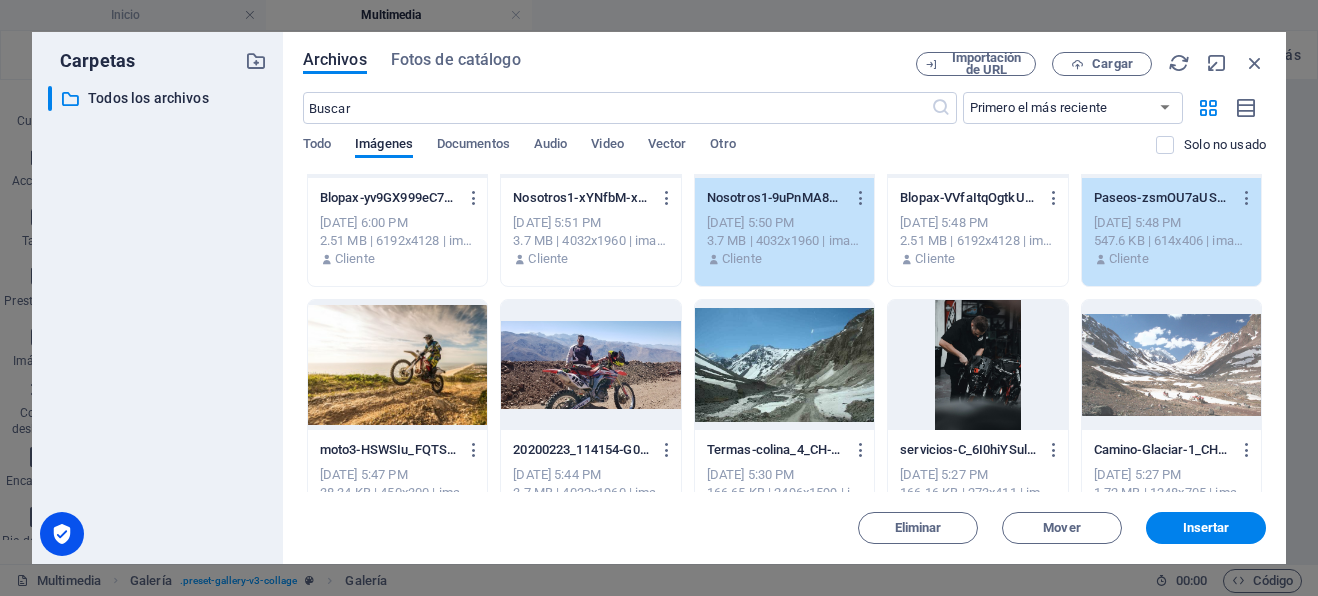 scroll, scrollTop: 380, scrollLeft: 0, axis: vertical 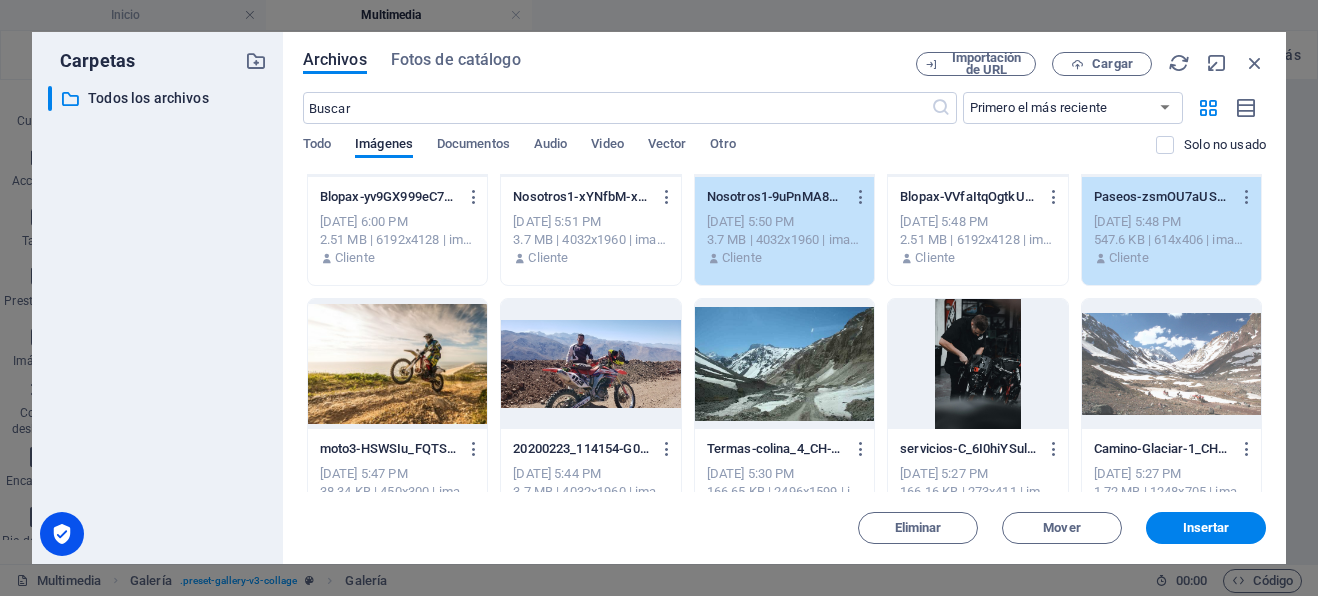 click at bounding box center [784, 364] 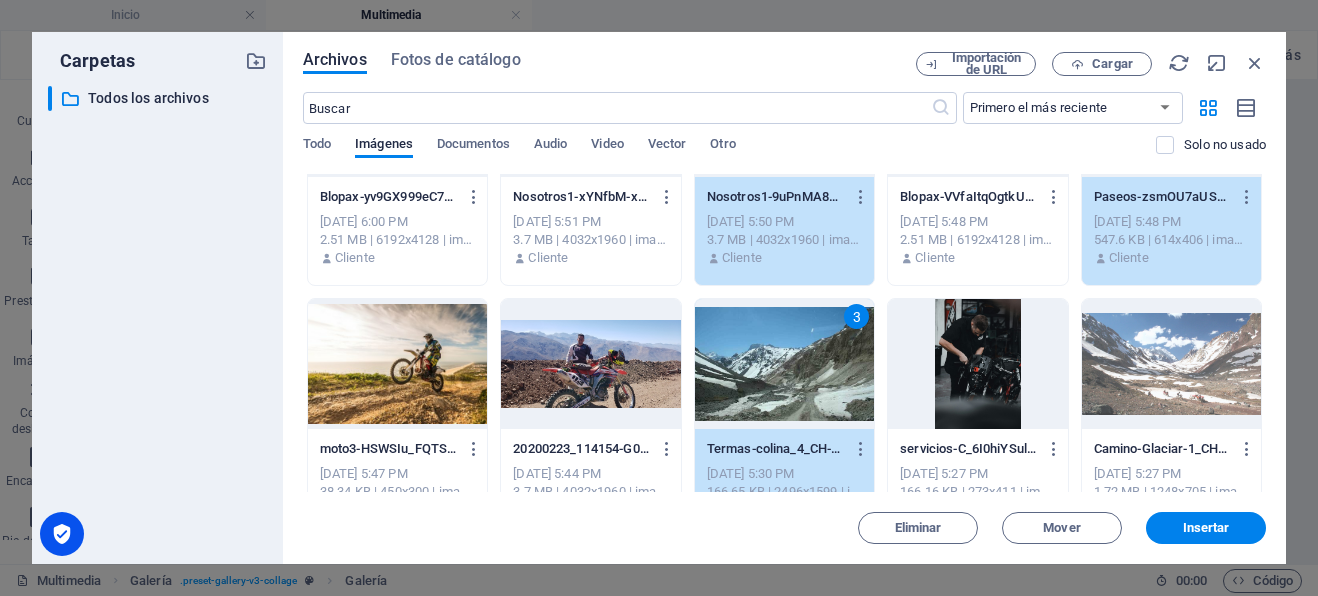 click at bounding box center (1171, 364) 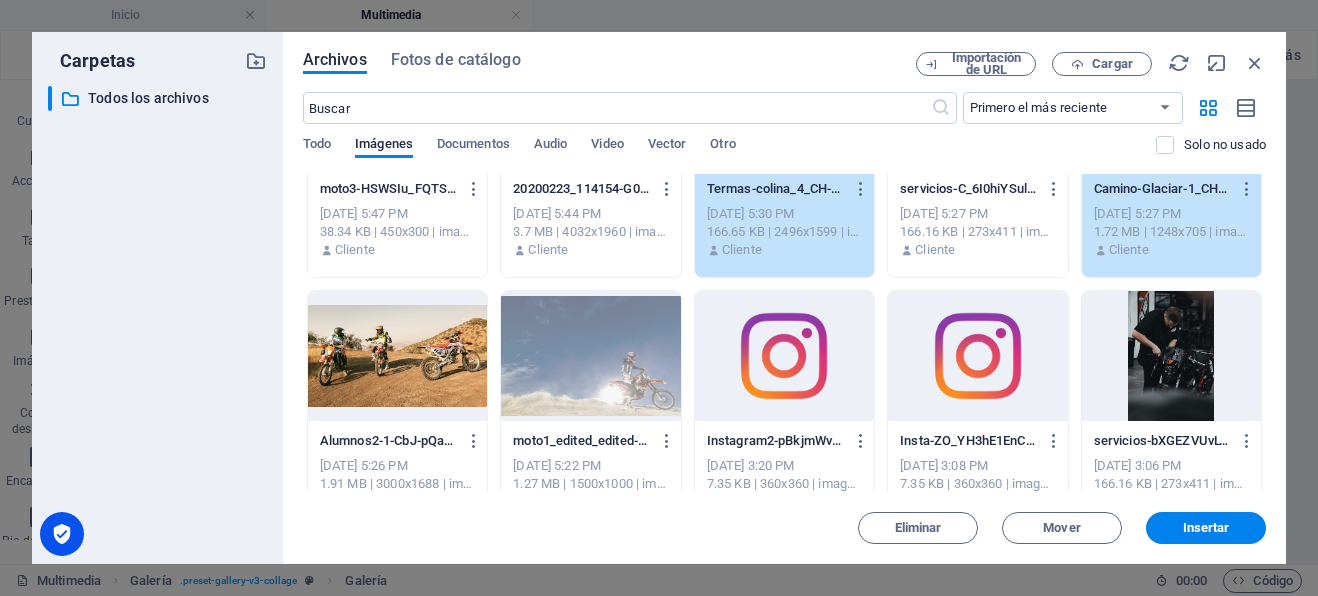 scroll, scrollTop: 641, scrollLeft: 0, axis: vertical 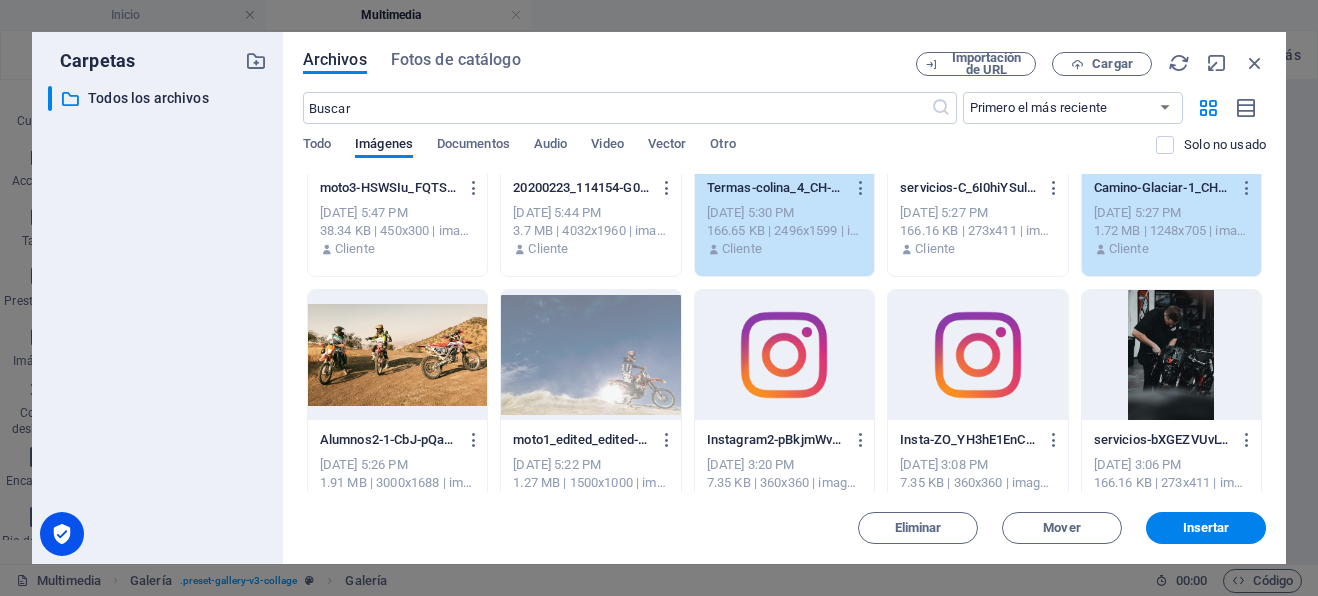 click at bounding box center (397, 355) 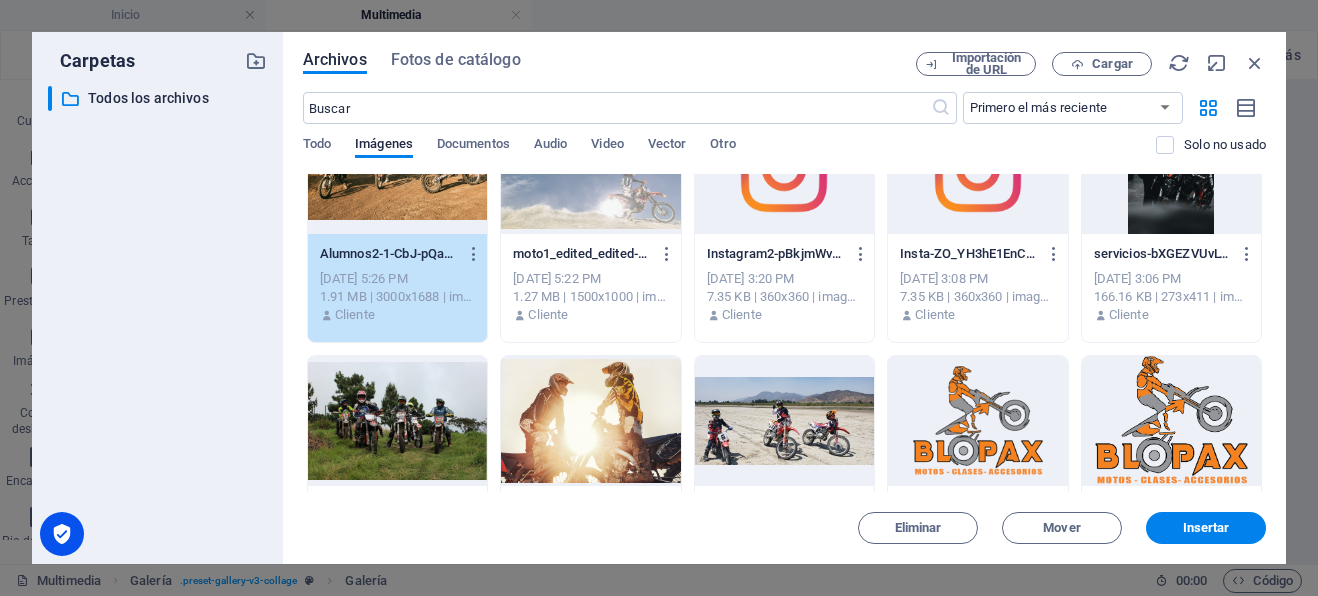 scroll, scrollTop: 835, scrollLeft: 0, axis: vertical 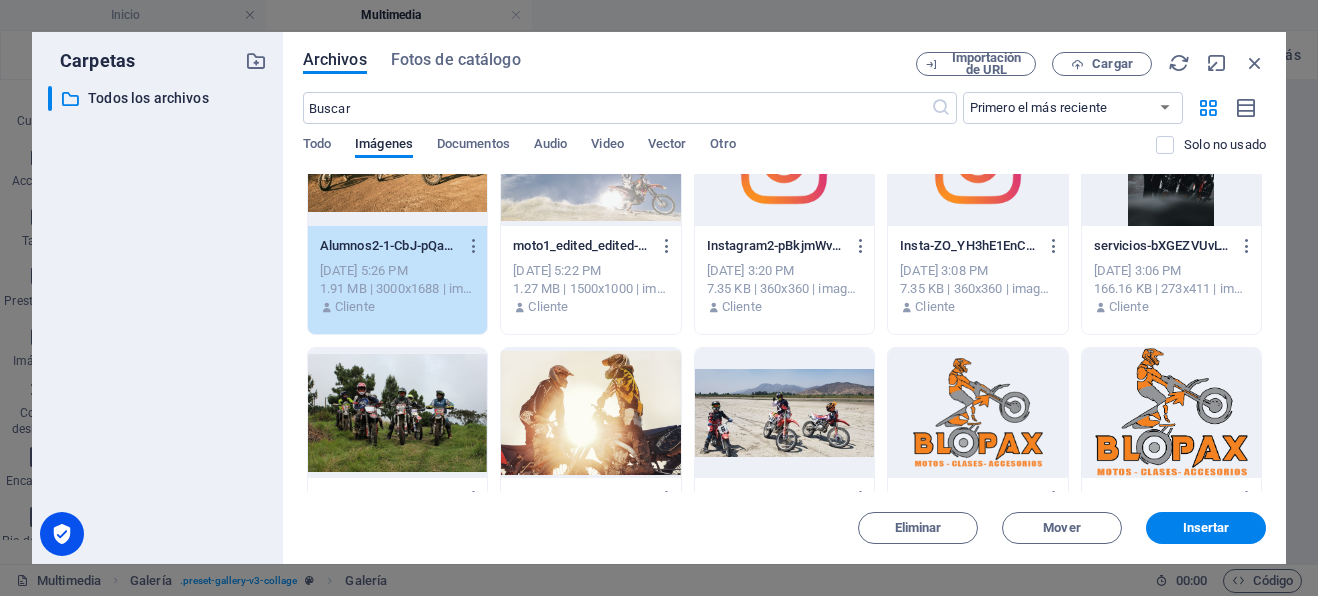 click at bounding box center (397, 413) 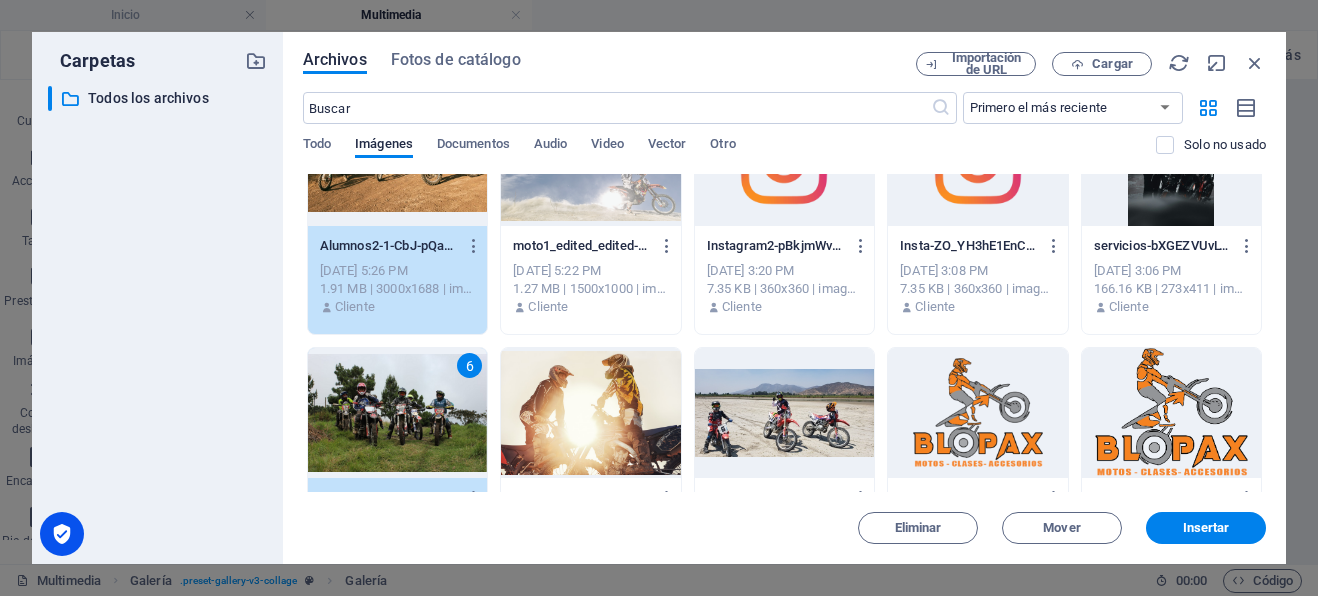 click at bounding box center [590, 413] 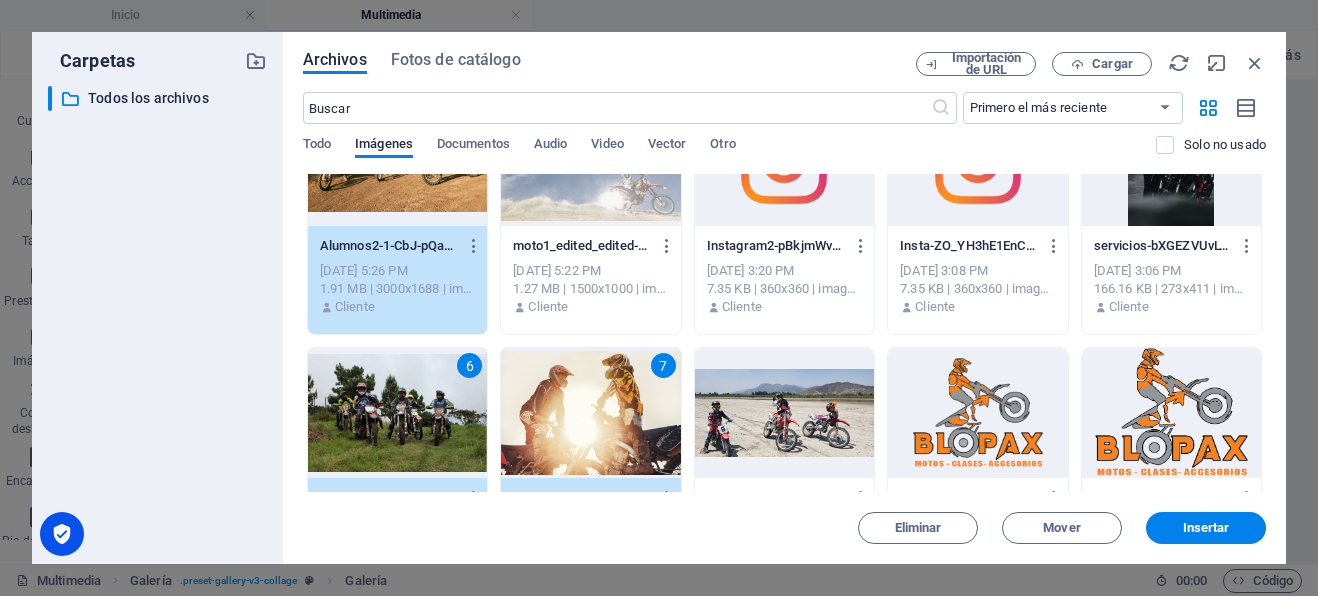 click at bounding box center (784, 413) 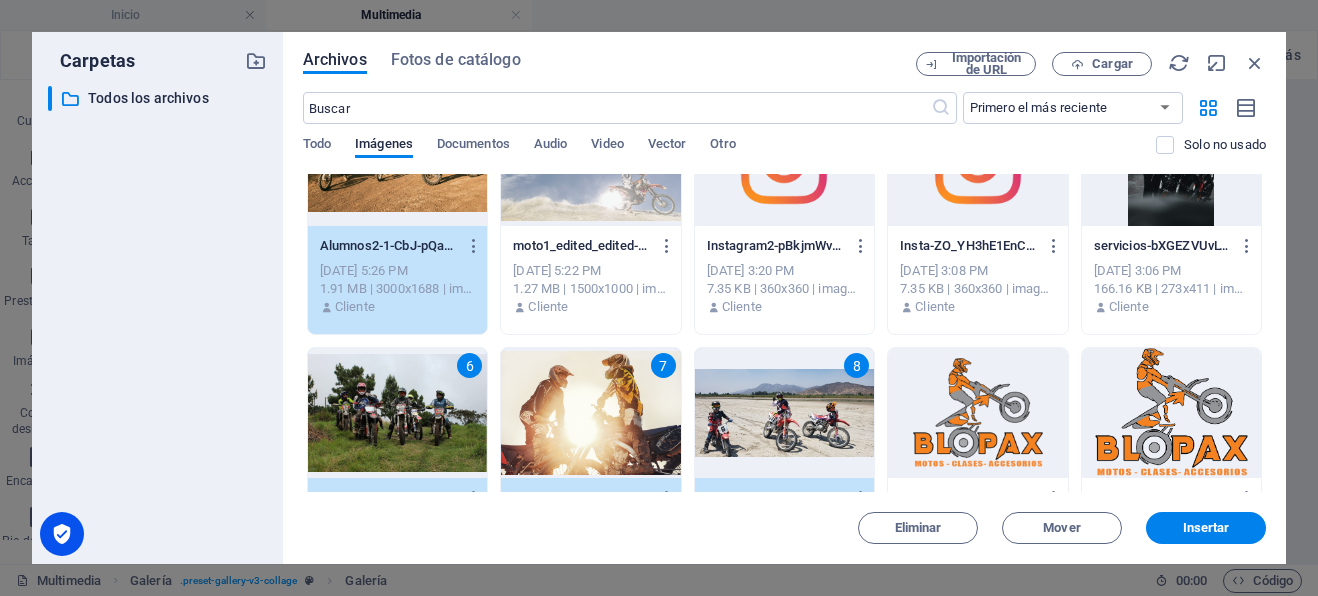 scroll, scrollTop: 930, scrollLeft: 0, axis: vertical 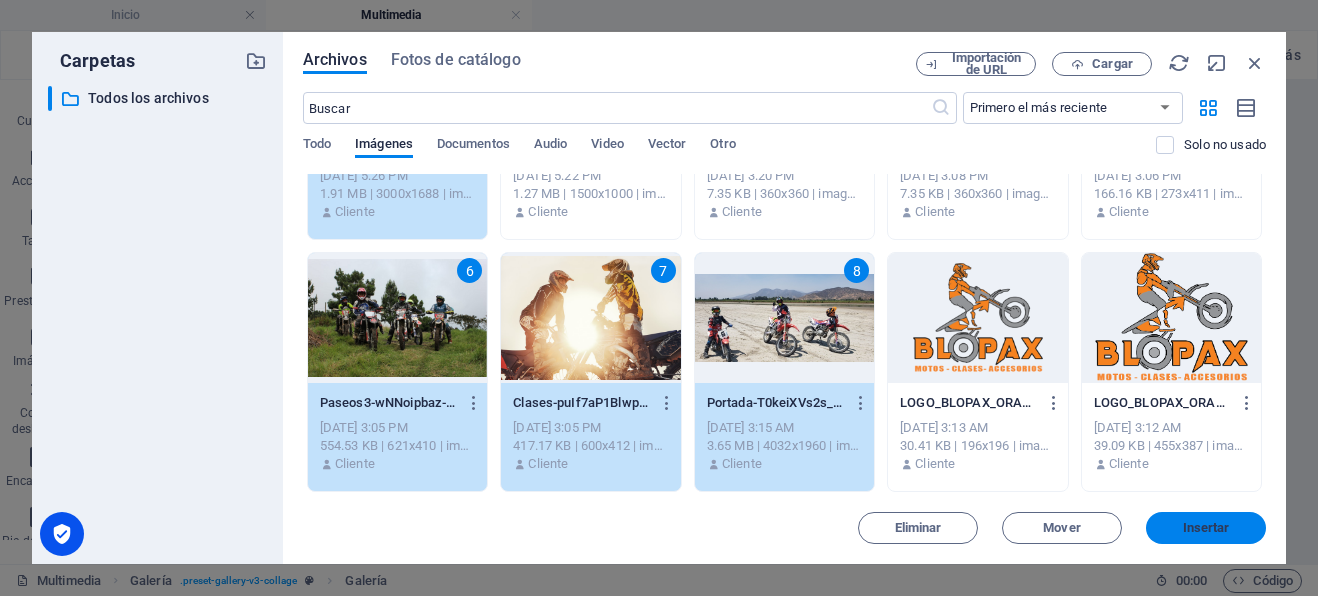 click on "Insertar" at bounding box center (1206, 528) 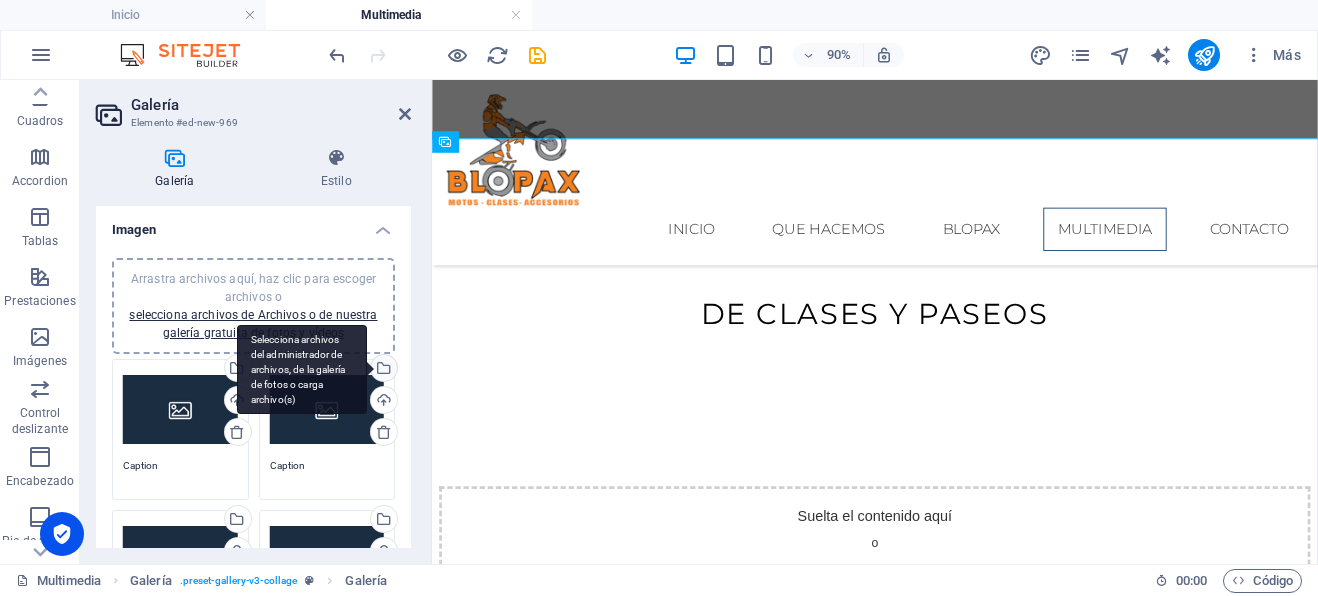 scroll, scrollTop: 106, scrollLeft: 0, axis: vertical 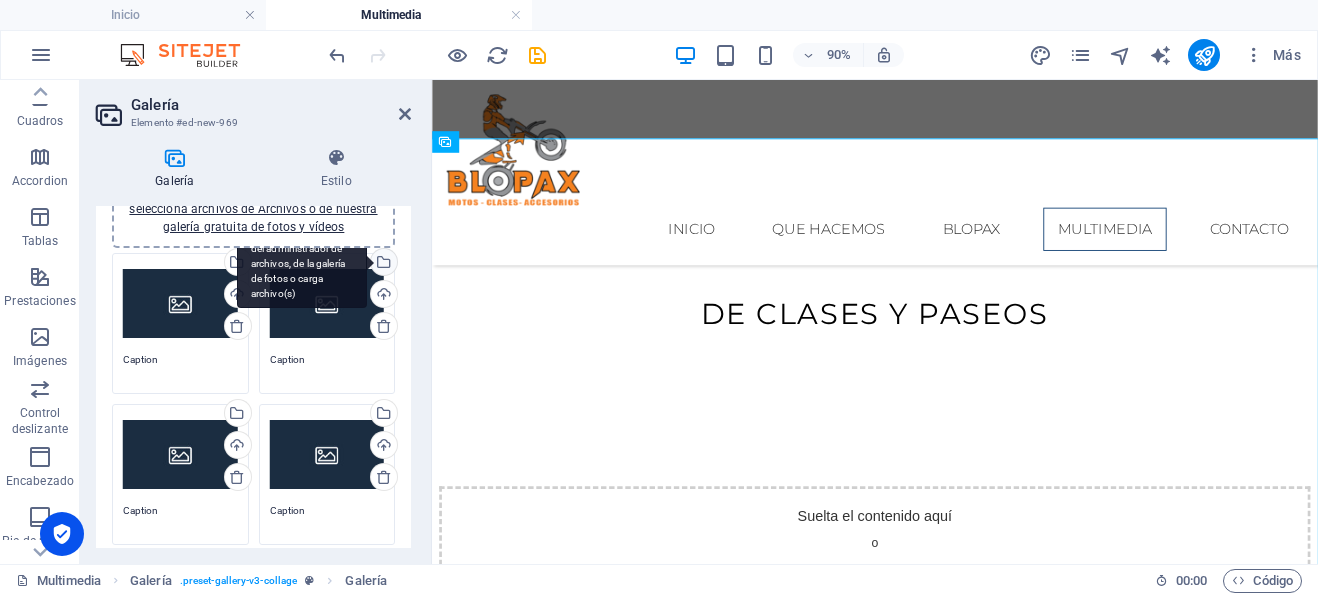 click on "Arrastra archivos aquí, haz clic para escoger archivos o  selecciona archivos de Archivos o de nuestra galería gratuita de fotos y vídeos" at bounding box center (327, 304) 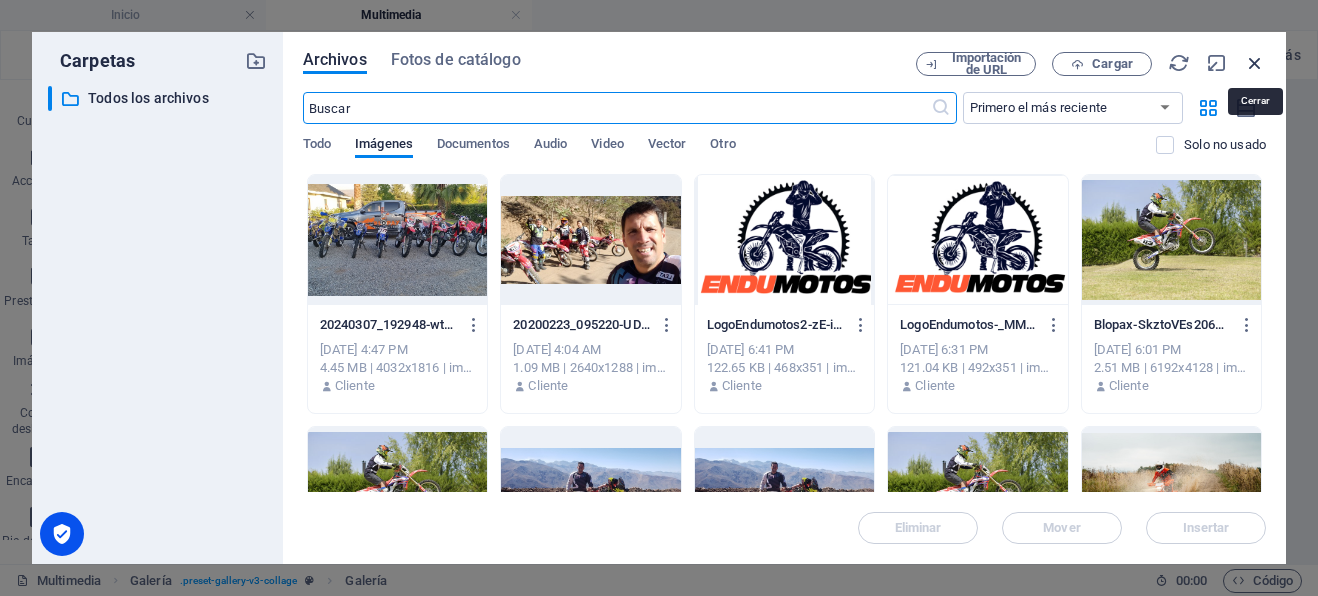 click at bounding box center (1255, 63) 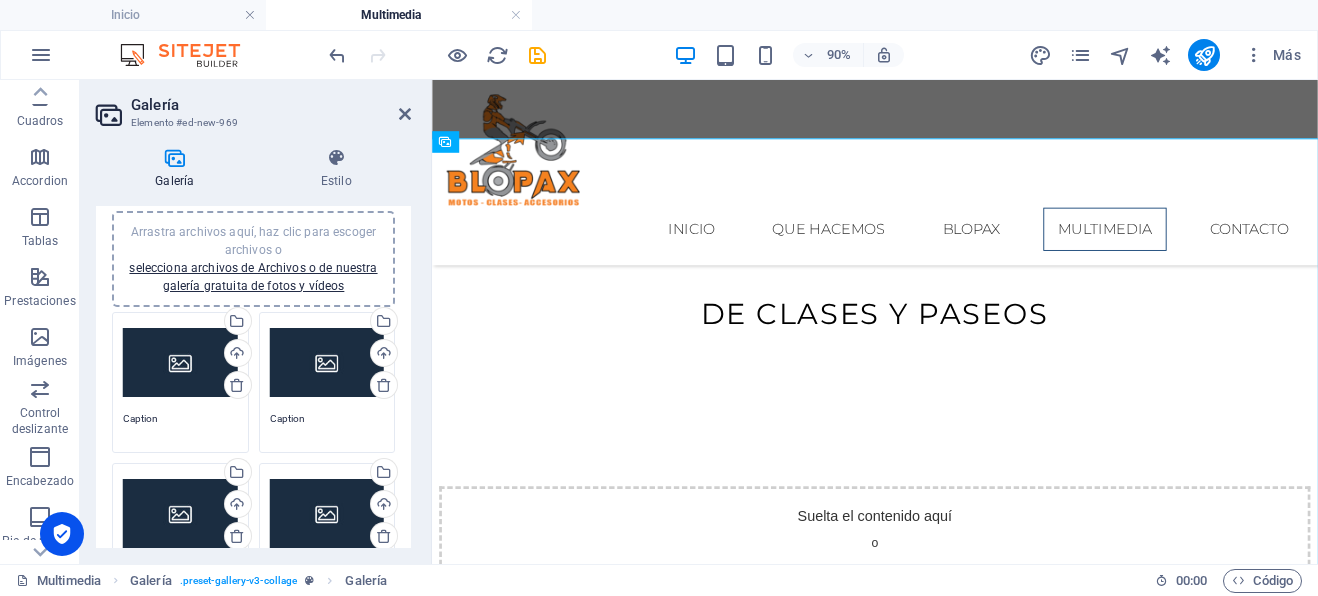 scroll, scrollTop: 43, scrollLeft: 0, axis: vertical 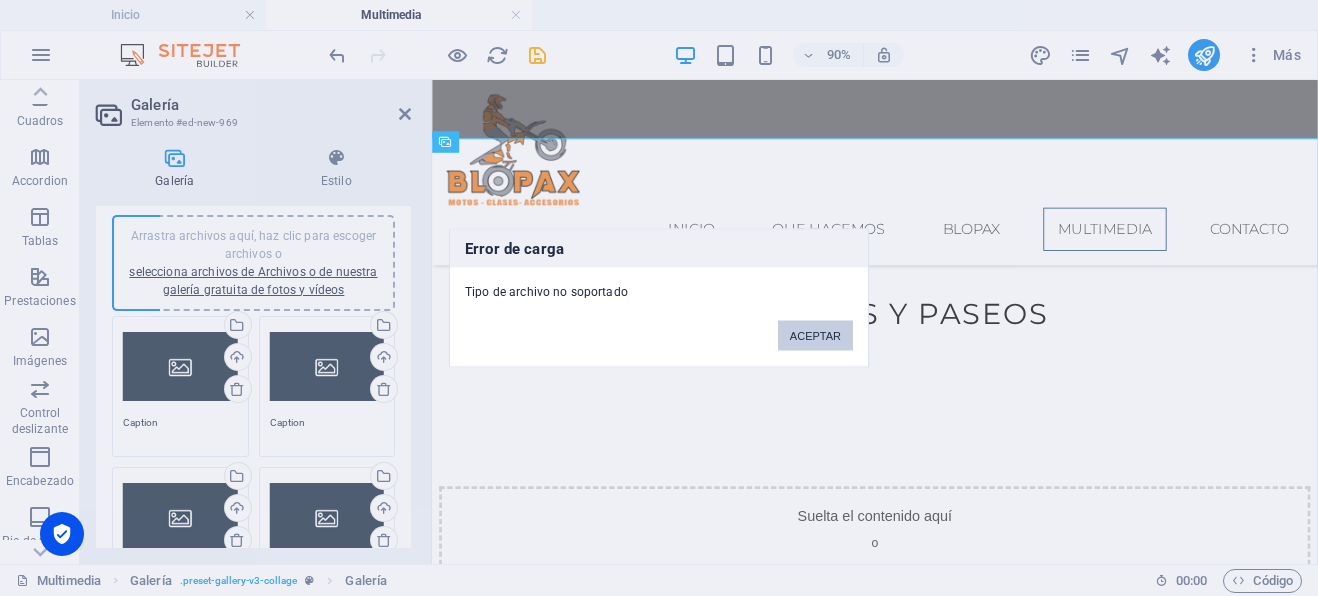 click on "ACEPTAR" at bounding box center (815, 336) 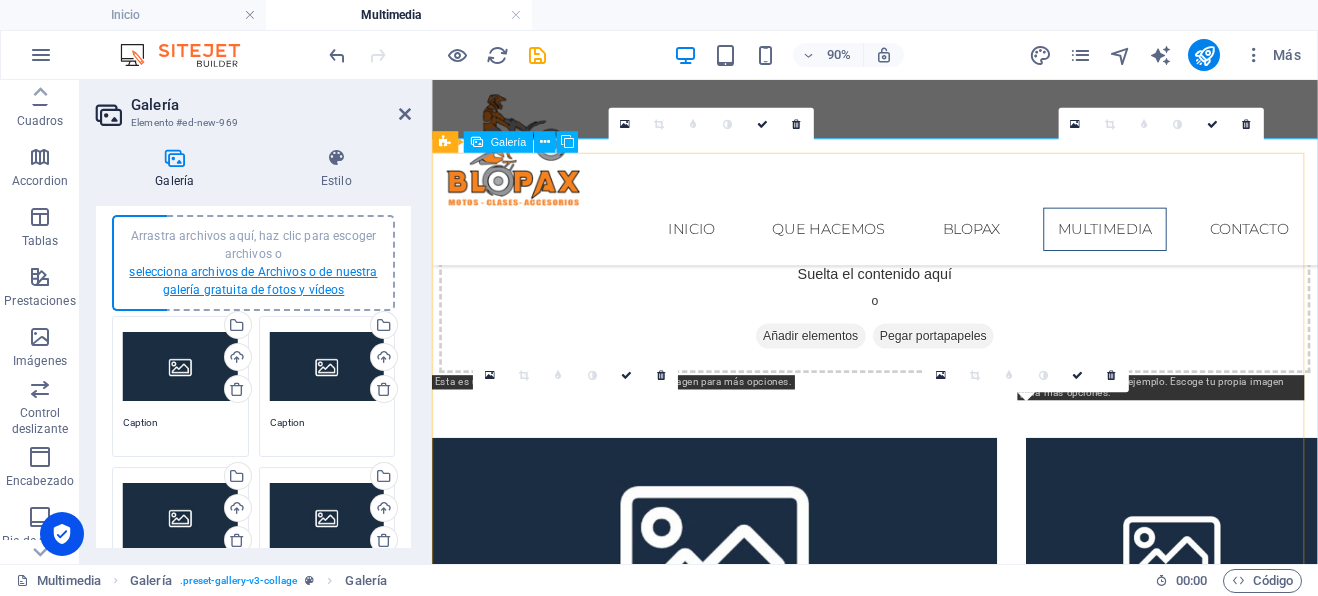 click on "selecciona archivos de Archivos o de nuestra galería gratuita de fotos y vídeos" at bounding box center [253, 281] 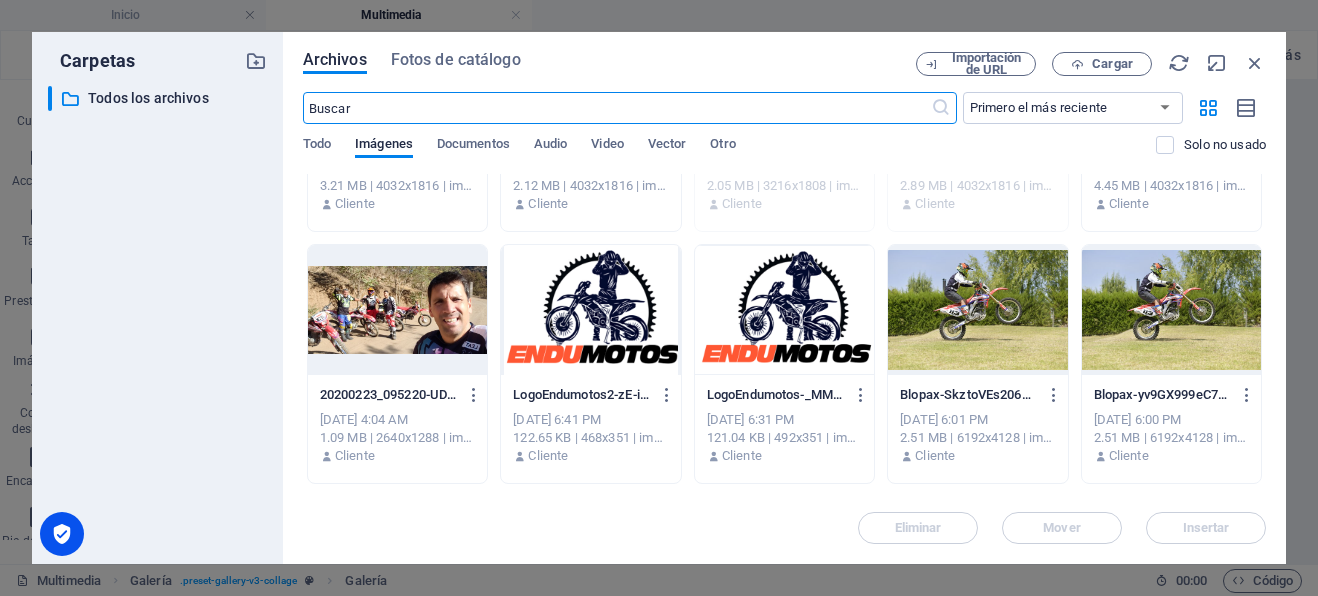 scroll, scrollTop: 186, scrollLeft: 0, axis: vertical 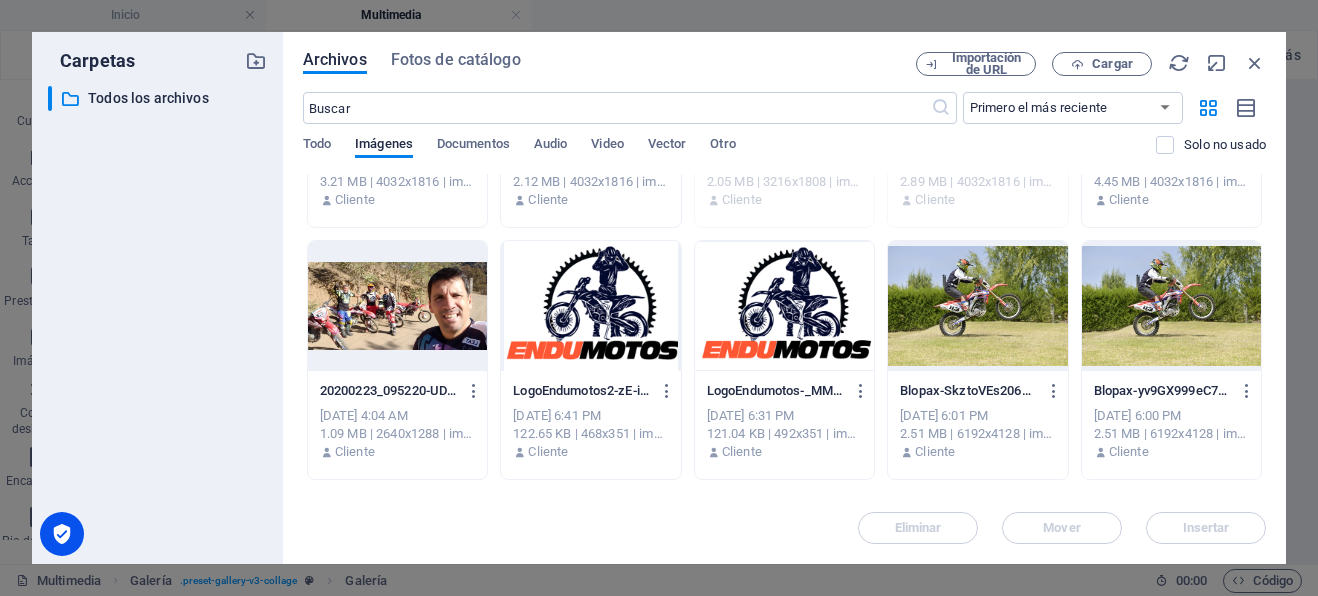 click on "20230513_125849-79JJLrWzsRw01o0g8XG9fw.jpg 20230513_125849-79JJLrWzsRw01o0g8XG9fw.jpg [DATE] 4:53 PM 3.21 MB | 4032x1816 | image/jpeg Cliente 20230513_125423-9TOLvkGXtPElfG399RqFZw.jpg 20230513_125423-9TOLvkGXtPElfG399RqFZw.jpg [DATE] 4:53 PM 2.12 MB | 4032x1816 | image/jpeg Cliente 20230513_111752-reZipzaAG2Ou6_9Rr1vmbA.jpg 20230513_111752-reZipzaAG2Ou6_9Rr1vmbA.jpg [DATE] 4:53 PM 2.05 MB | 3216x1808 | image/jpeg Cliente 20230513_111736-Uto0cOaNIKKs5FdZZmsuiA.jpg 20230513_111736-Uto0cOaNIKKs5FdZZmsuiA.jpg [DATE] 4:53 PM 2.89 MB | 4032x1816 | image/jpeg Cliente 20240307_192948-wtMMvBl_AMC-_T4FmMz4fA.jpg 20240307_192948-wtMMvBl_AMC-_T4FmMz4fA.jpg [DATE] 4:47 PM 4.45 MB | 4032x1816 | image/jpeg Cliente 20200223_095220-UDSOIvXdGJ1E-BF-sJyKTA.jpg 20200223_095220-UDSOIvXdGJ1E-BF-sJyKTA.jpg [DATE] 4:04 AM 1.09 MB | 2640x1288 | image/jpeg Cliente LogoEndumotos2-zE-idWw4TkLwXsGNBsC3Vw.png LogoEndumotos2-zE-idWw4TkLwXsGNBsC3Vw.png [DATE] 6:41 PM 122.65 KB | 468x351 | image/png" at bounding box center [784, 738] 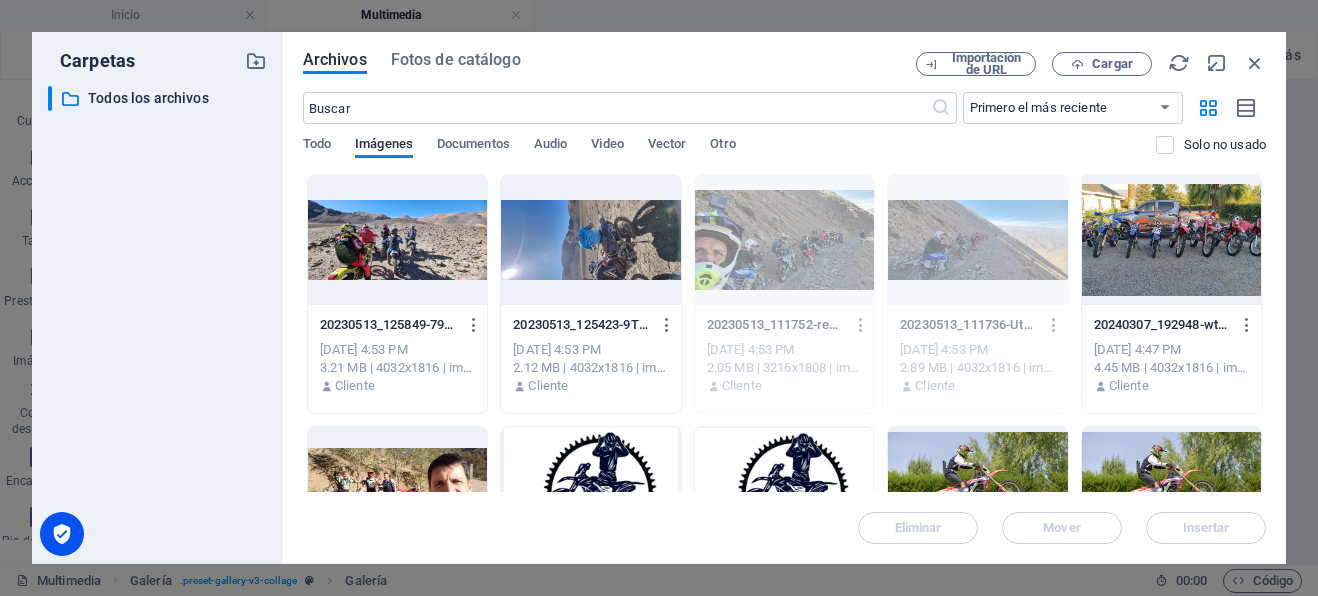 click at bounding box center (1171, 240) 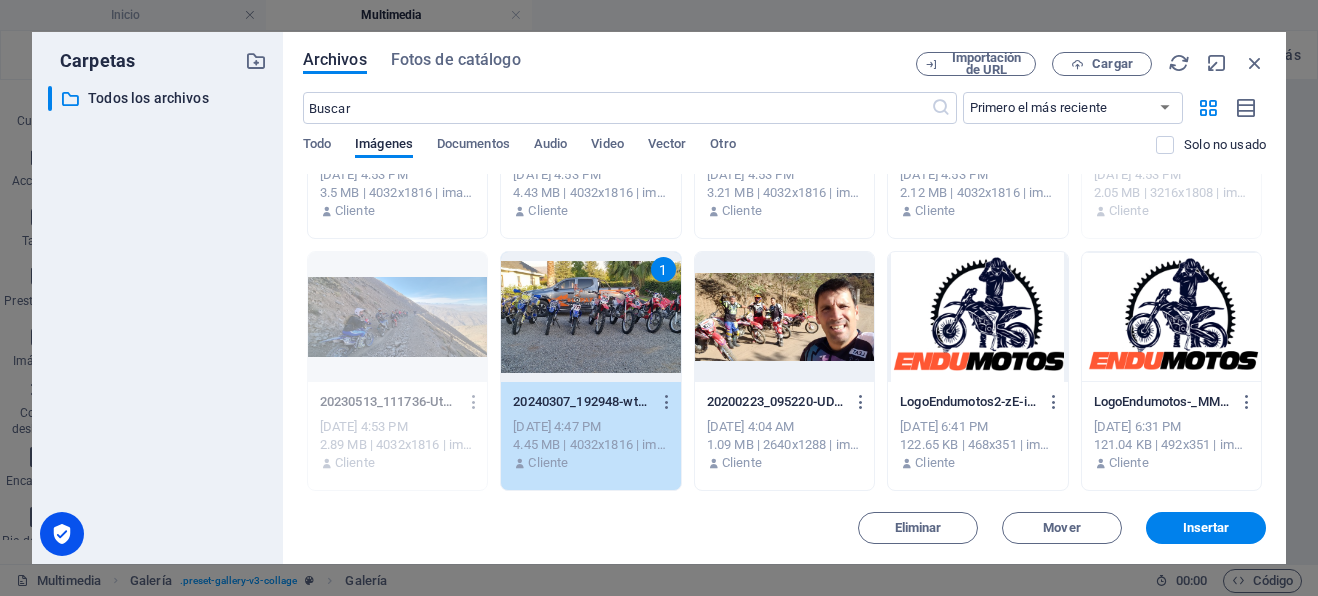 scroll, scrollTop: 174, scrollLeft: 0, axis: vertical 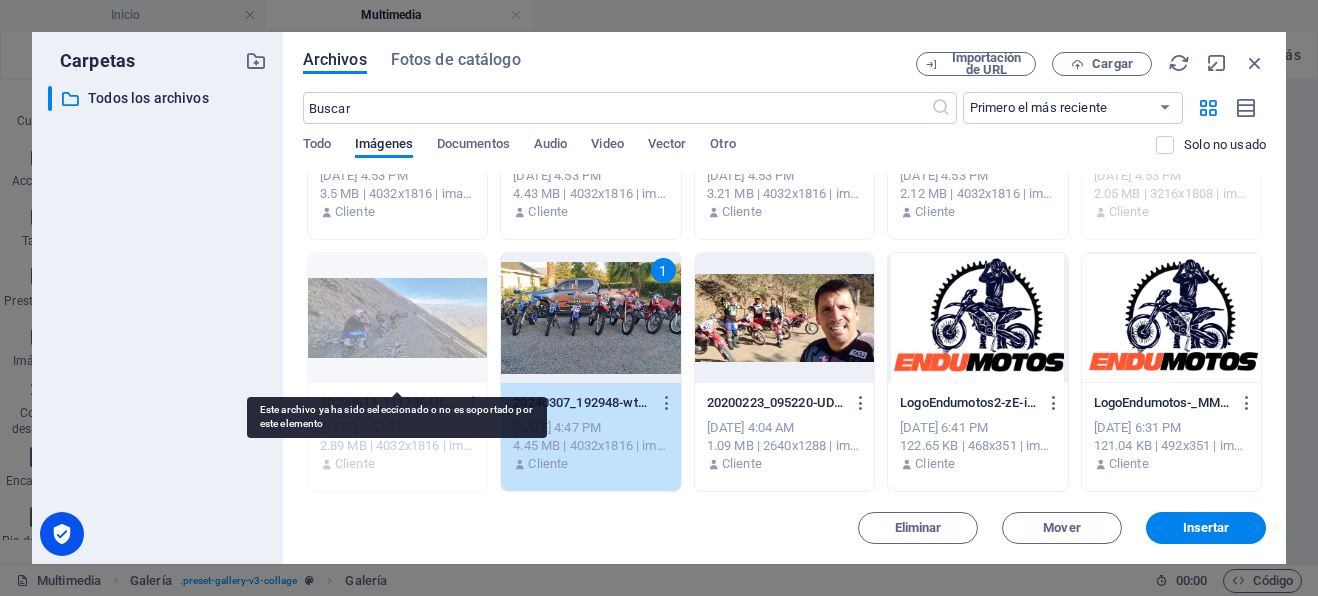 click at bounding box center (397, 318) 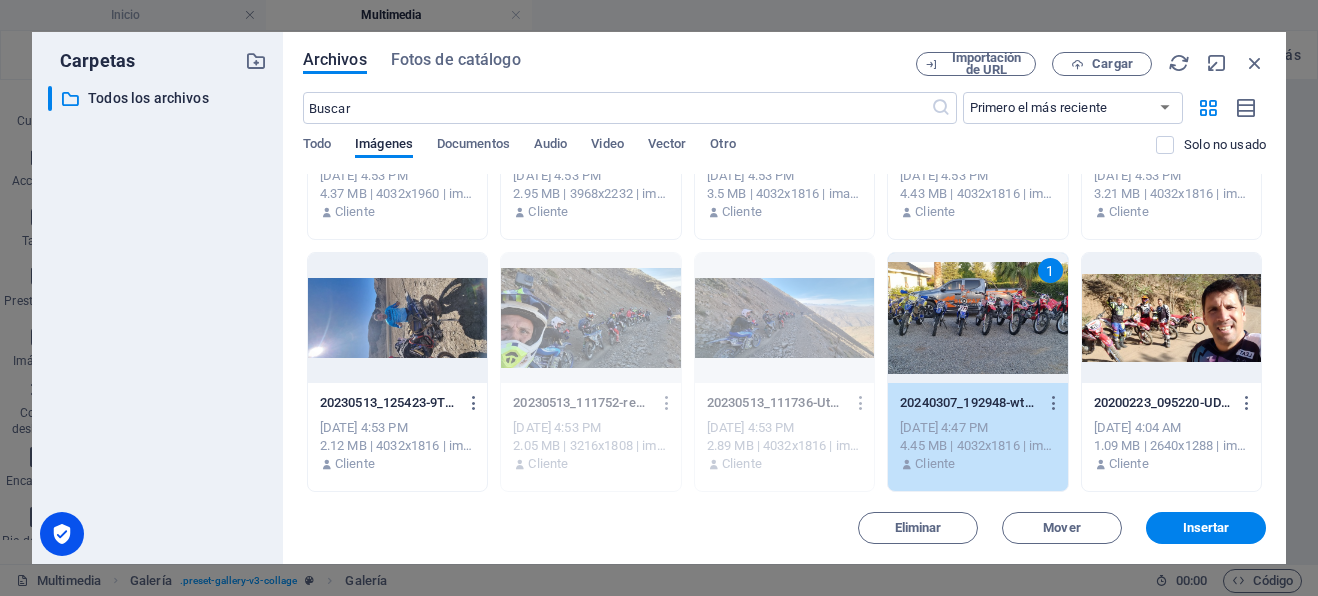 scroll, scrollTop: 0, scrollLeft: 0, axis: both 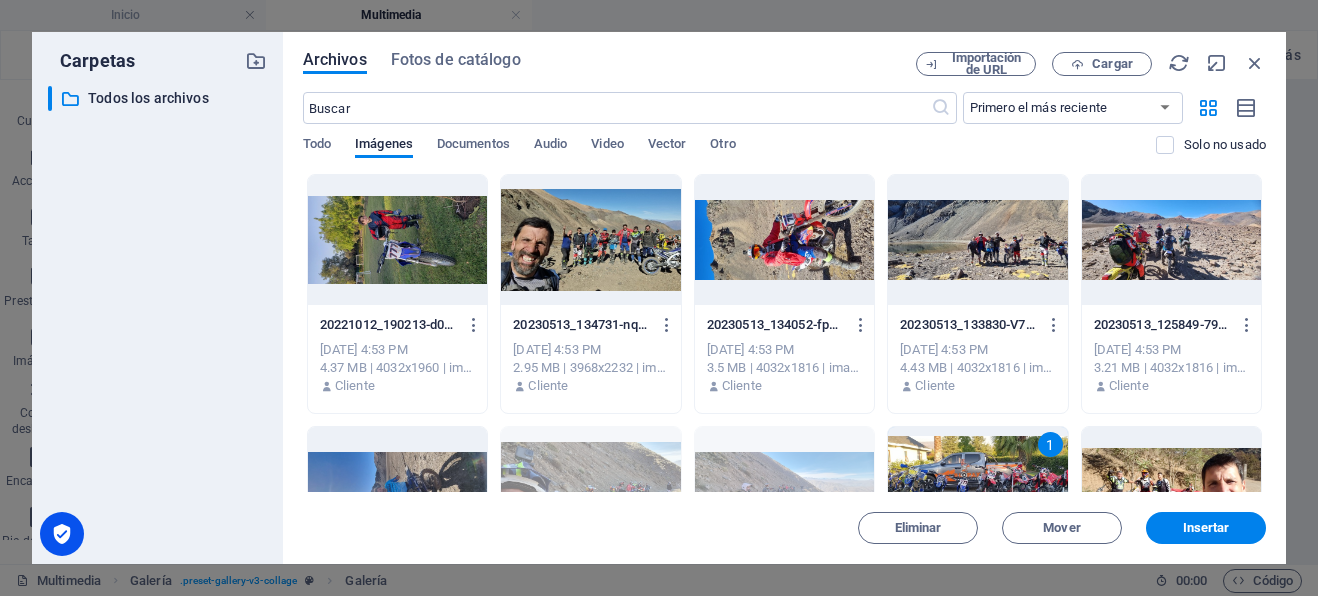 click at bounding box center [590, 240] 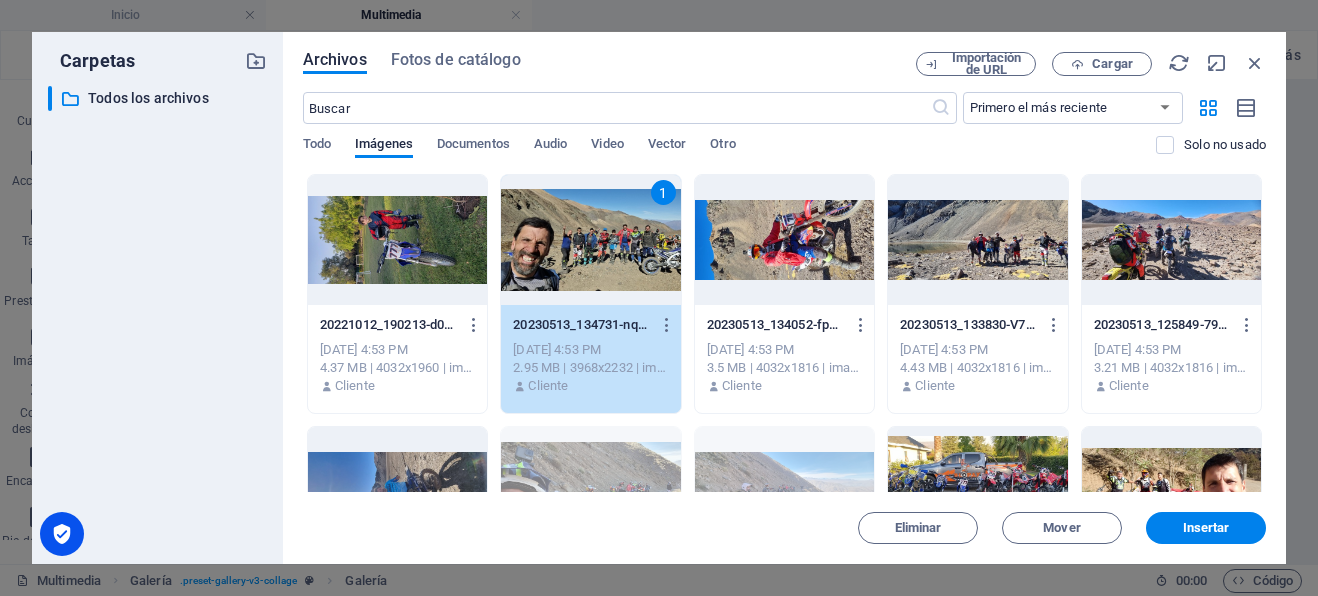 click at bounding box center [784, 240] 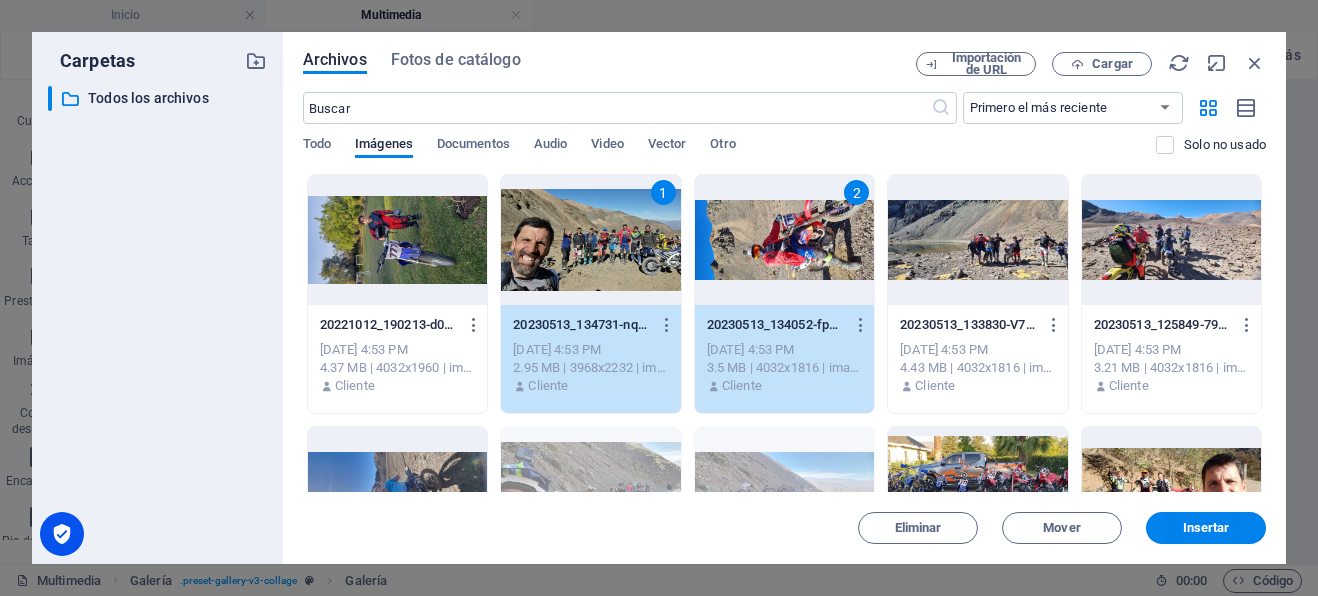click at bounding box center [977, 240] 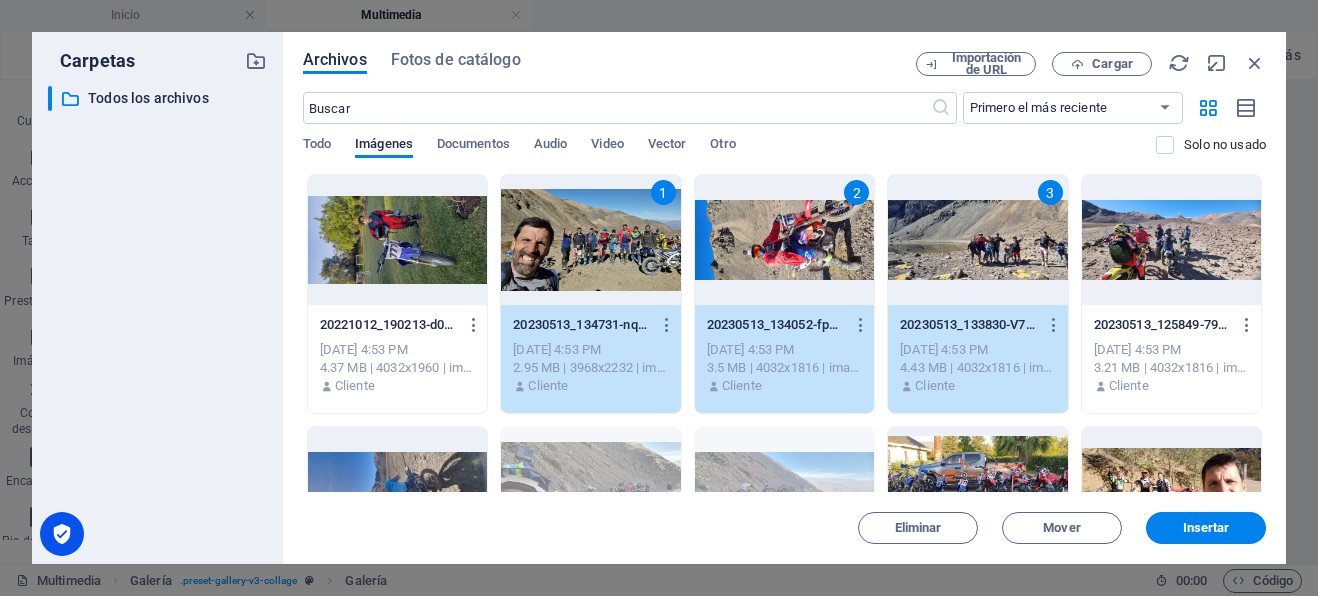 click at bounding box center (1171, 240) 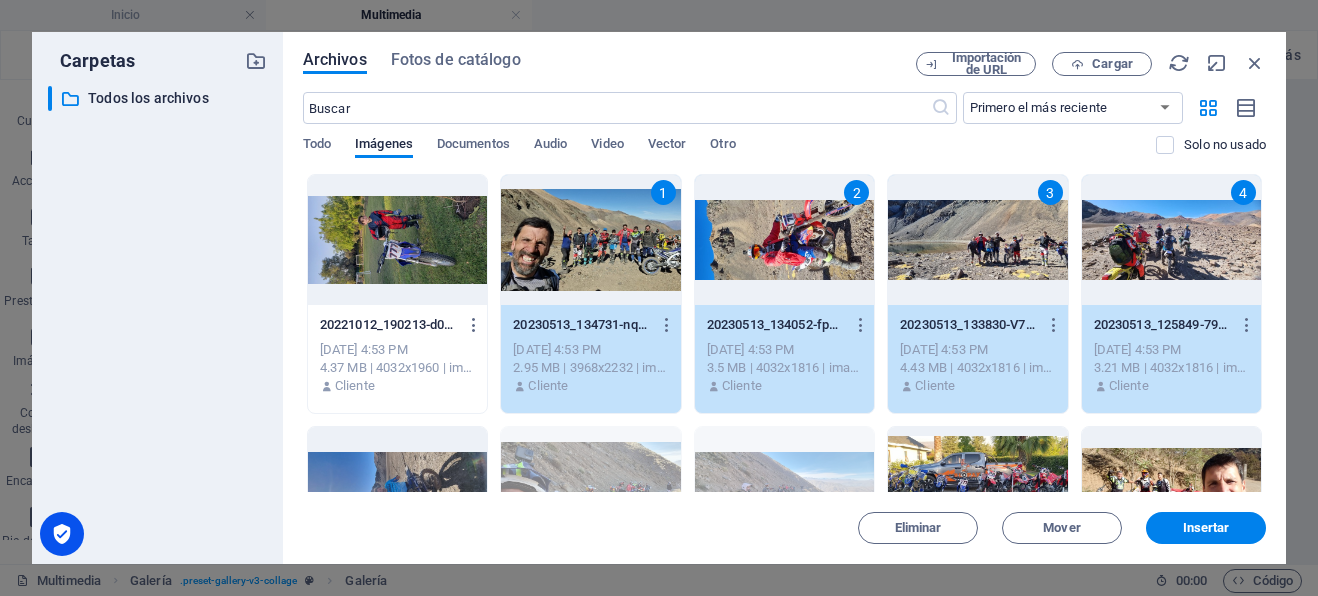 click at bounding box center [397, 240] 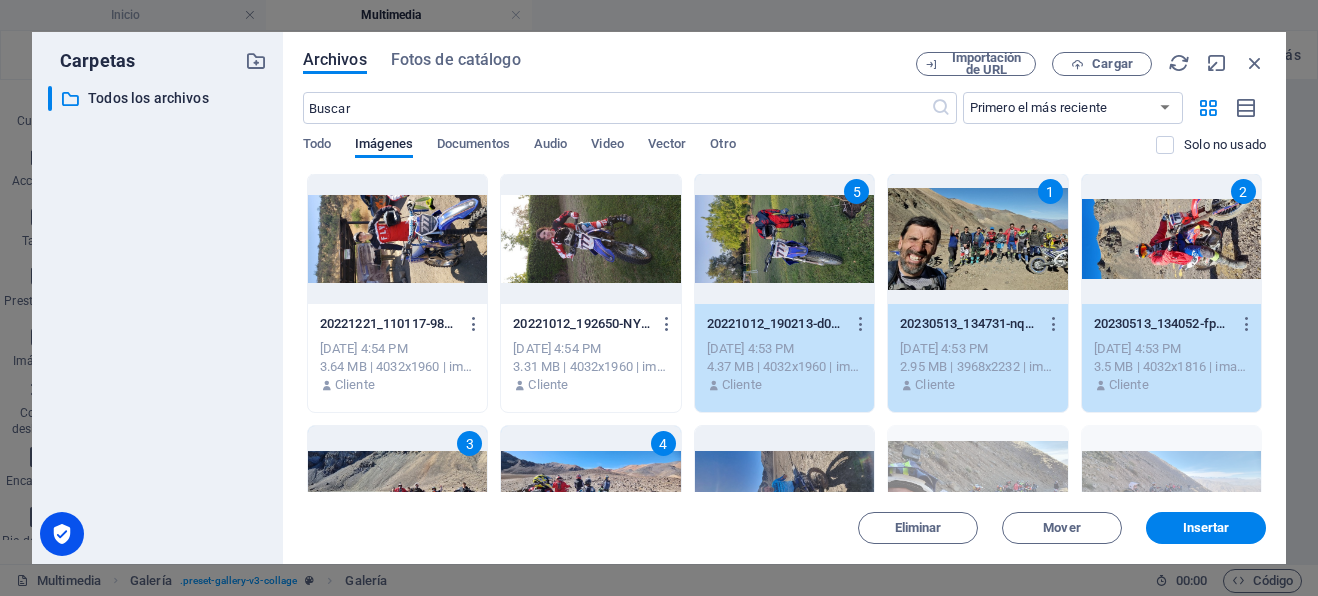 scroll, scrollTop: 0, scrollLeft: 0, axis: both 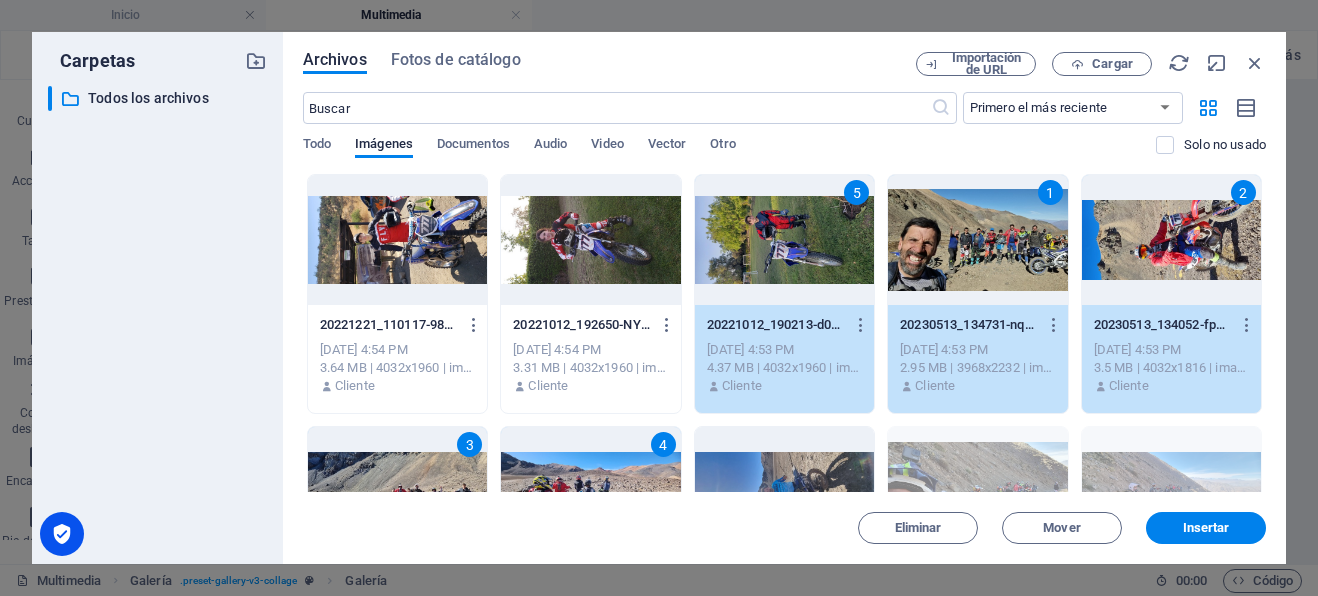 click at bounding box center (397, 240) 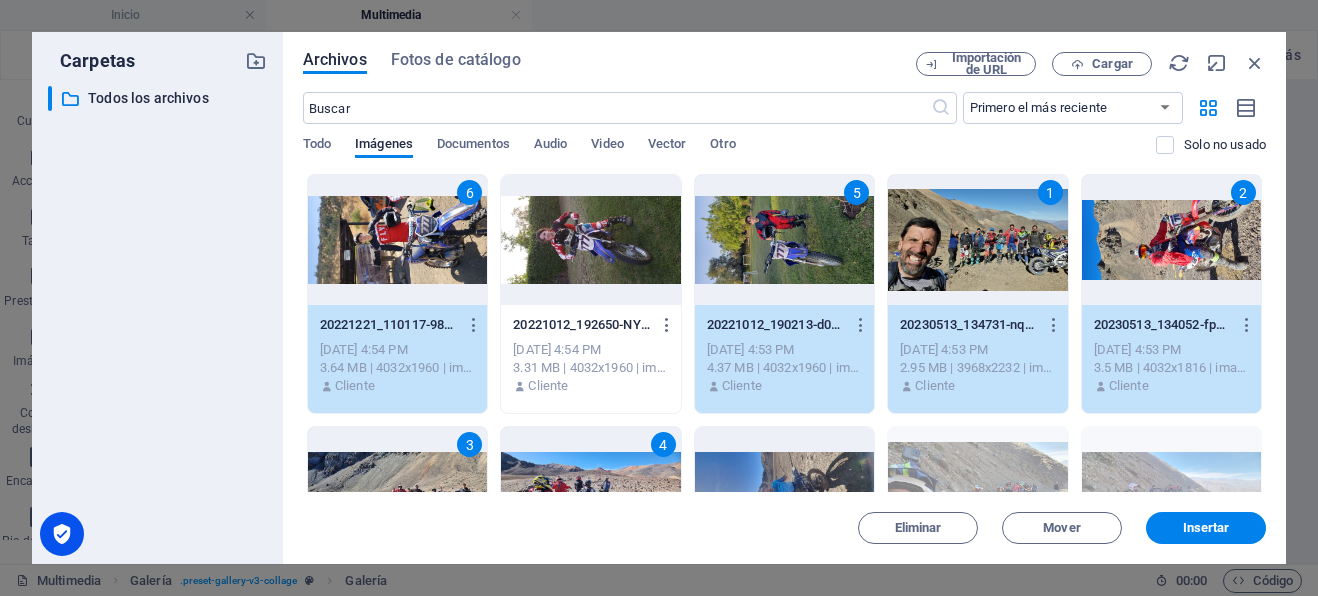 click at bounding box center (590, 240) 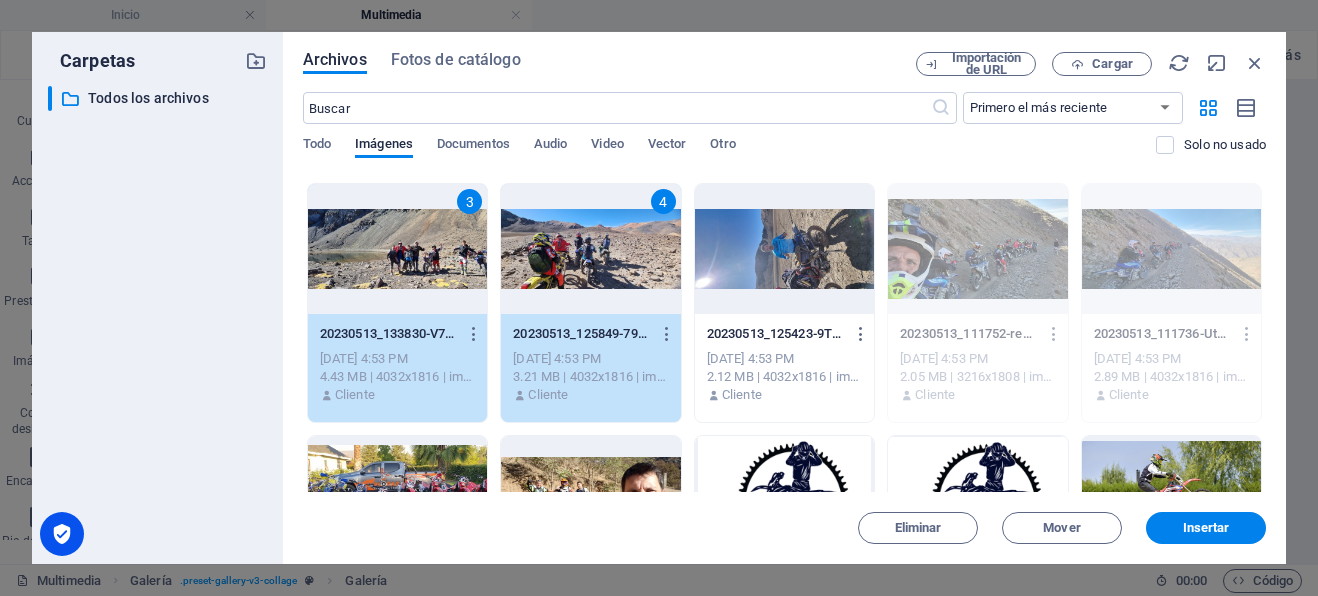 scroll, scrollTop: 244, scrollLeft: 0, axis: vertical 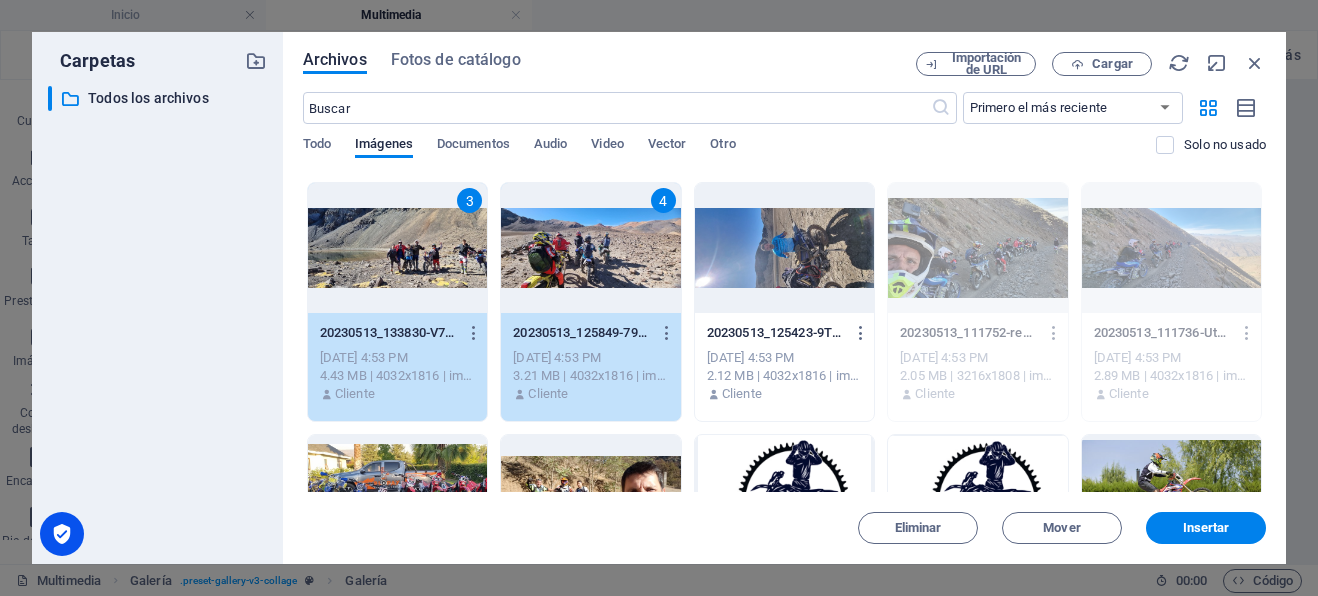 click at bounding box center [784, 248] 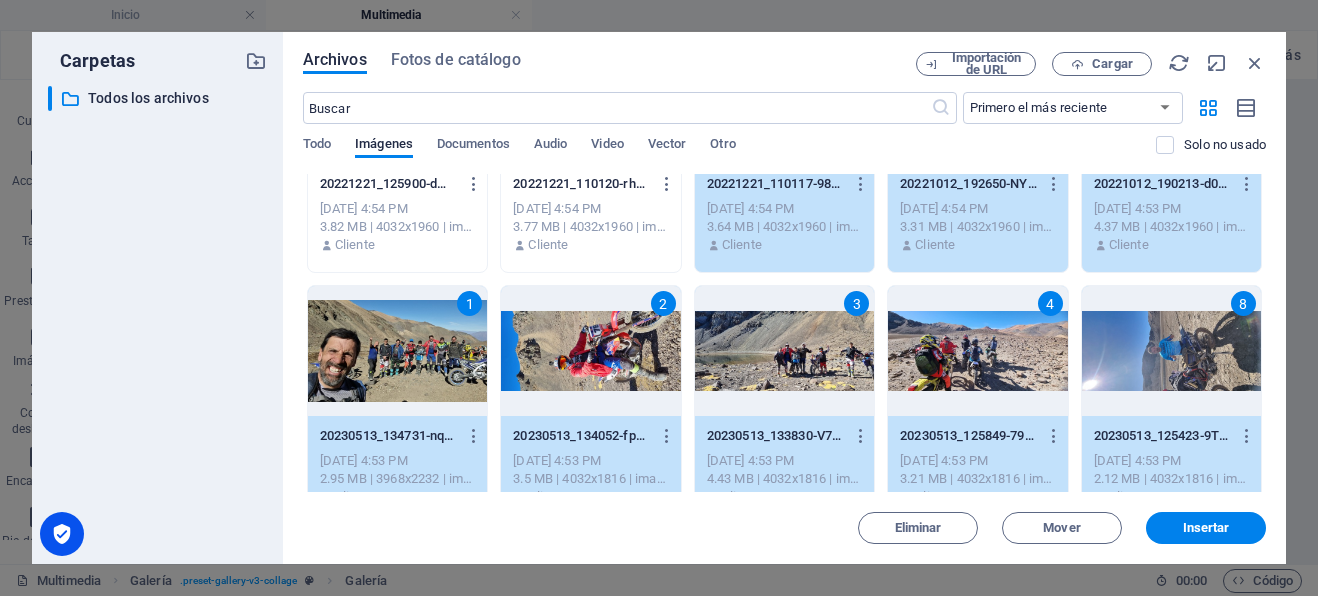 scroll, scrollTop: 0, scrollLeft: 0, axis: both 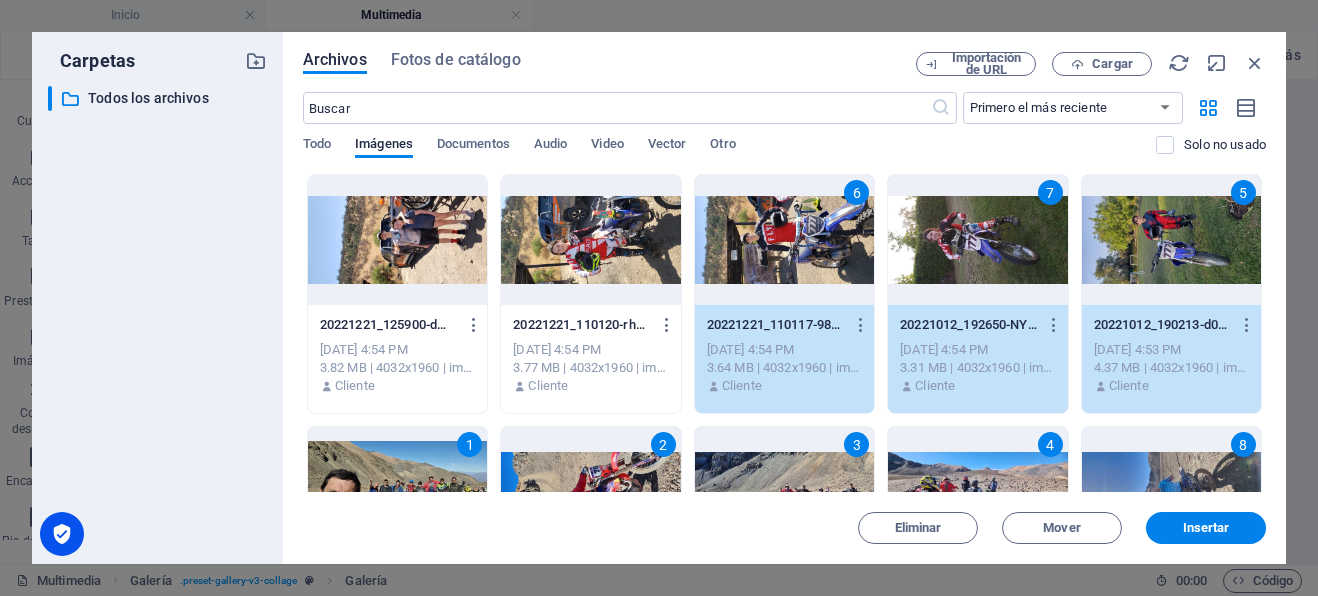 click on "6" at bounding box center [784, 240] 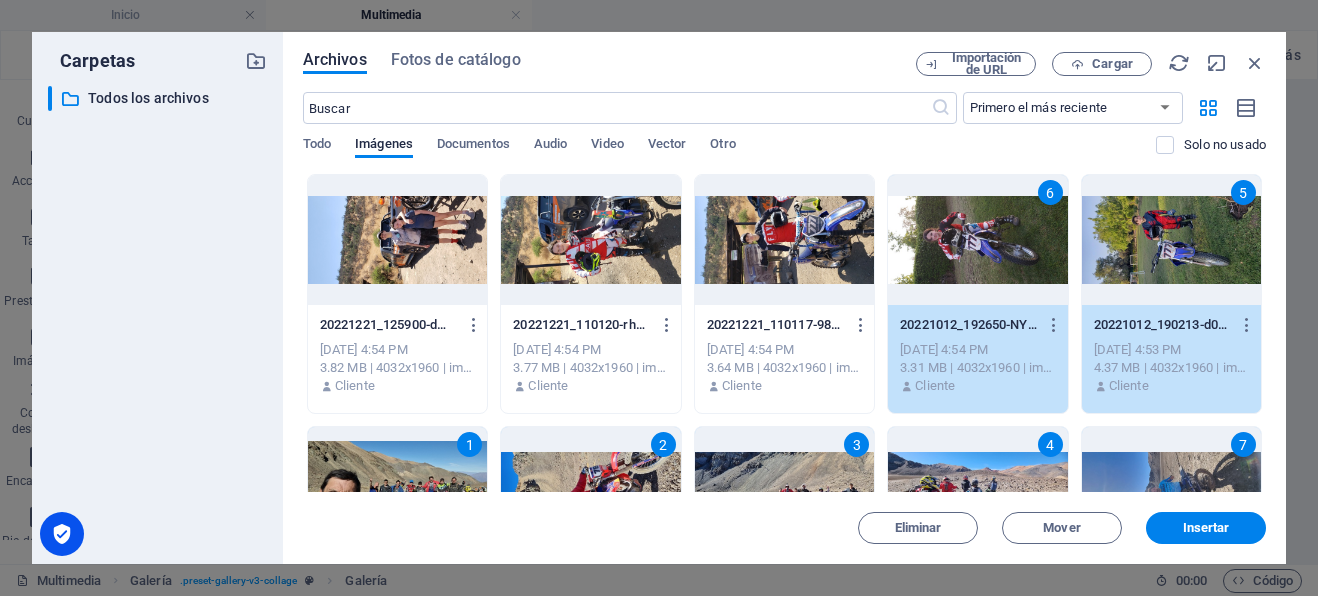 click at bounding box center (784, 240) 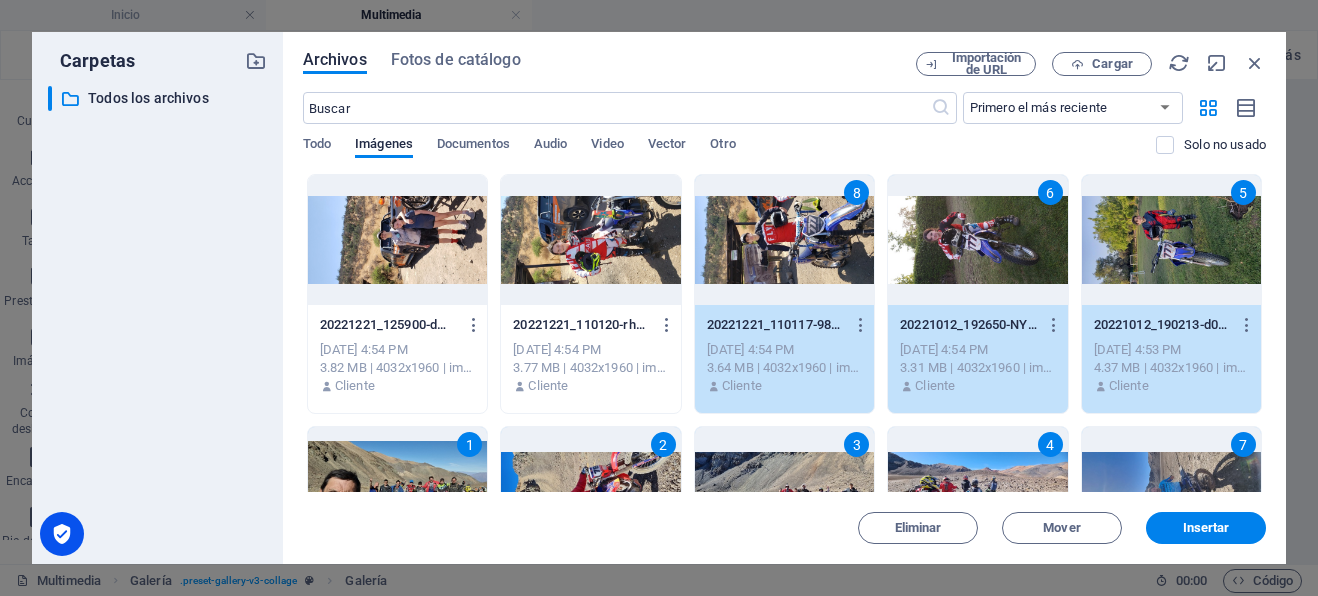 click at bounding box center (590, 240) 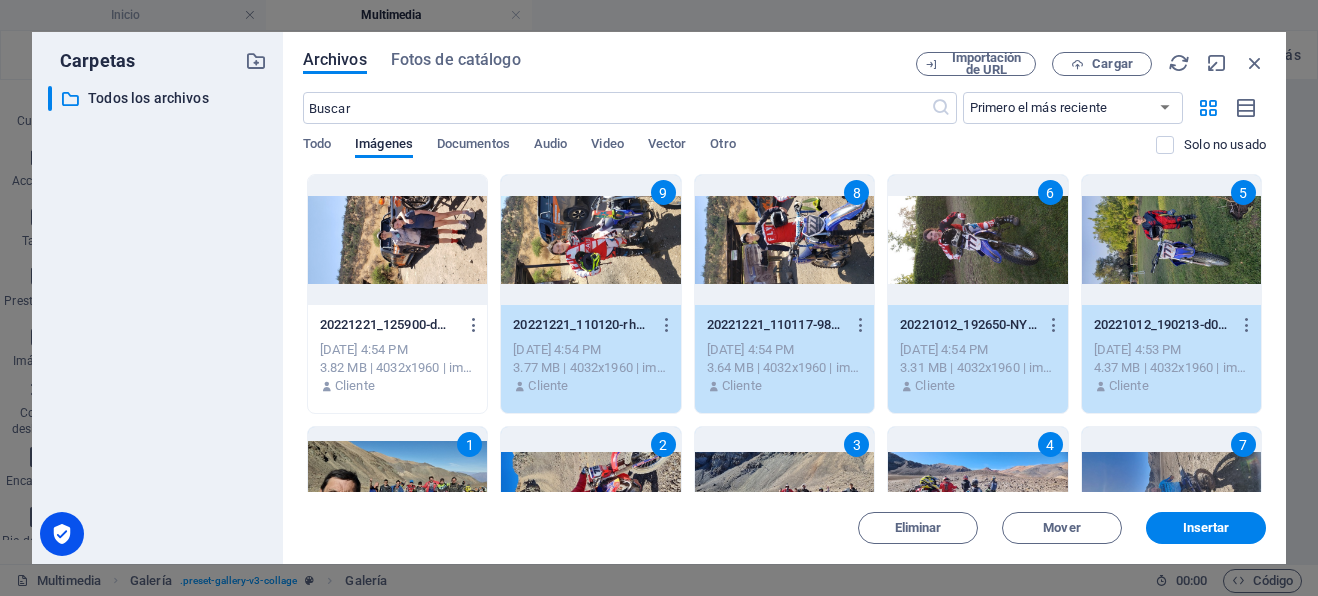 click at bounding box center (397, 240) 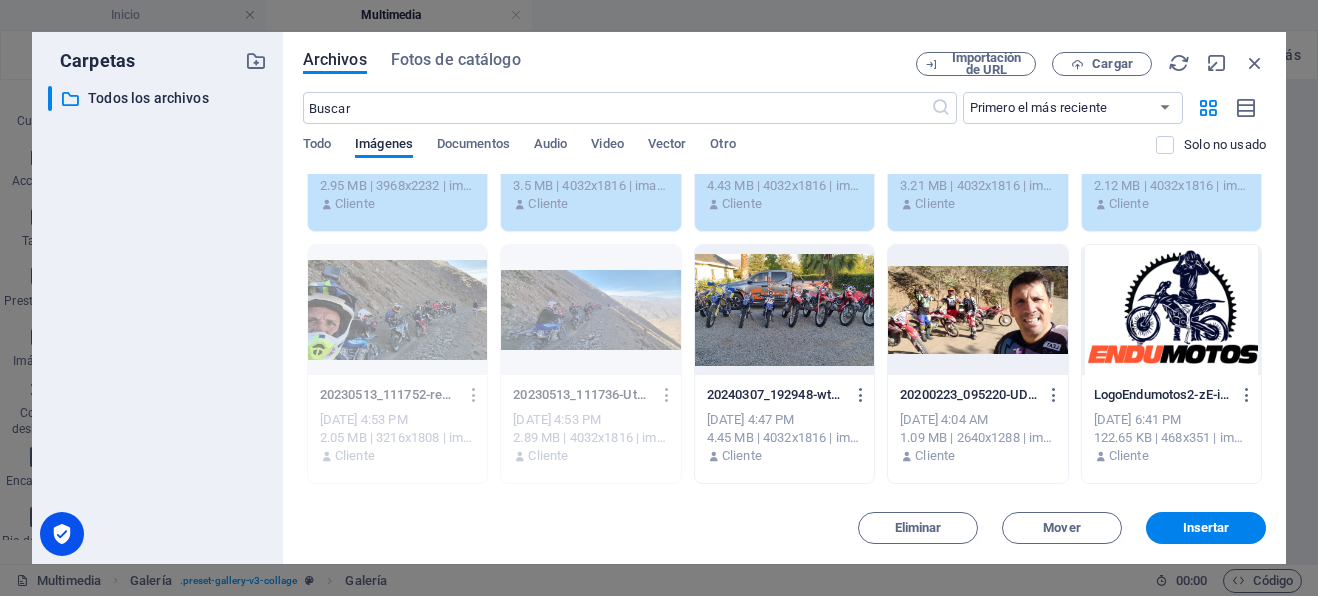 scroll, scrollTop: 435, scrollLeft: 0, axis: vertical 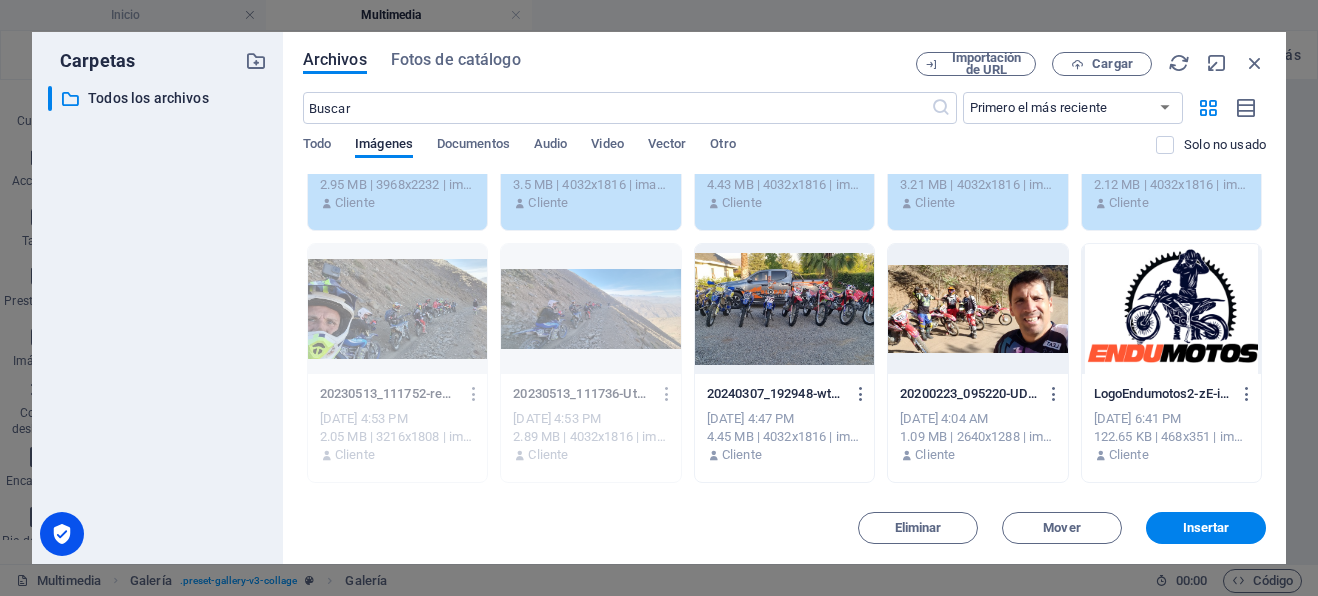click at bounding box center [977, 309] 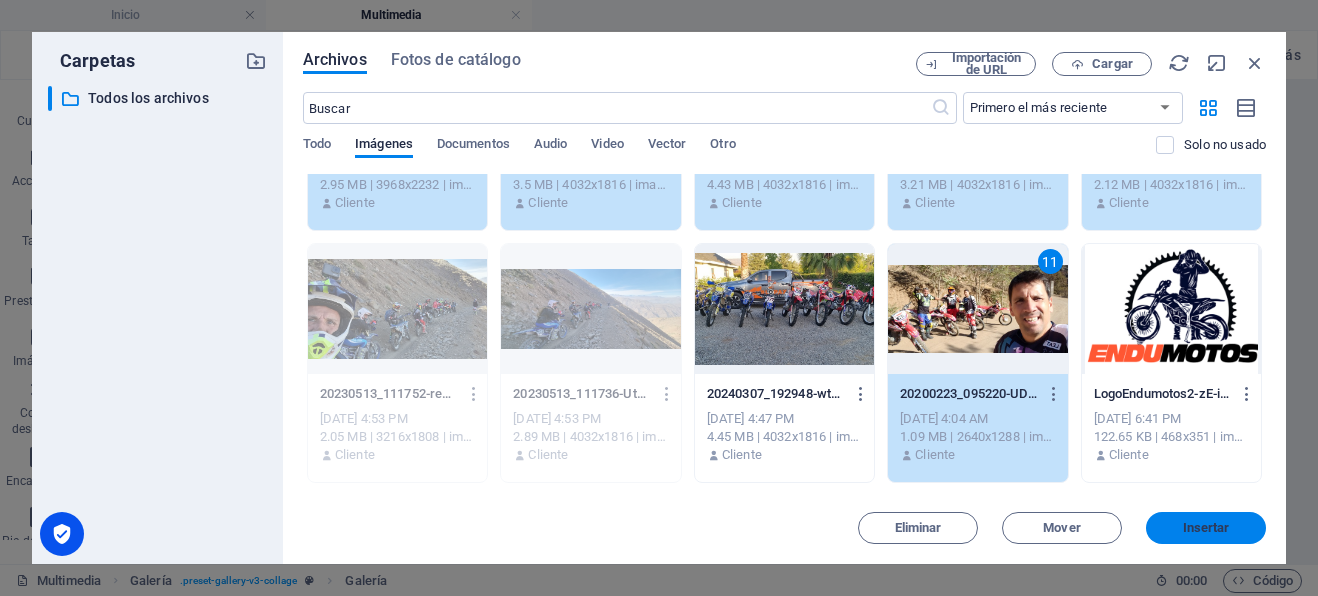 click on "Insertar" at bounding box center [1206, 528] 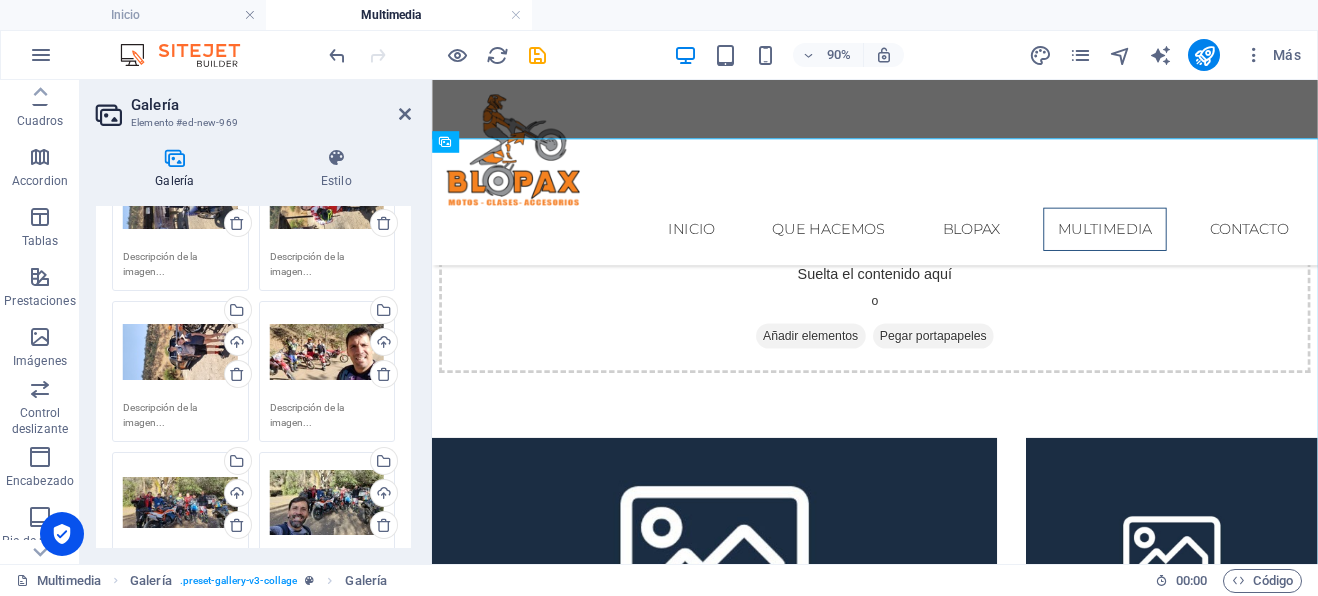 scroll, scrollTop: 2626, scrollLeft: 0, axis: vertical 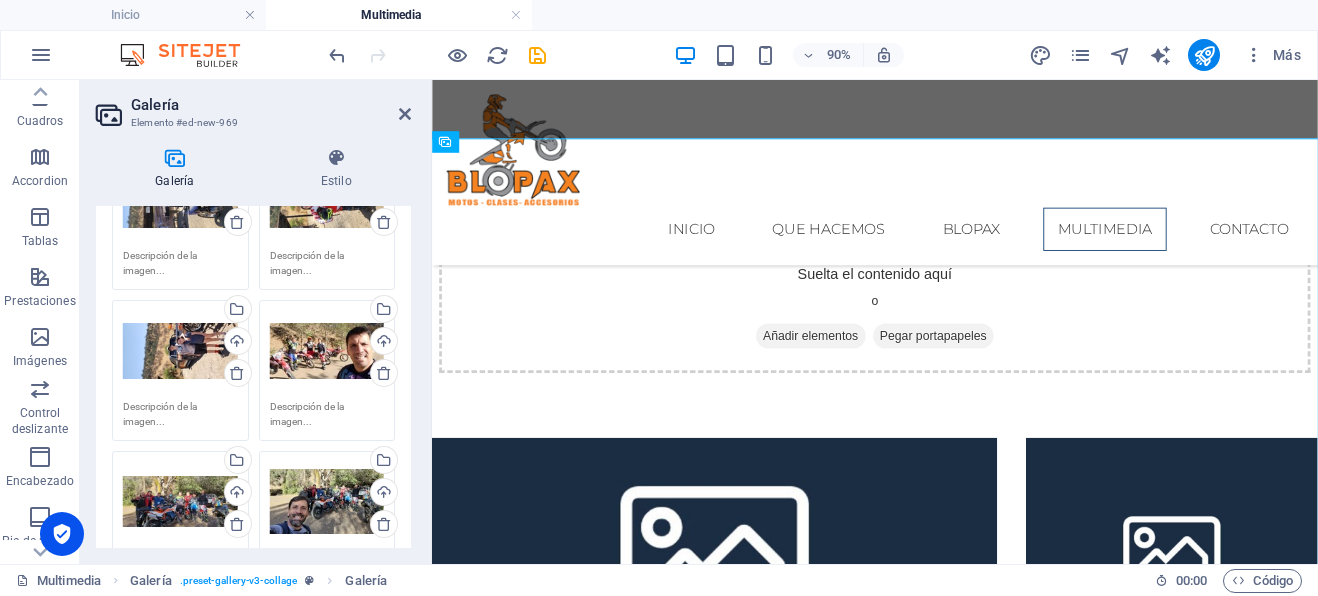 click on "Arrastra archivos aquí, haz clic para escoger archivos o  selecciona archivos de Archivos o de nuestra galería gratuita de fotos y vídeos" at bounding box center [180, 351] 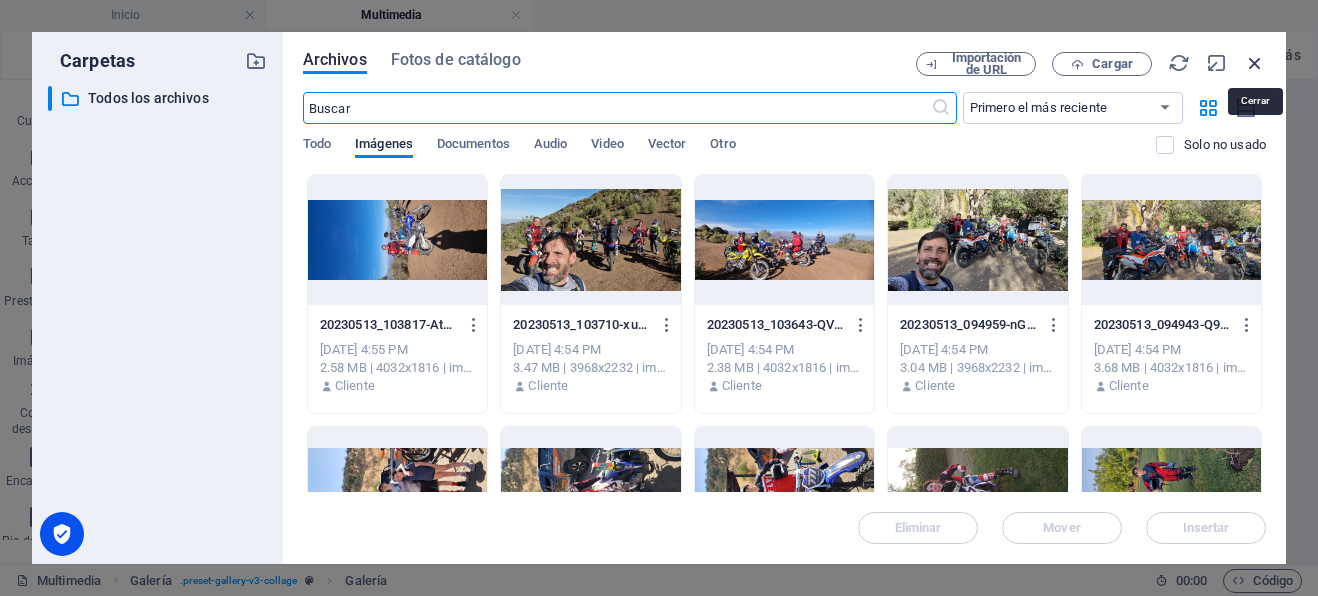click at bounding box center [1255, 63] 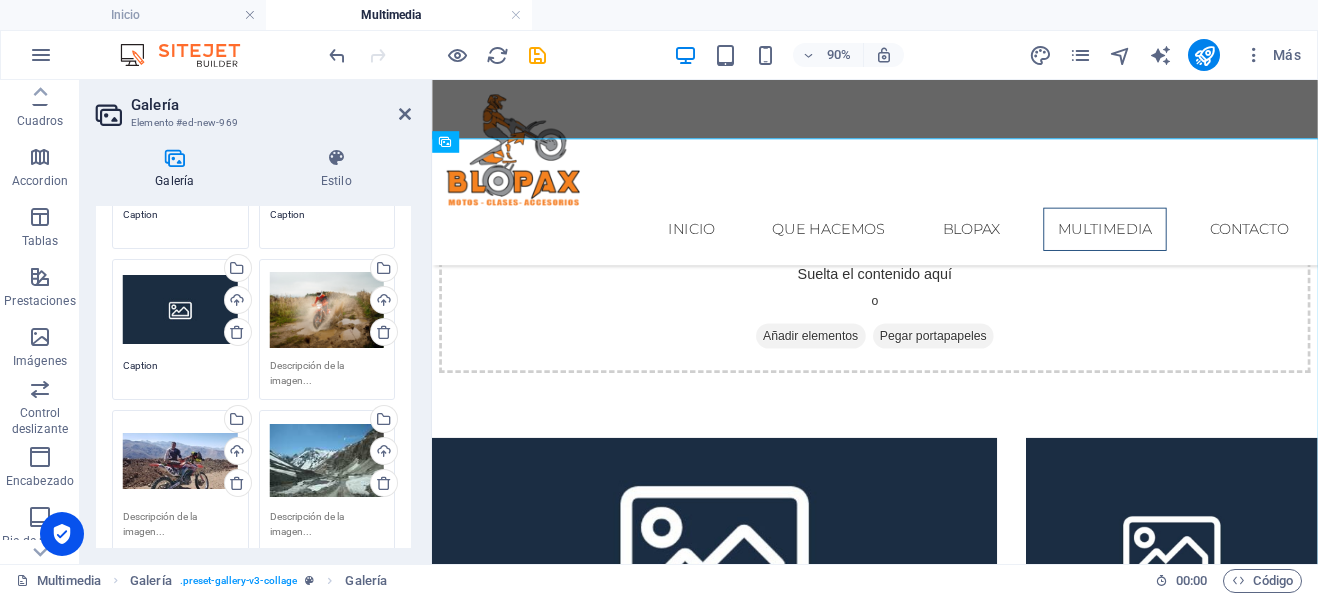 scroll, scrollTop: 390, scrollLeft: 0, axis: vertical 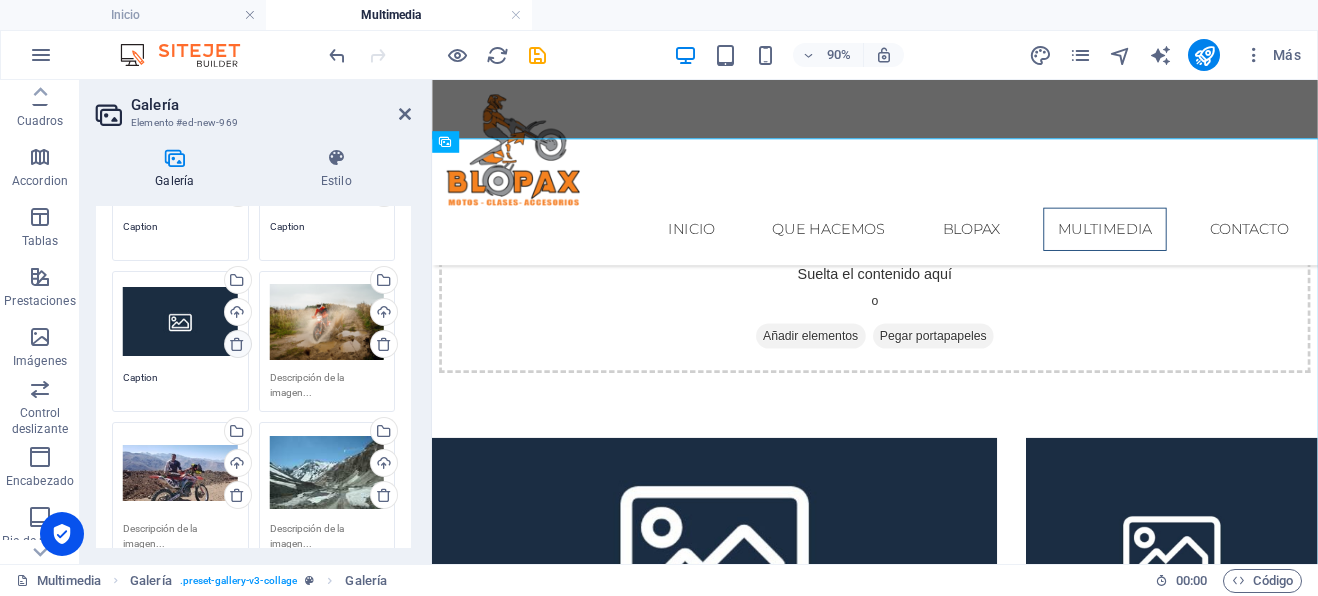 click at bounding box center [237, 344] 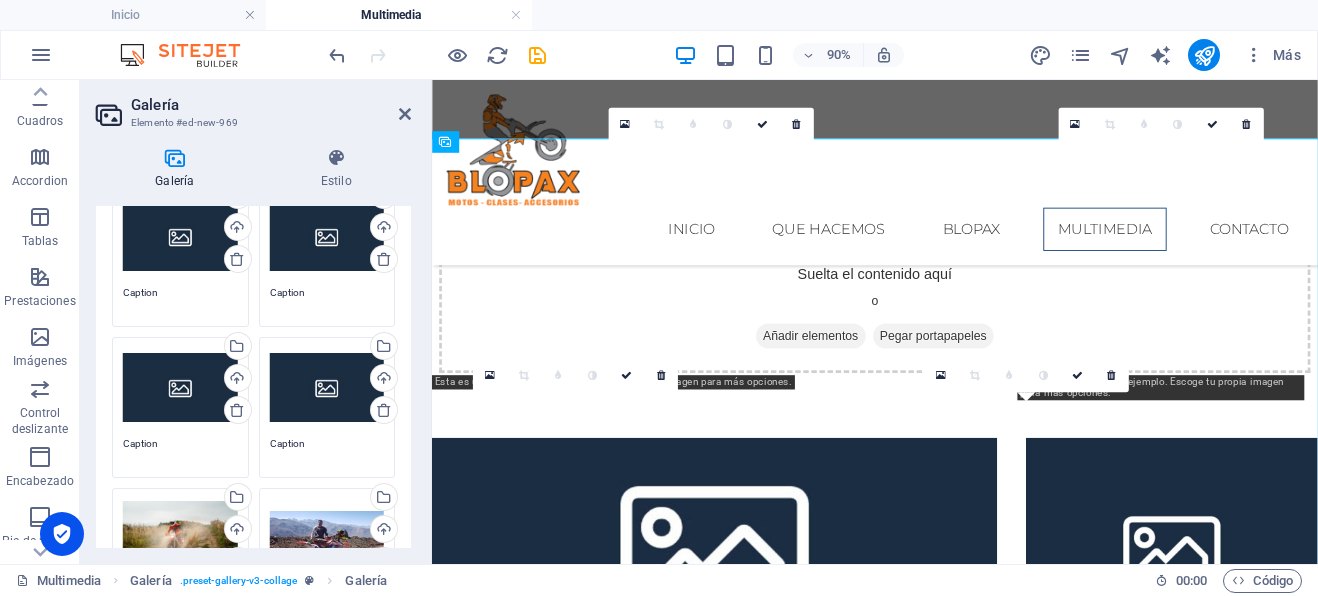 scroll, scrollTop: 0, scrollLeft: 0, axis: both 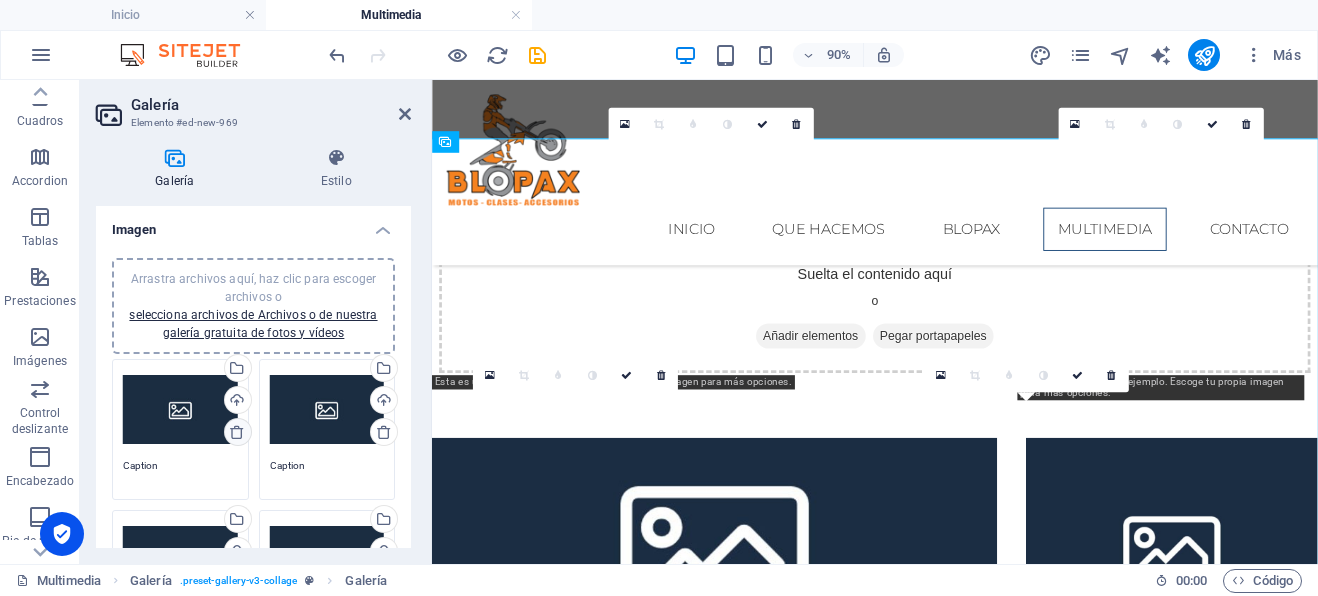 click at bounding box center [237, 432] 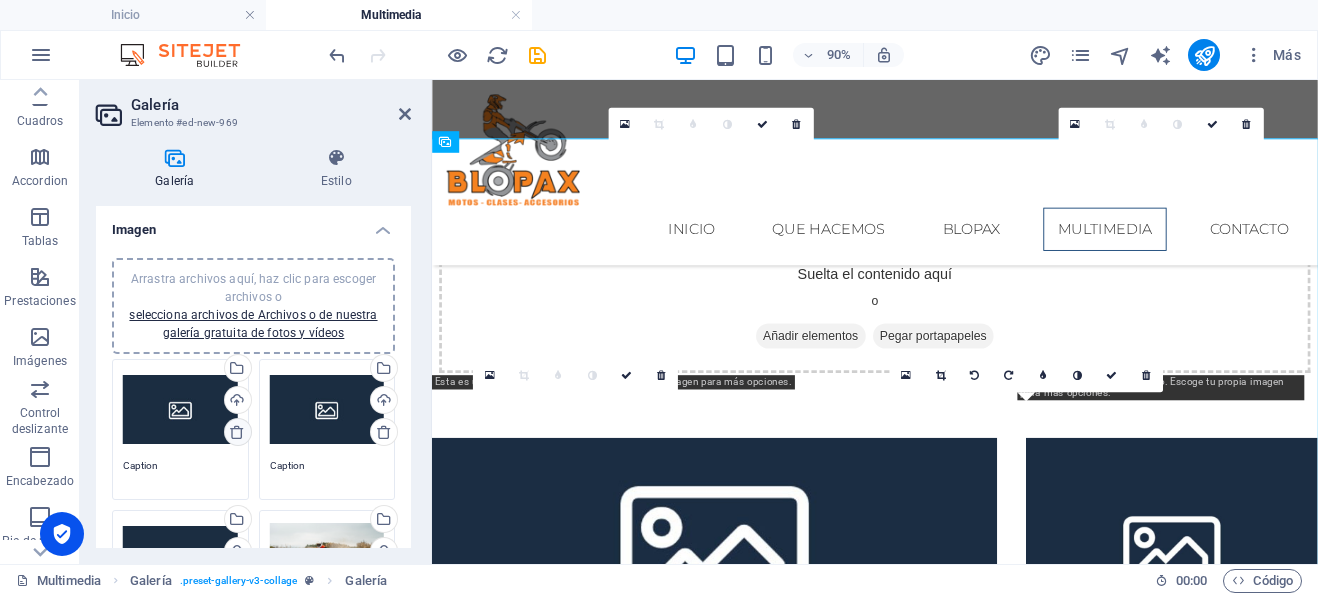 click at bounding box center (237, 432) 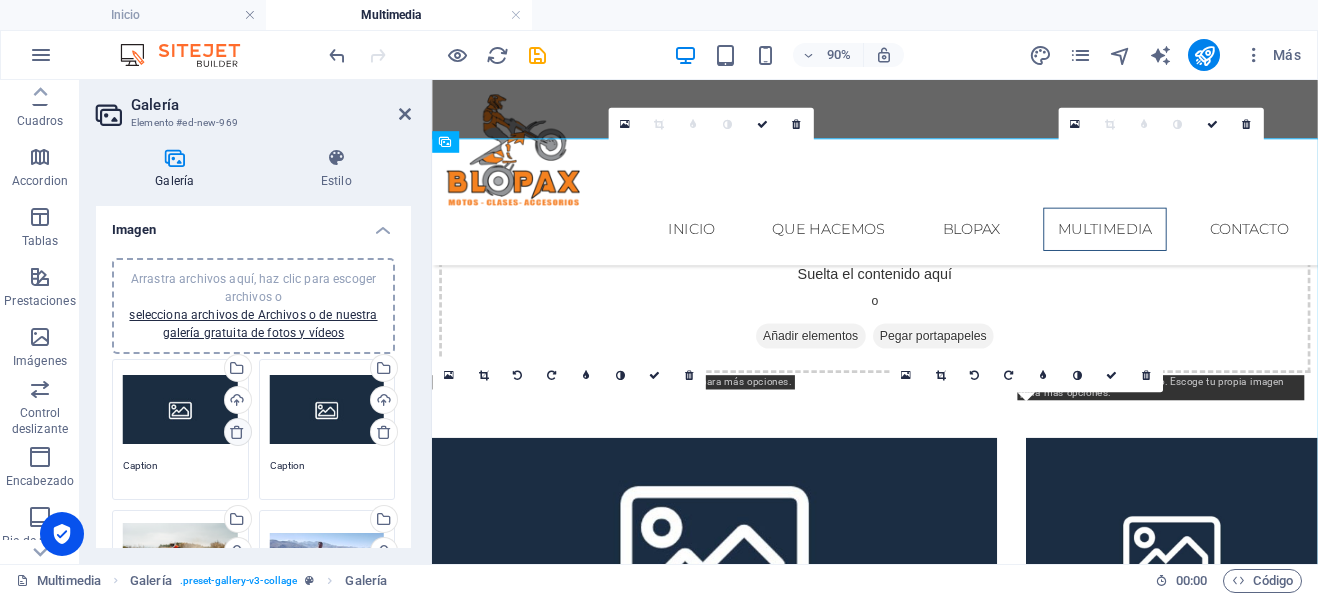 click at bounding box center [237, 432] 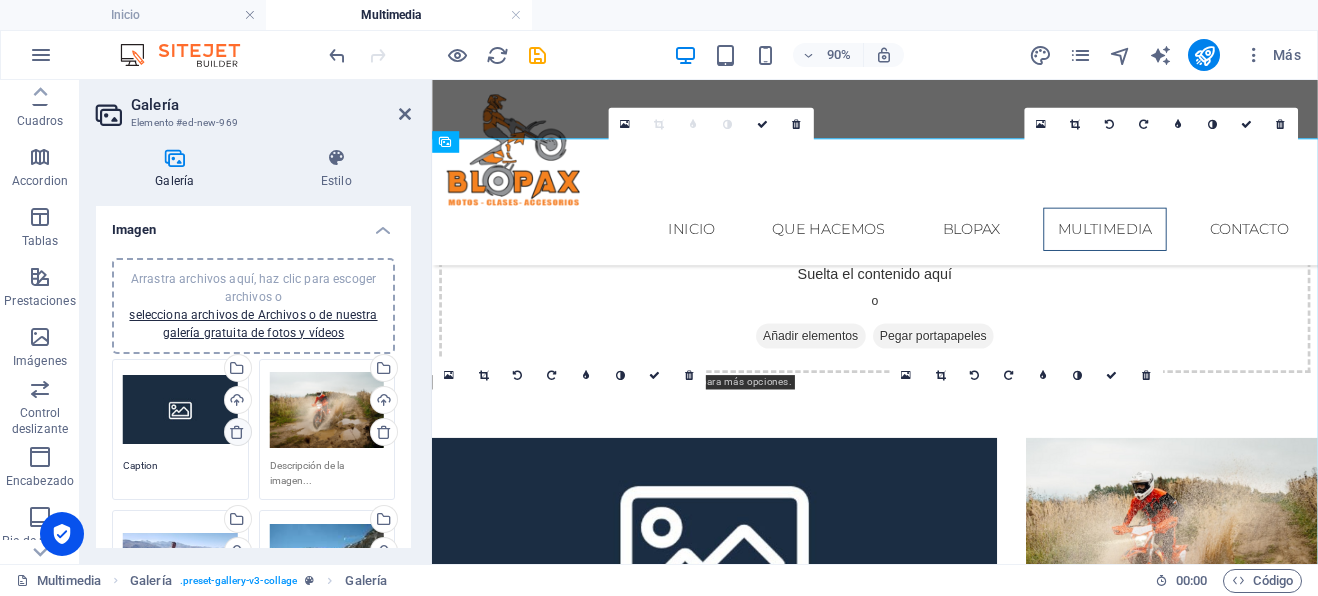 click at bounding box center (237, 432) 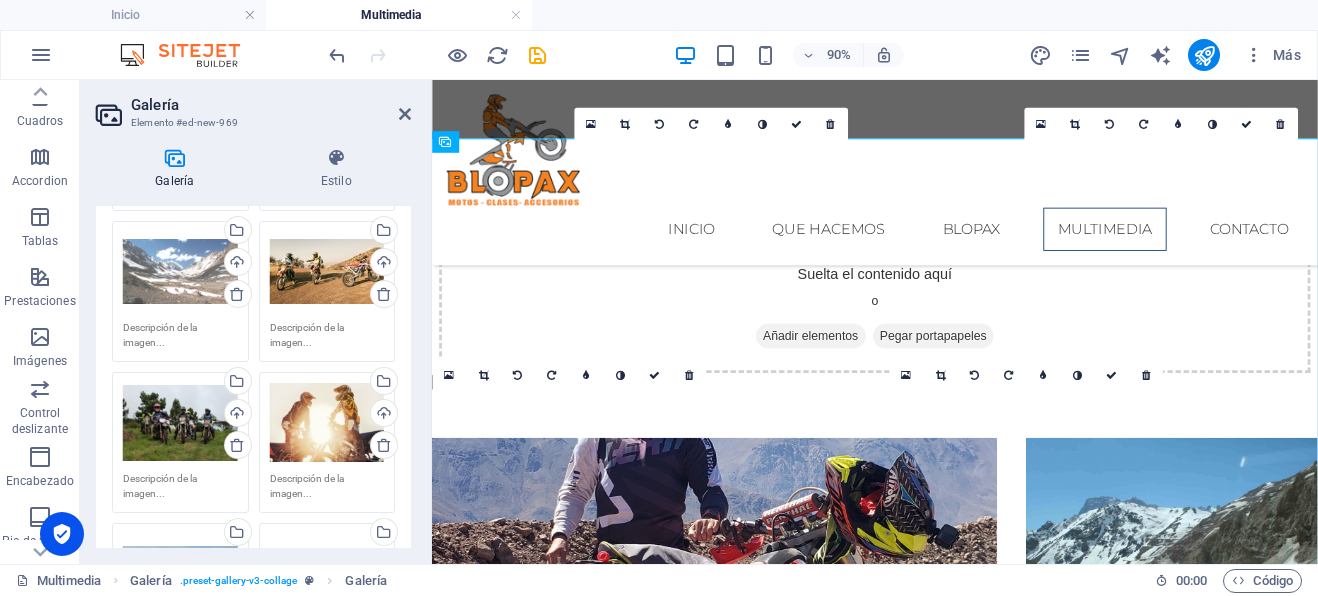 scroll, scrollTop: 290, scrollLeft: 0, axis: vertical 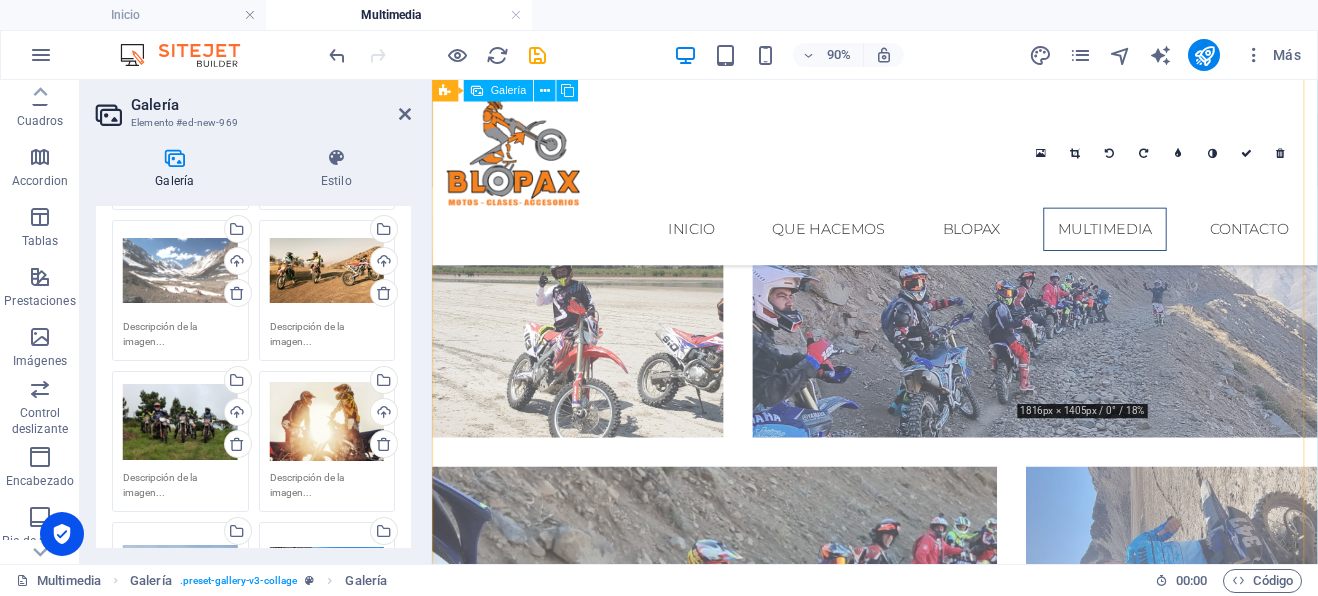 click at bounding box center (1254, 633) 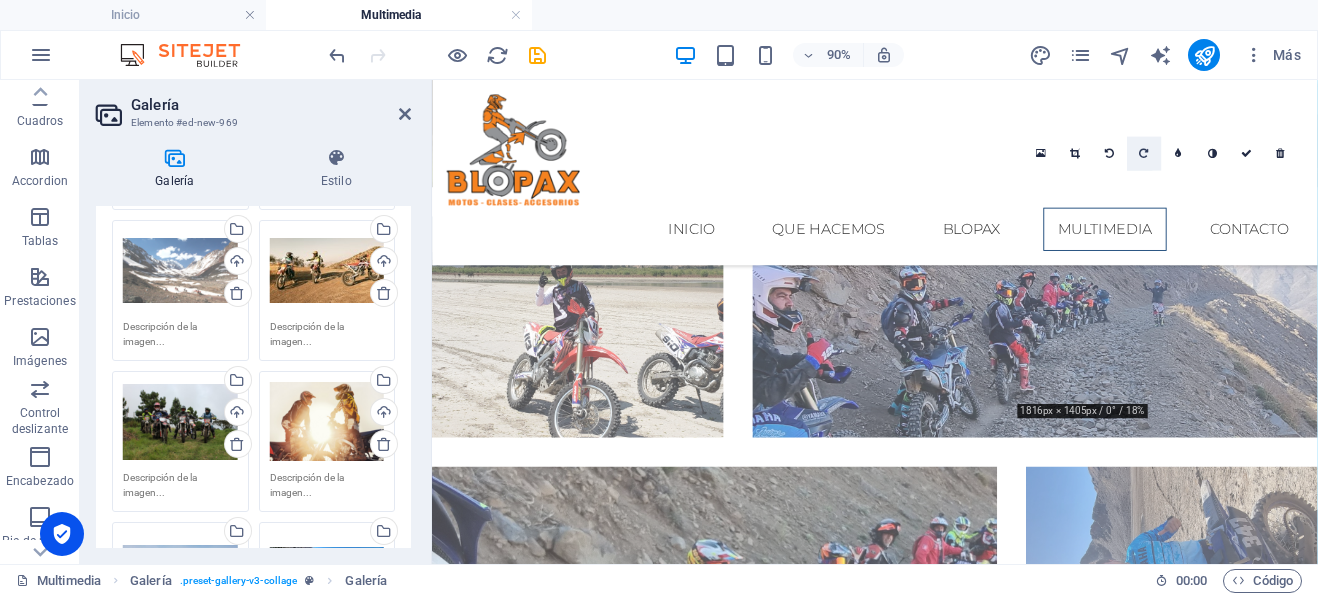 click at bounding box center (1143, 154) 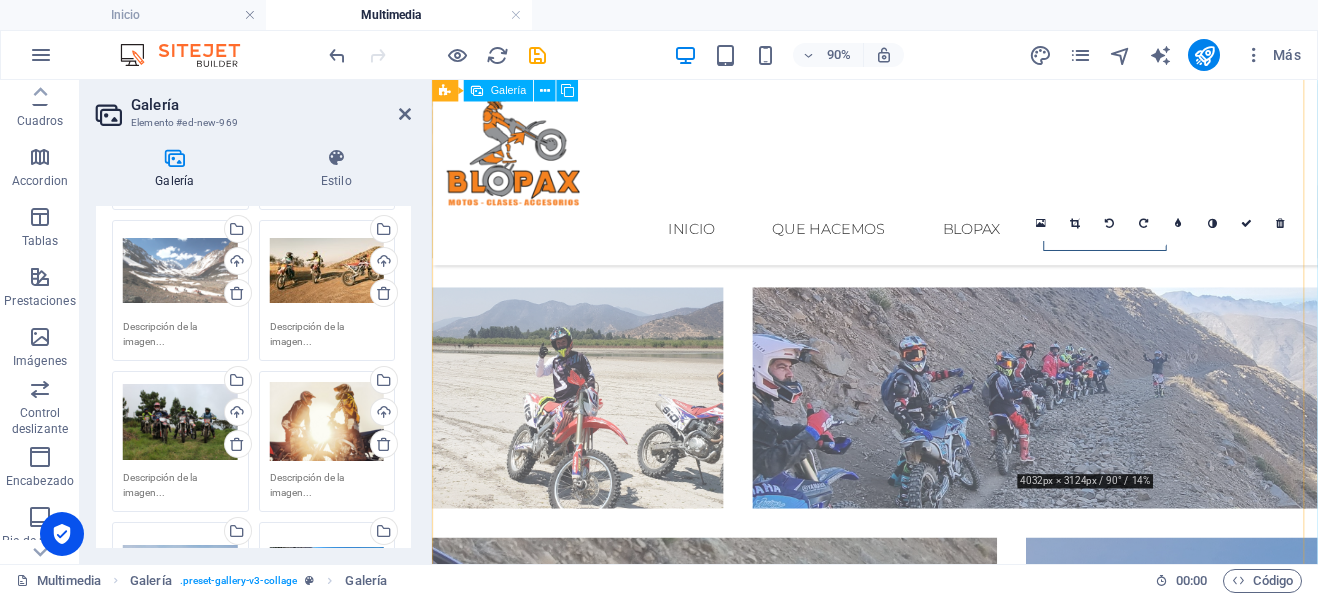 scroll, scrollTop: 2006, scrollLeft: 0, axis: vertical 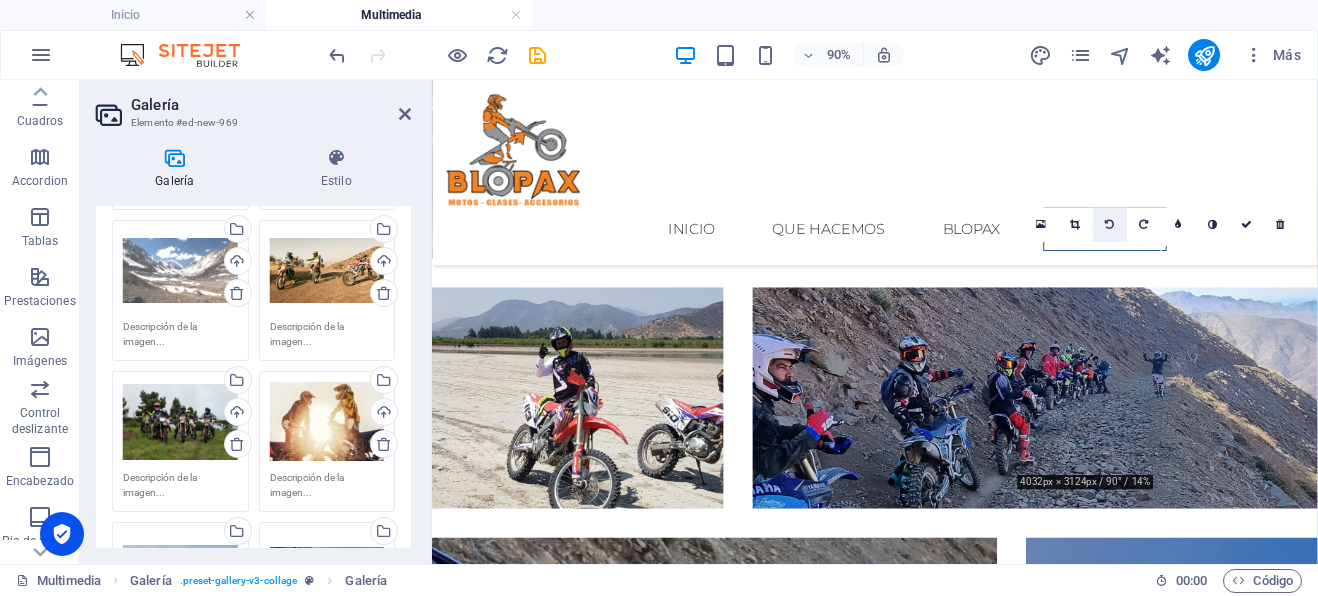 click at bounding box center (1109, 225) 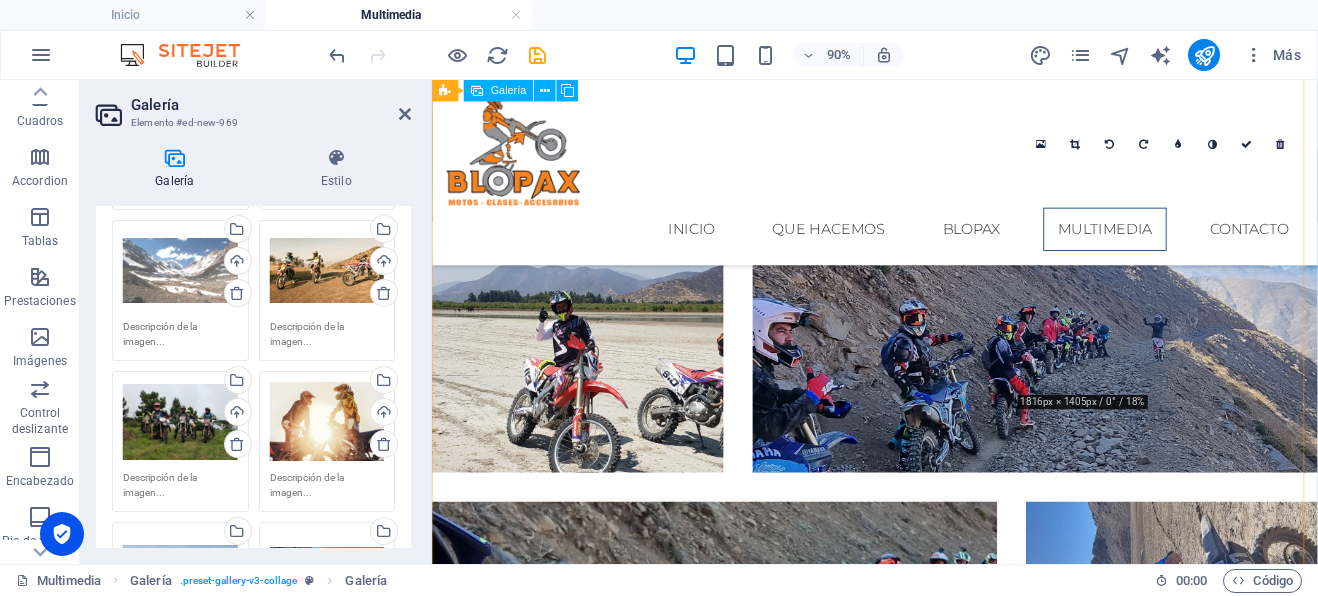 scroll, scrollTop: 2096, scrollLeft: 0, axis: vertical 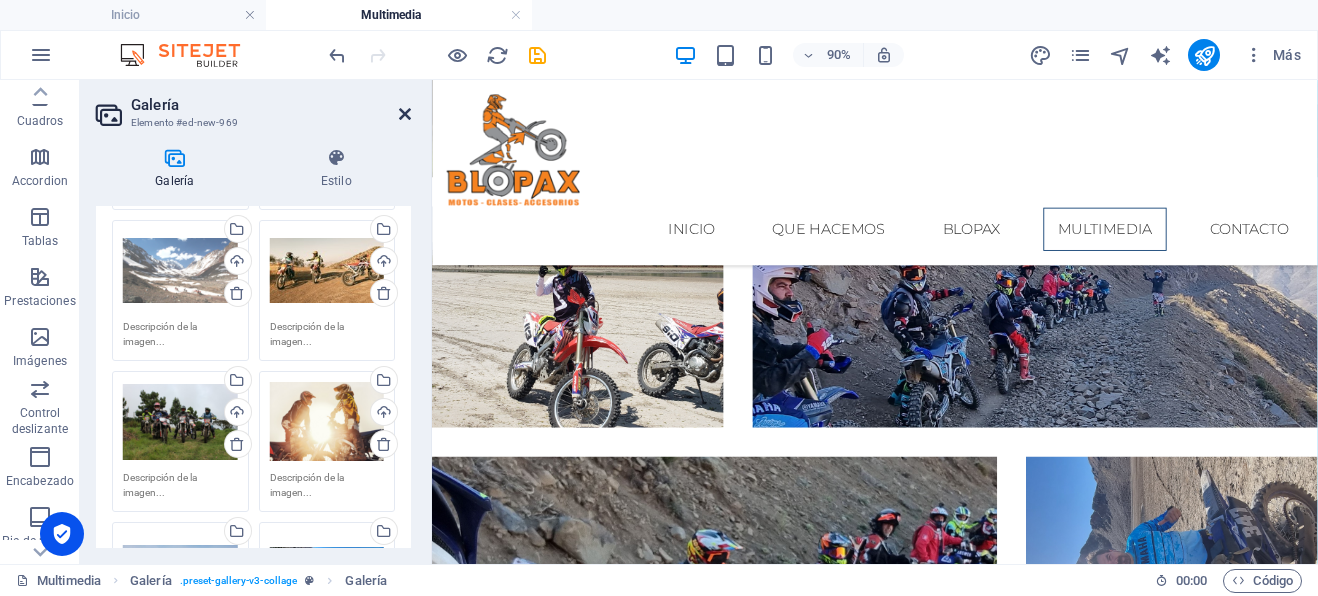 click at bounding box center [405, 114] 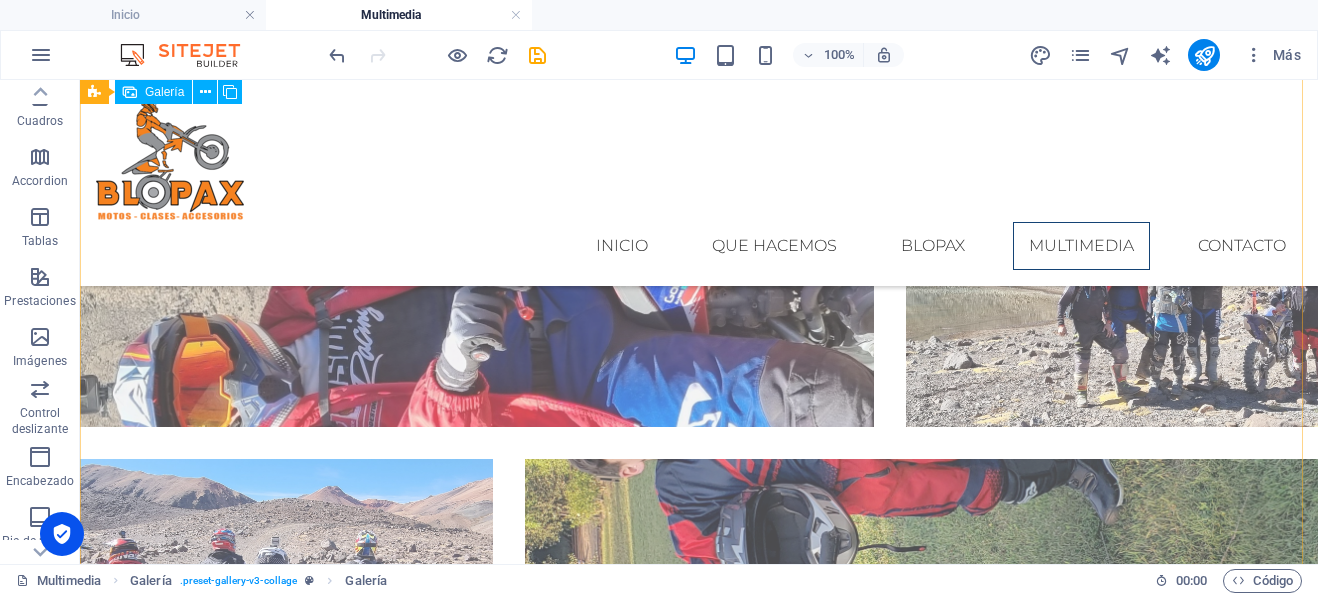 scroll, scrollTop: 4760, scrollLeft: 0, axis: vertical 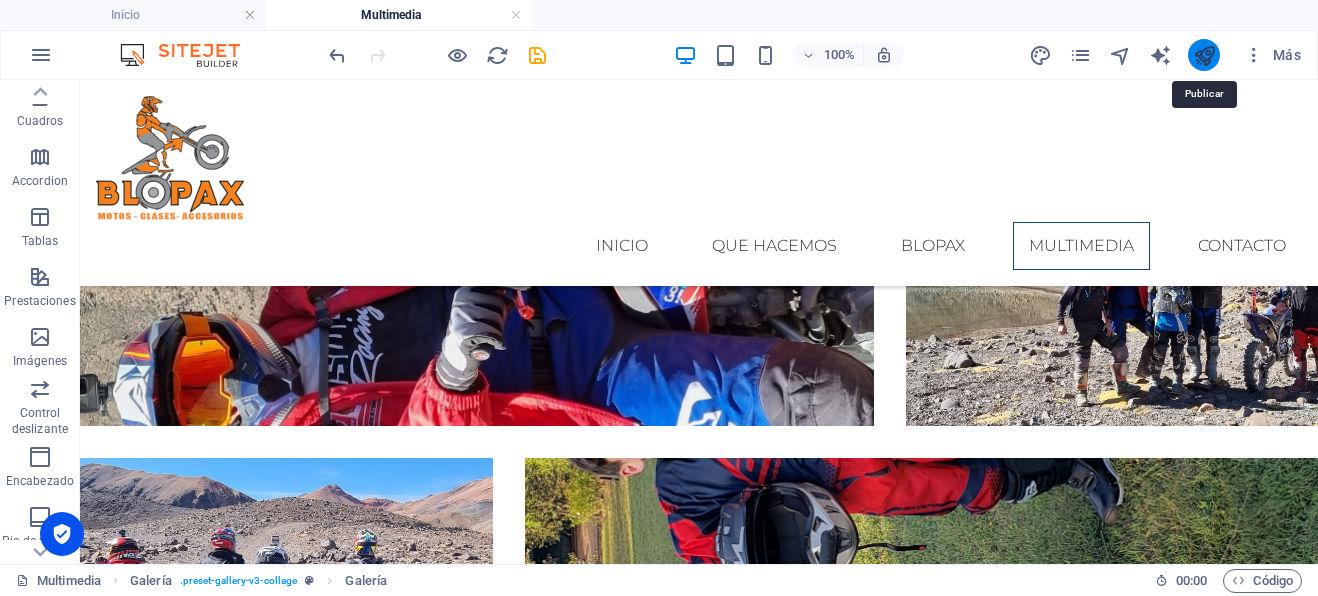 click at bounding box center [1204, 55] 